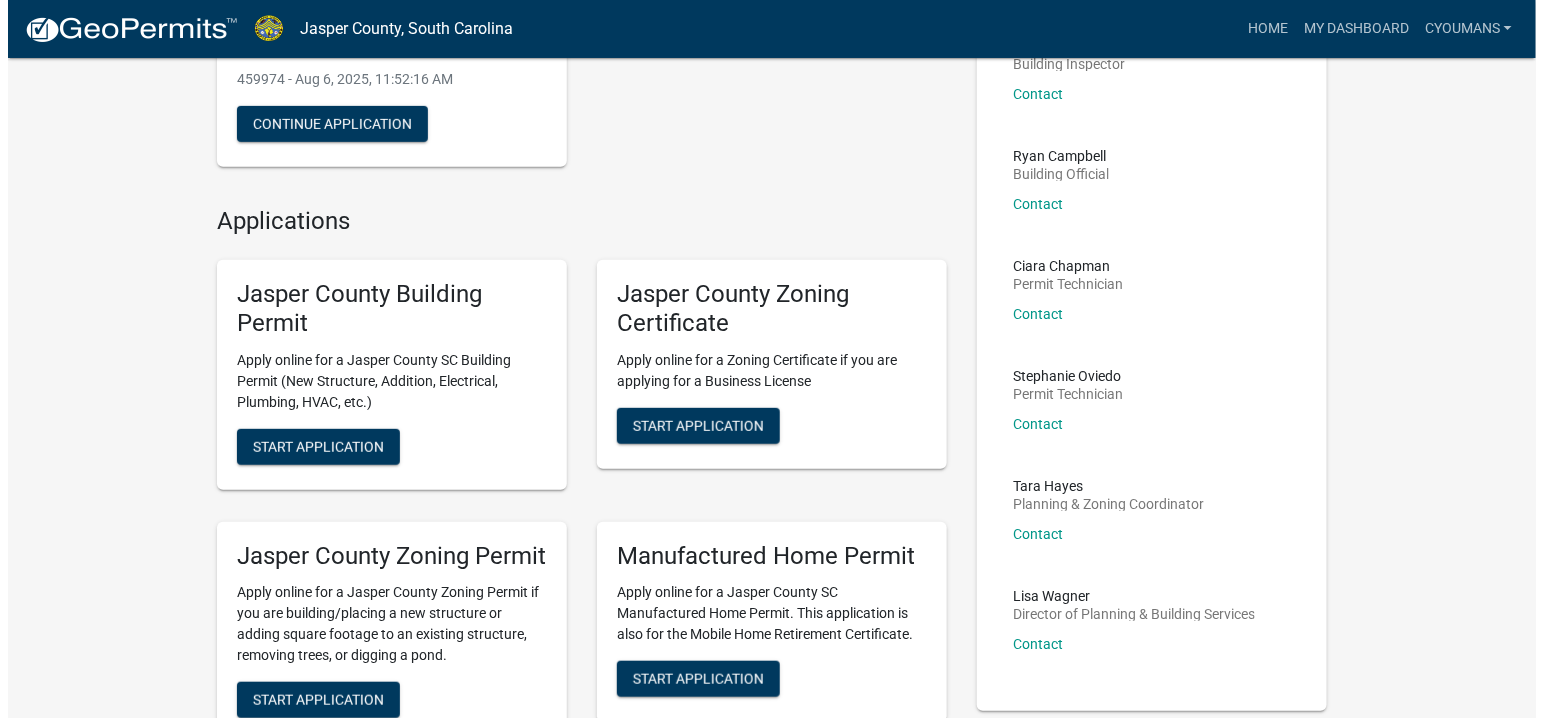 scroll, scrollTop: 0, scrollLeft: 0, axis: both 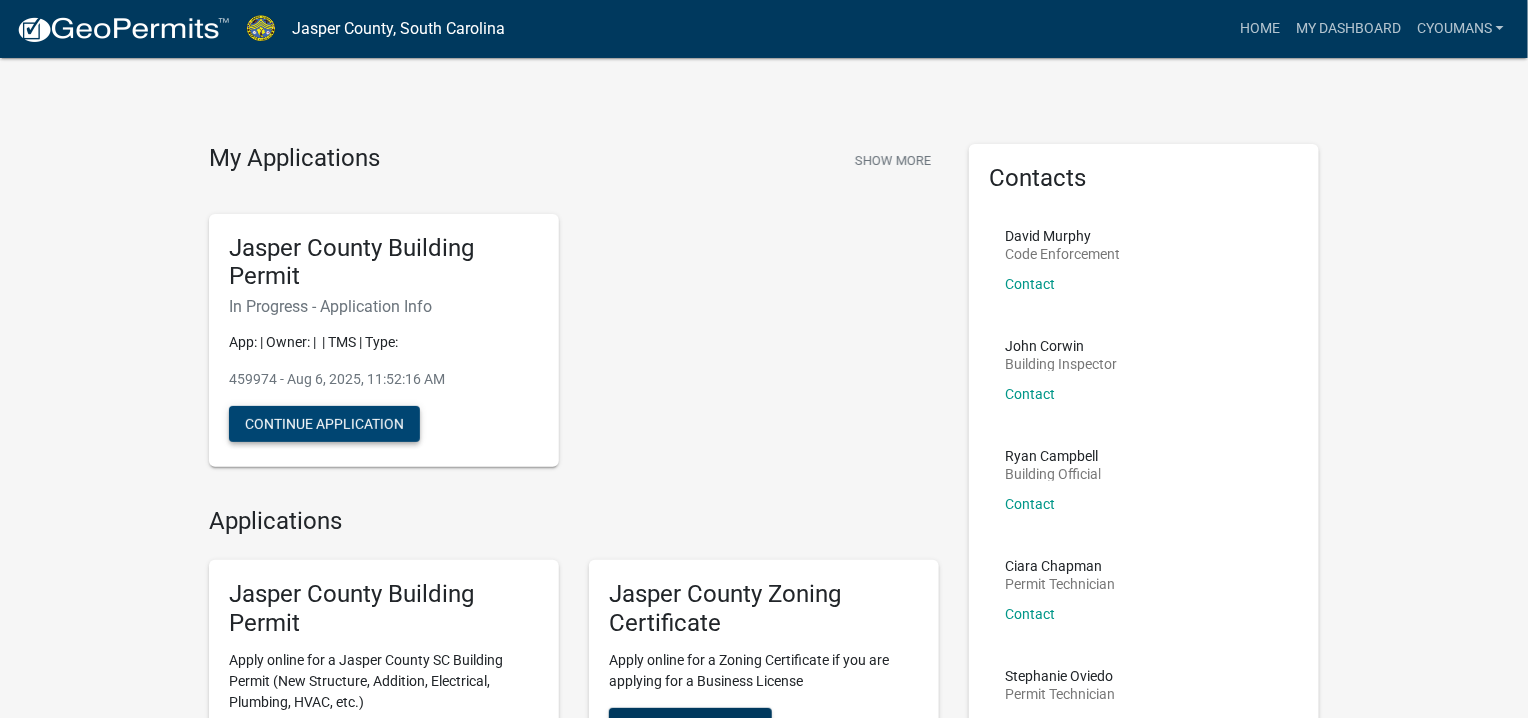 click on "Continue Application" 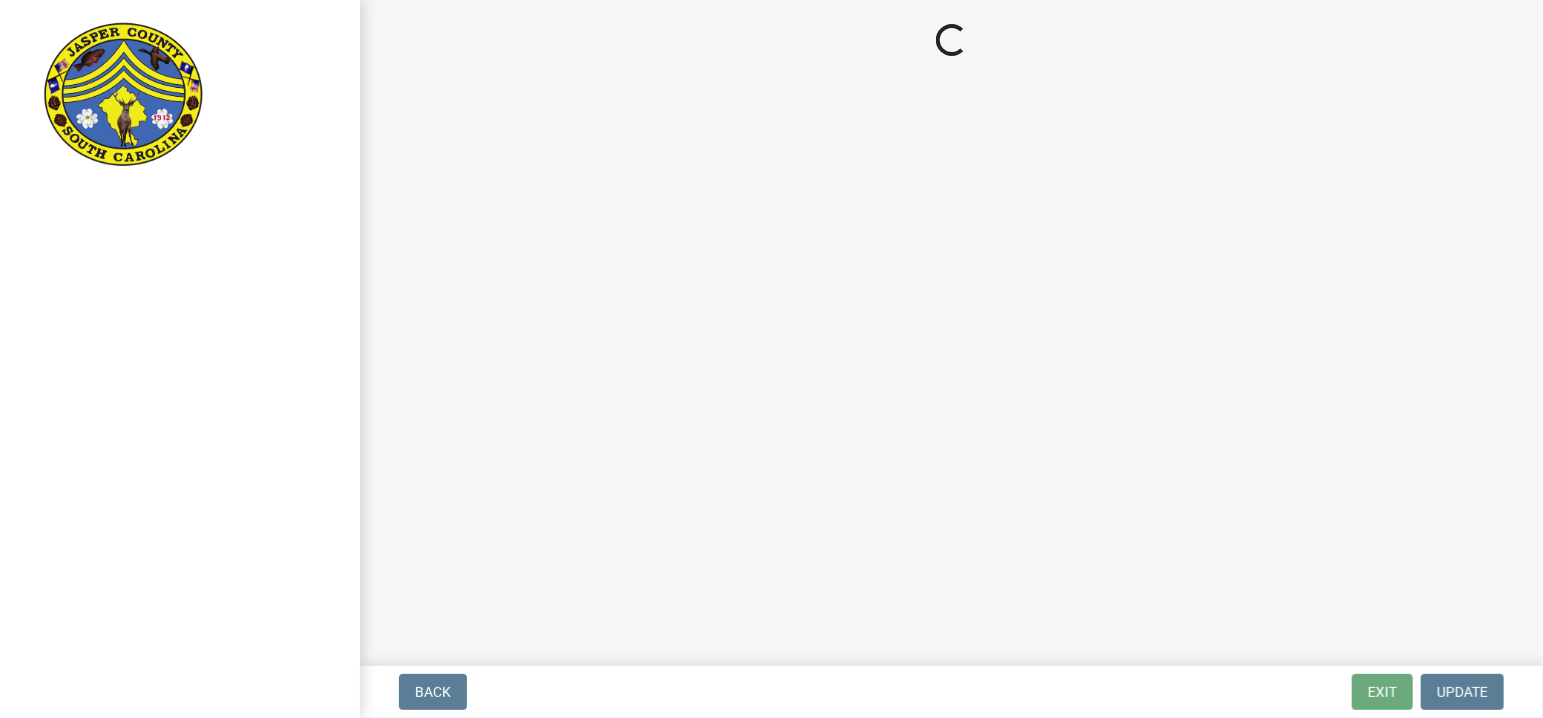 select on "6570ce79-212e-4c42-b64f-f74b85e12671" 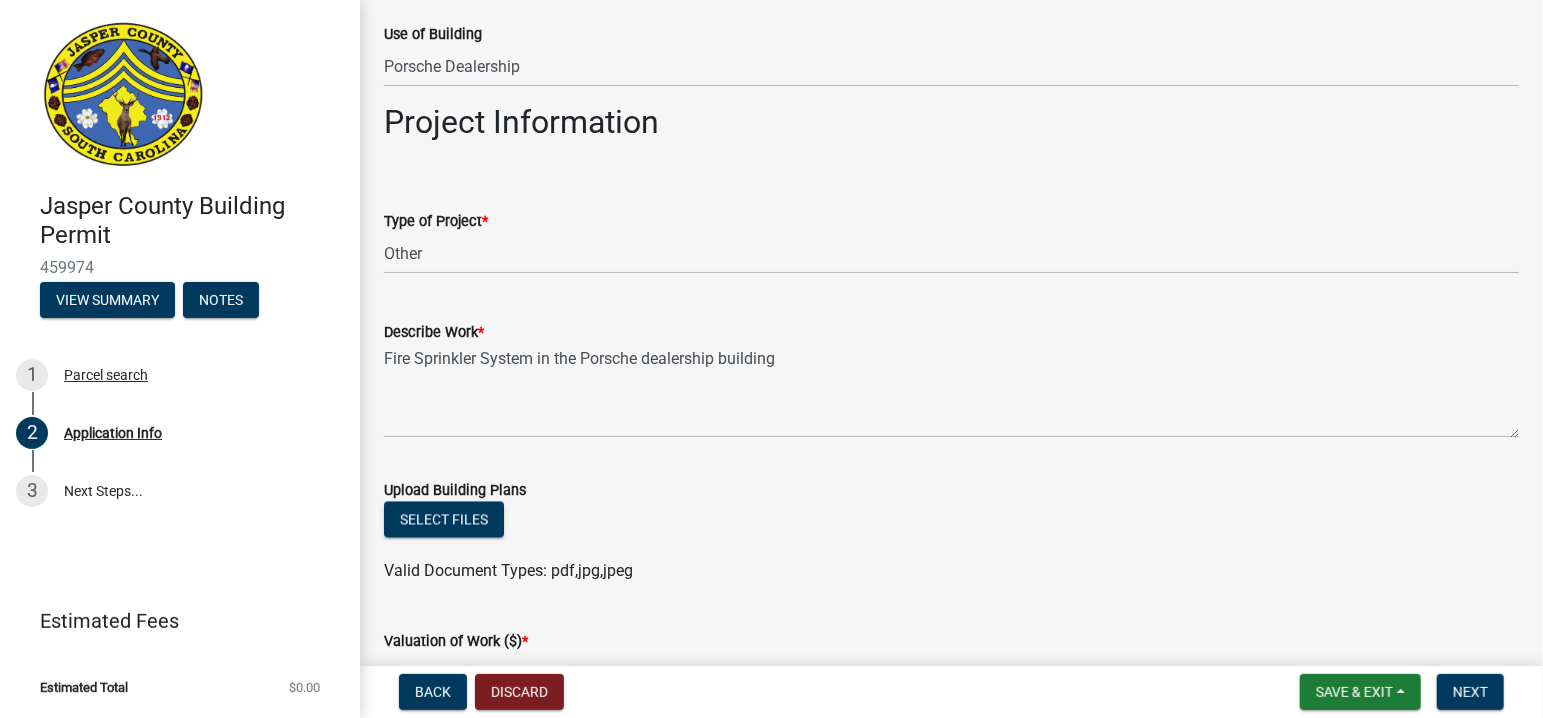 scroll, scrollTop: 2100, scrollLeft: 0, axis: vertical 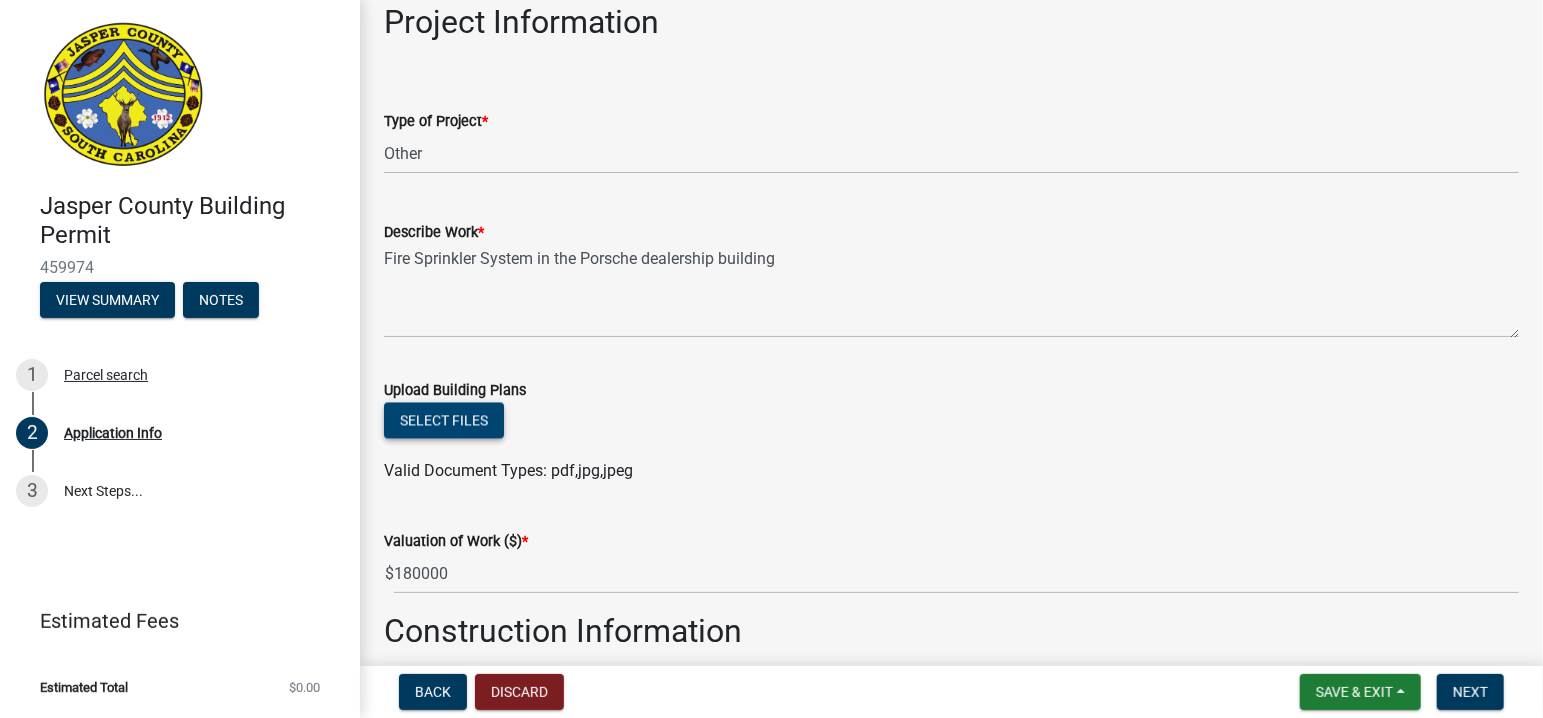 click on "Select files" 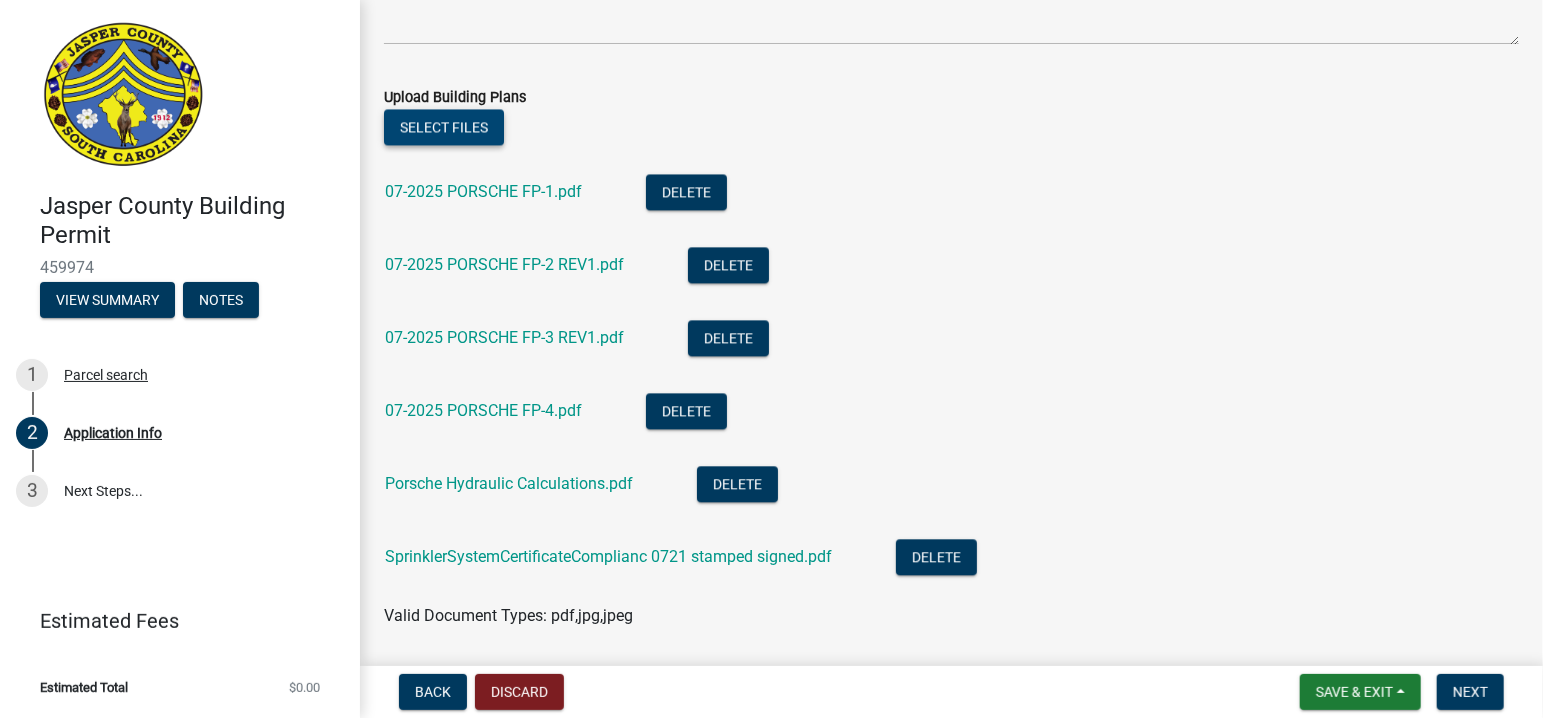 scroll, scrollTop: 2400, scrollLeft: 0, axis: vertical 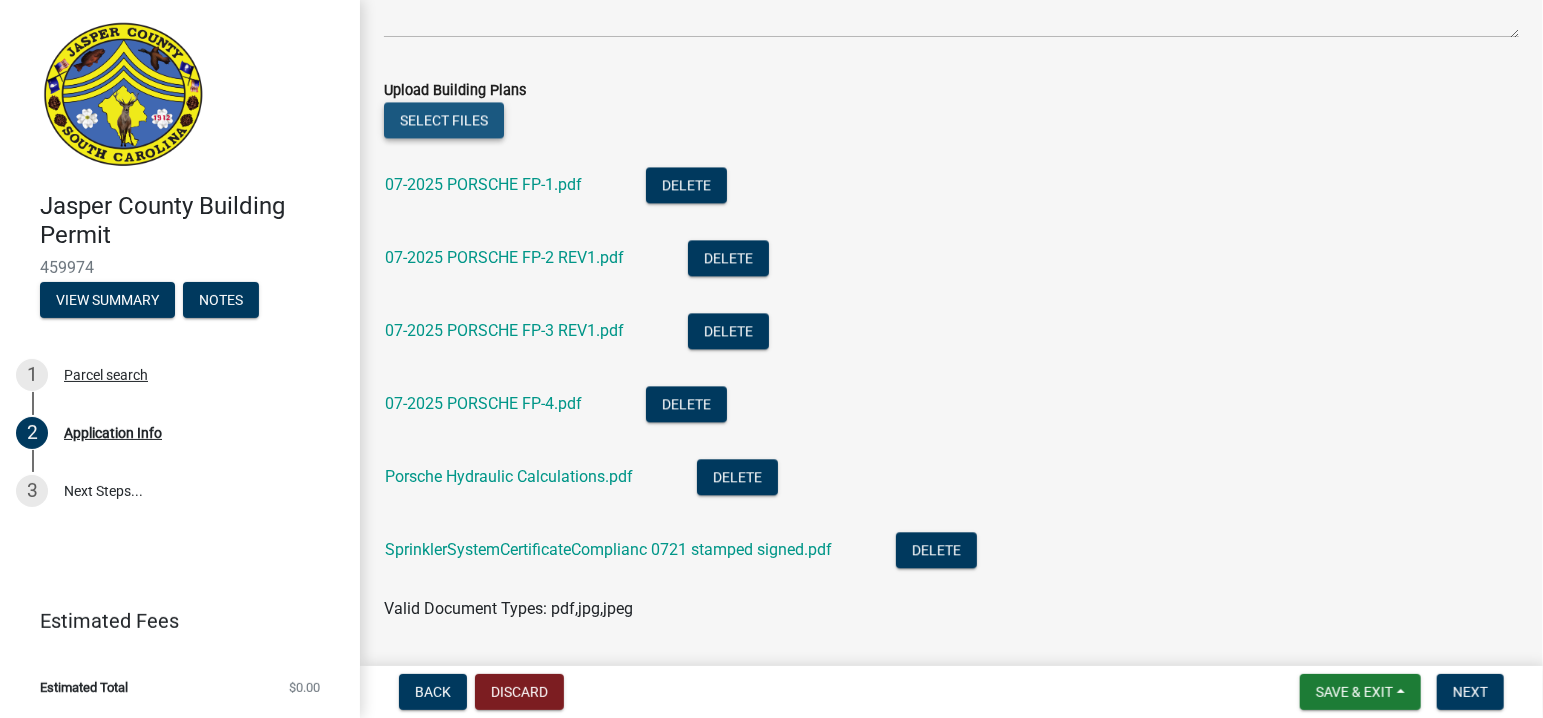 click on "Select files" 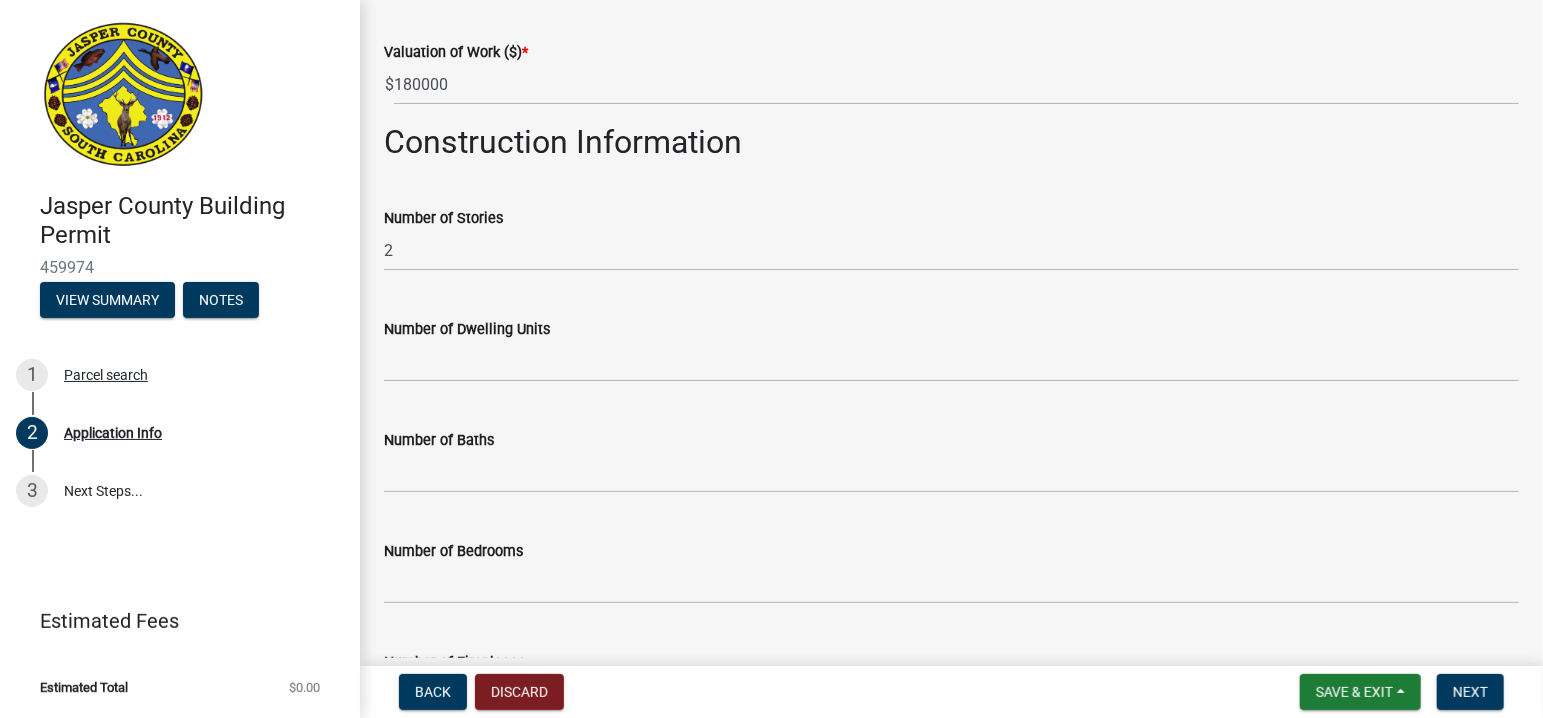 scroll, scrollTop: 3200, scrollLeft: 0, axis: vertical 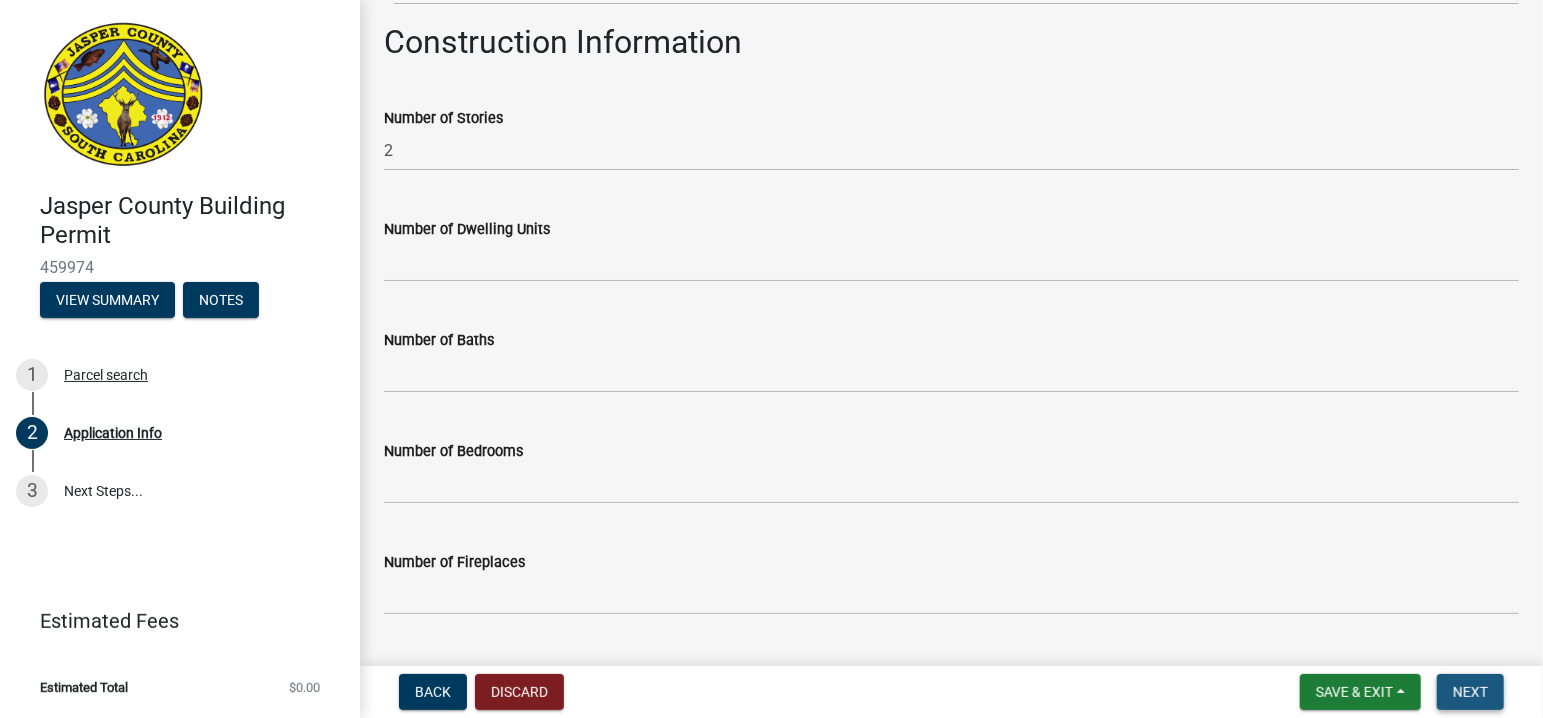 click on "Next" at bounding box center (1470, 692) 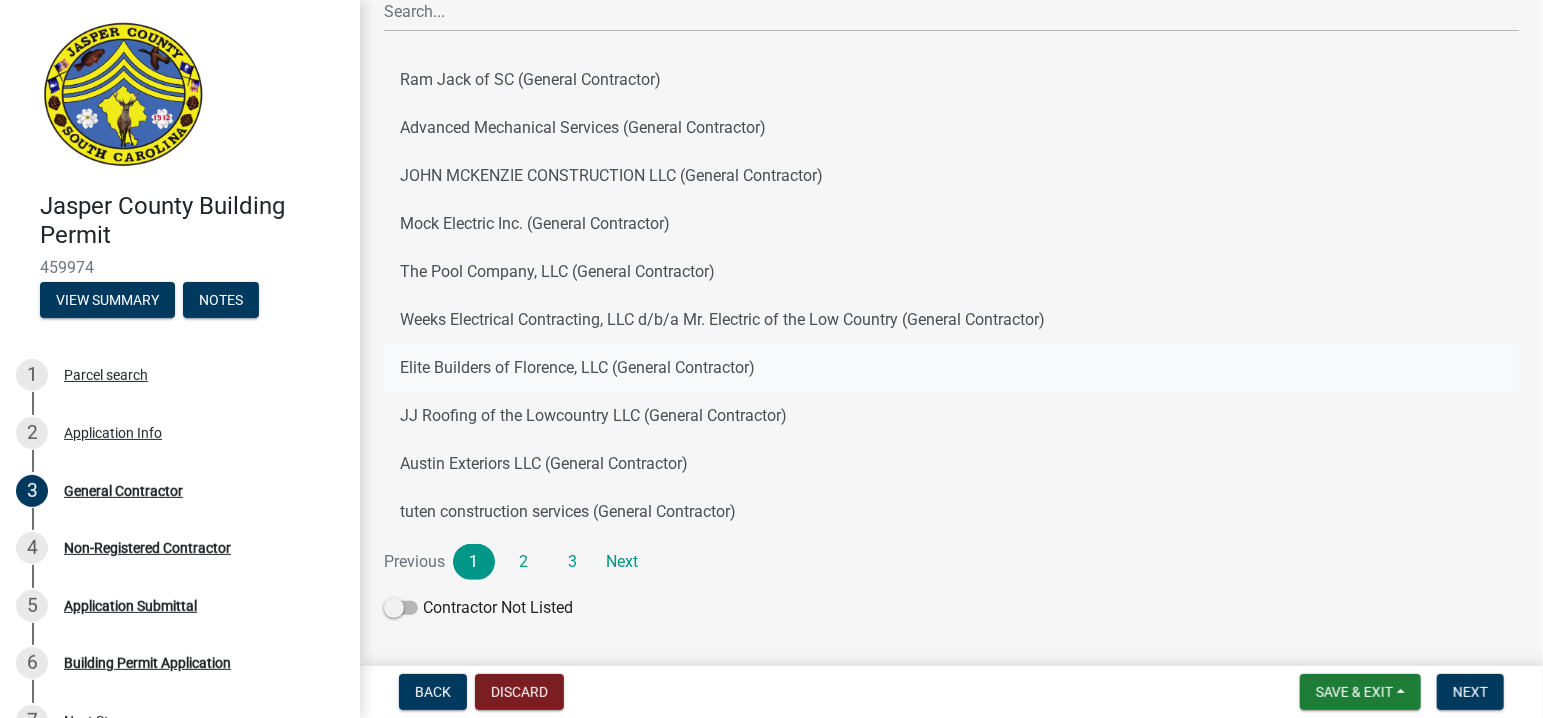 scroll, scrollTop: 200, scrollLeft: 0, axis: vertical 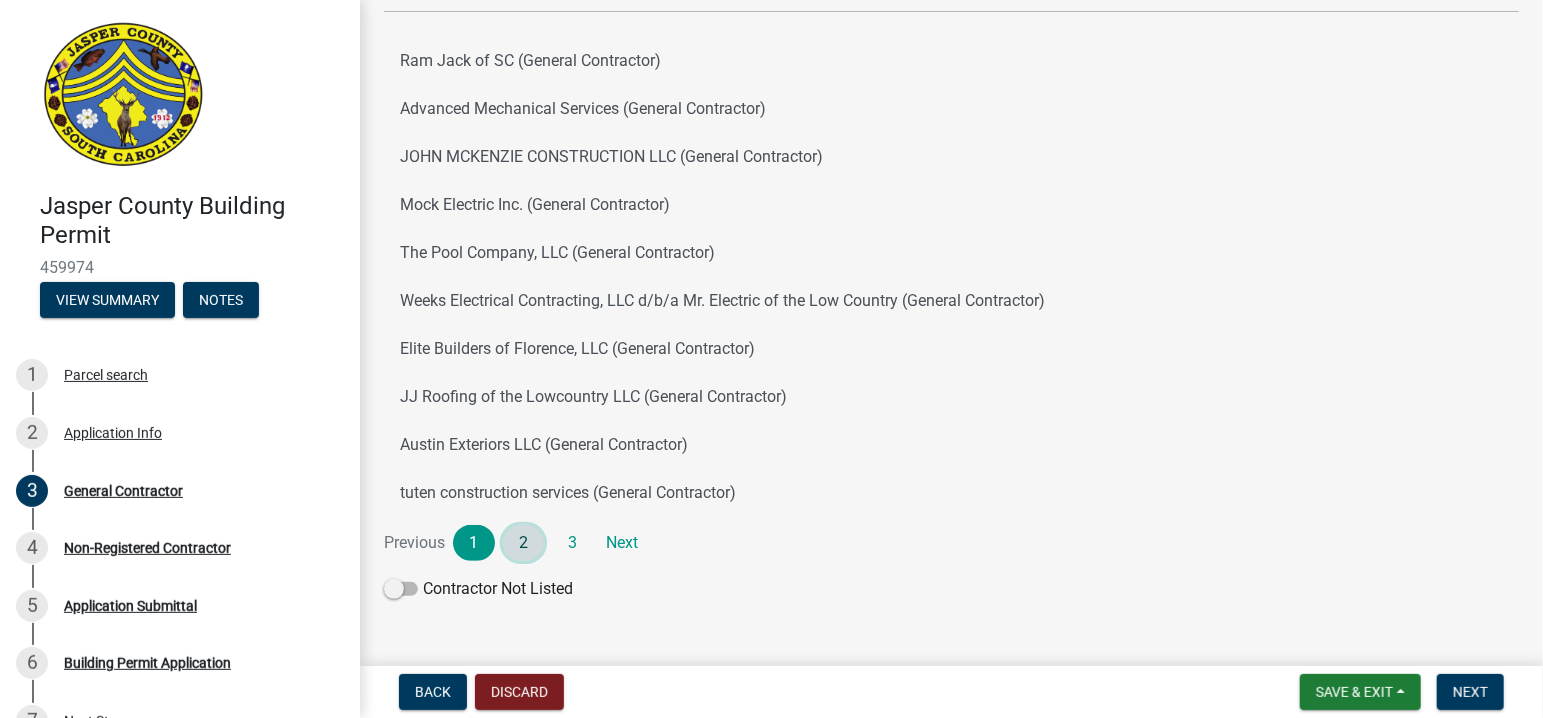click on "2" 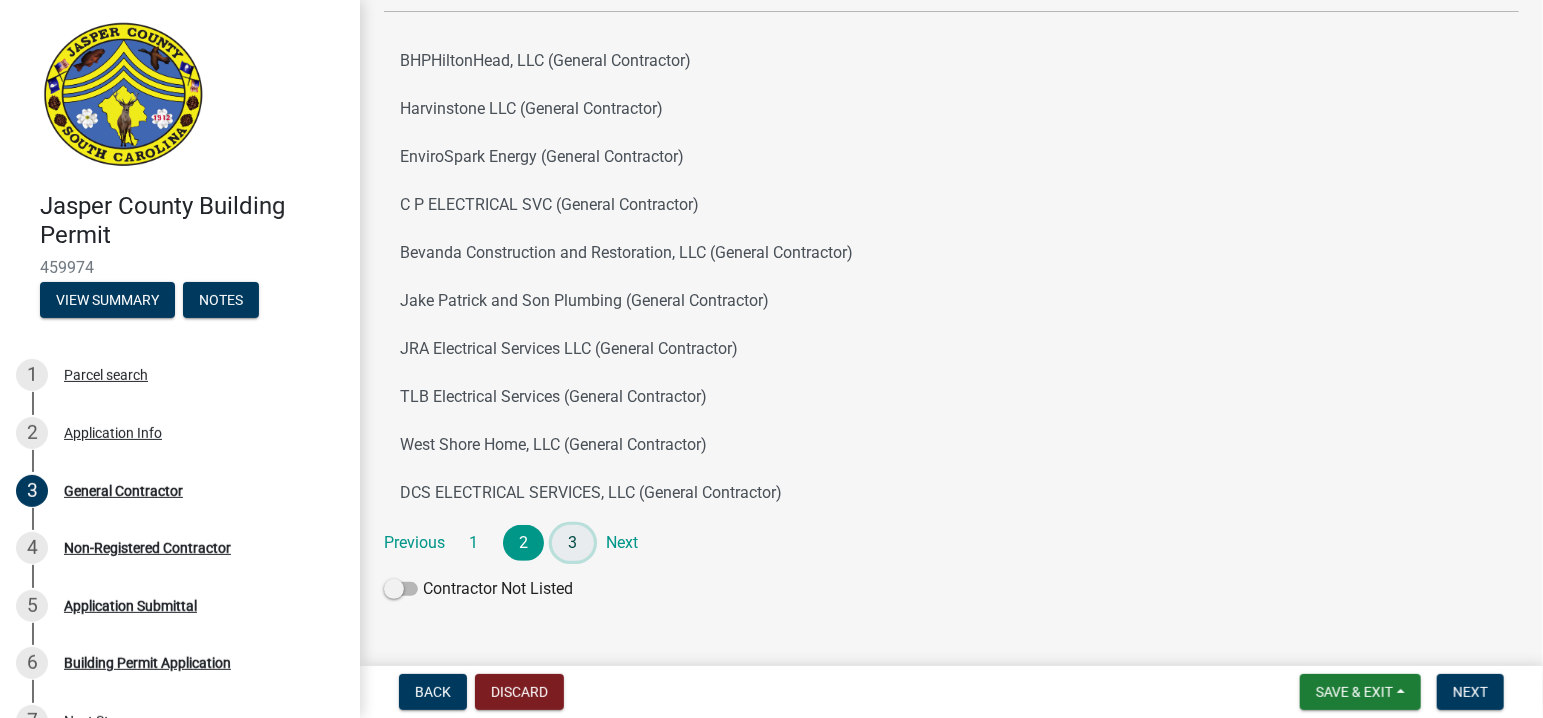 click on "3" 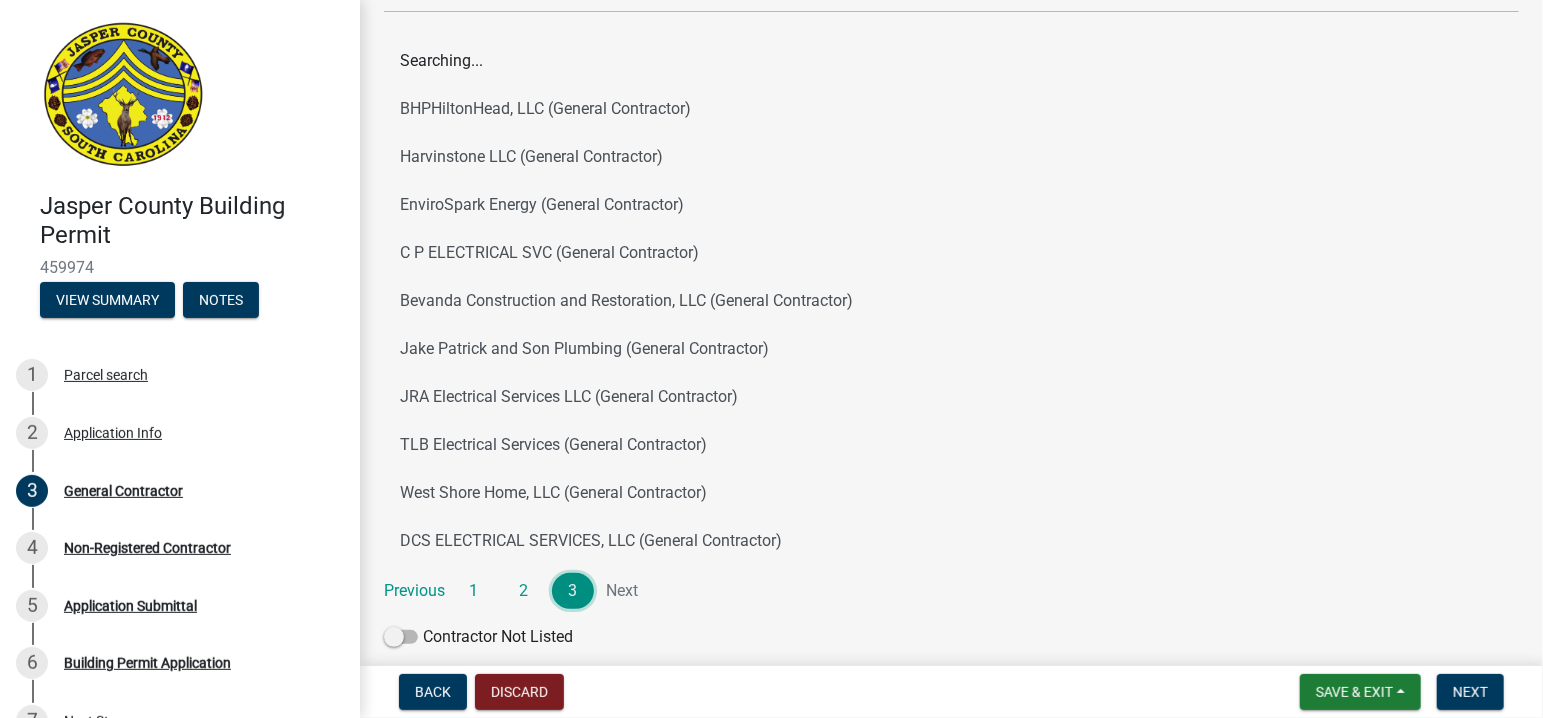 scroll, scrollTop: 0, scrollLeft: 0, axis: both 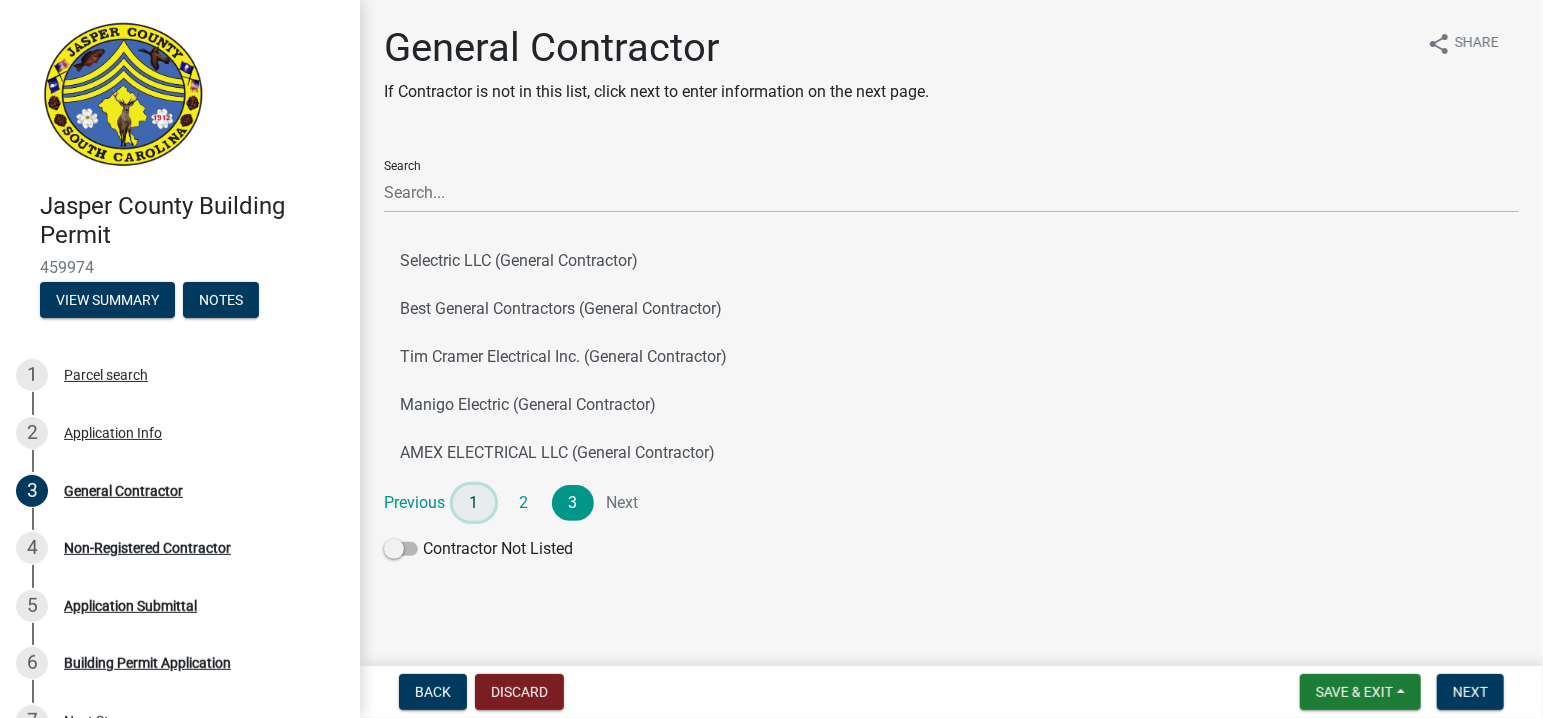 click on "1" 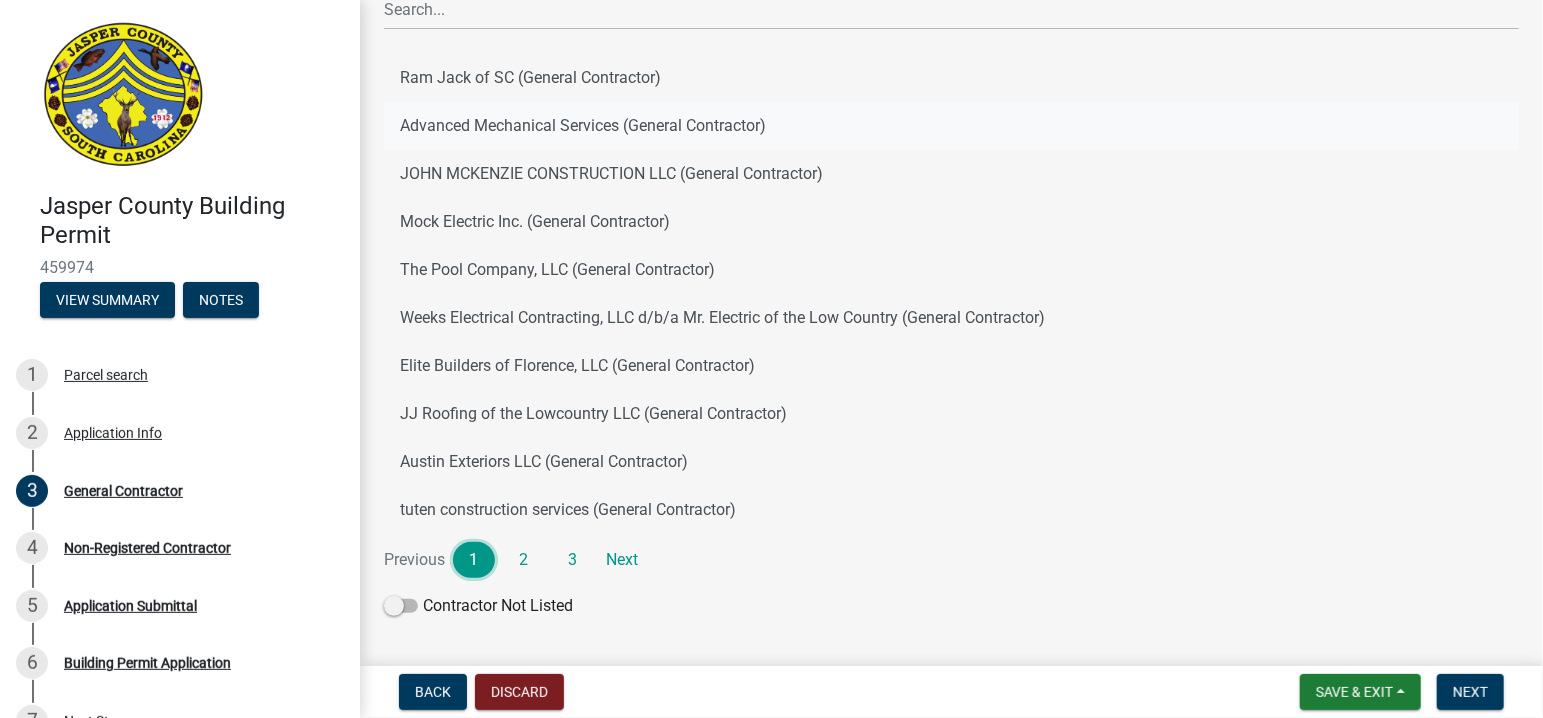 scroll, scrollTop: 200, scrollLeft: 0, axis: vertical 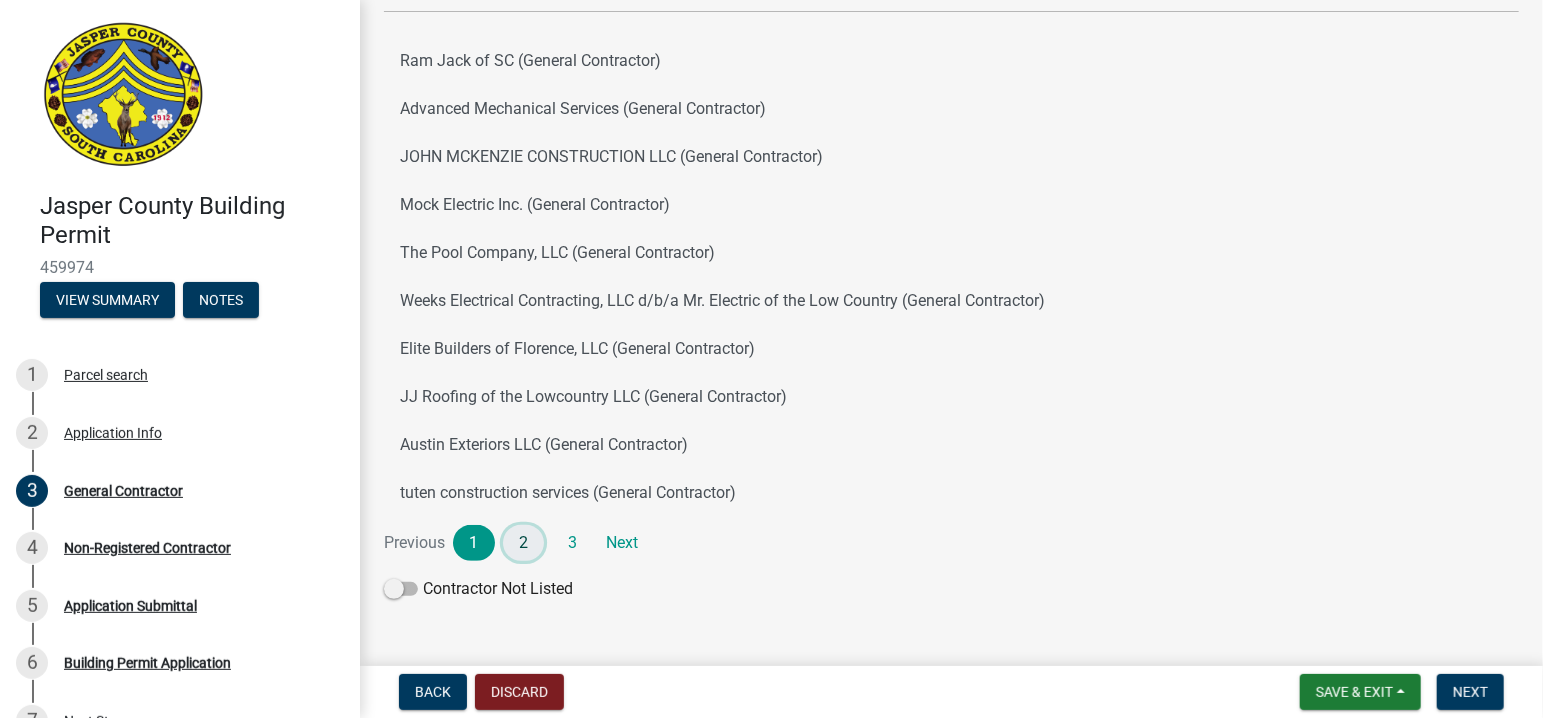 click on "2" 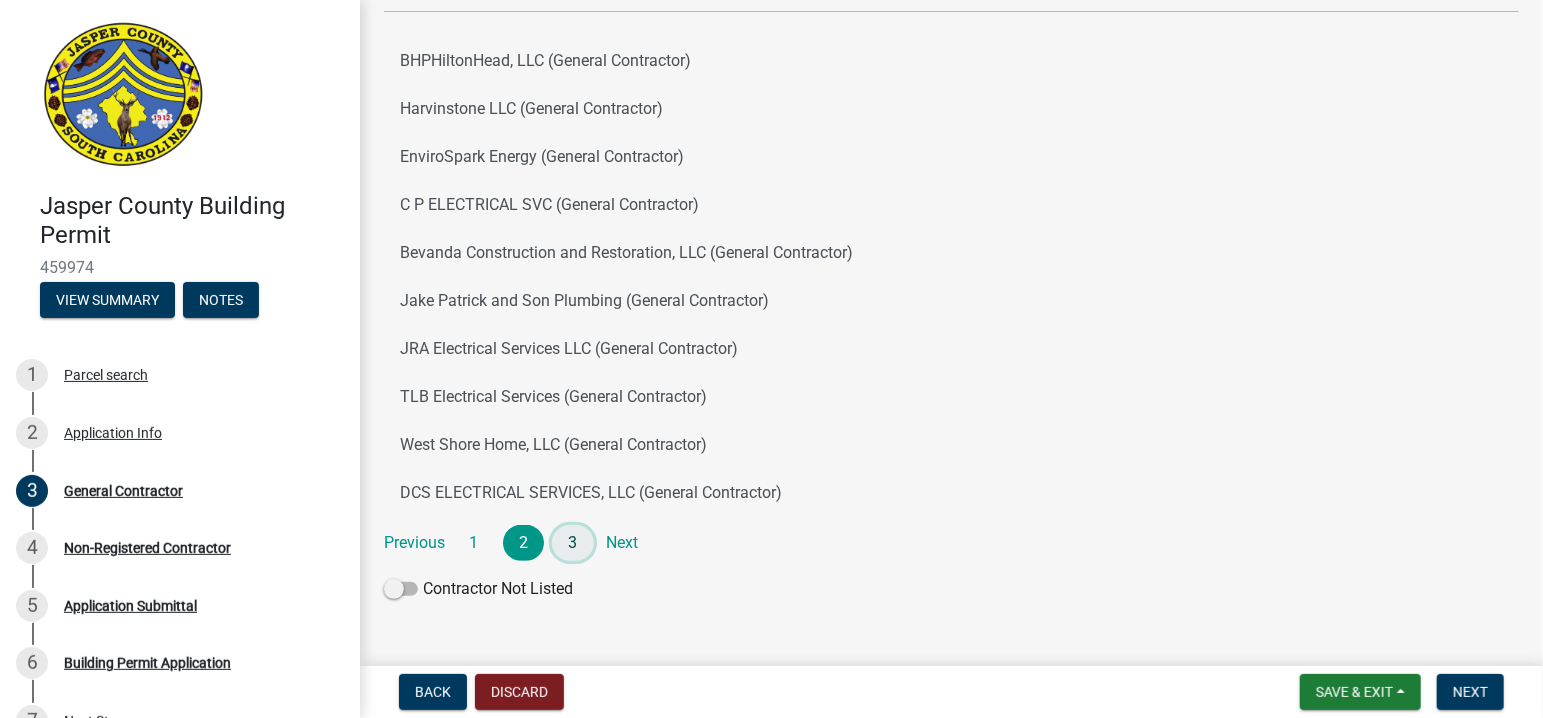 click on "3" 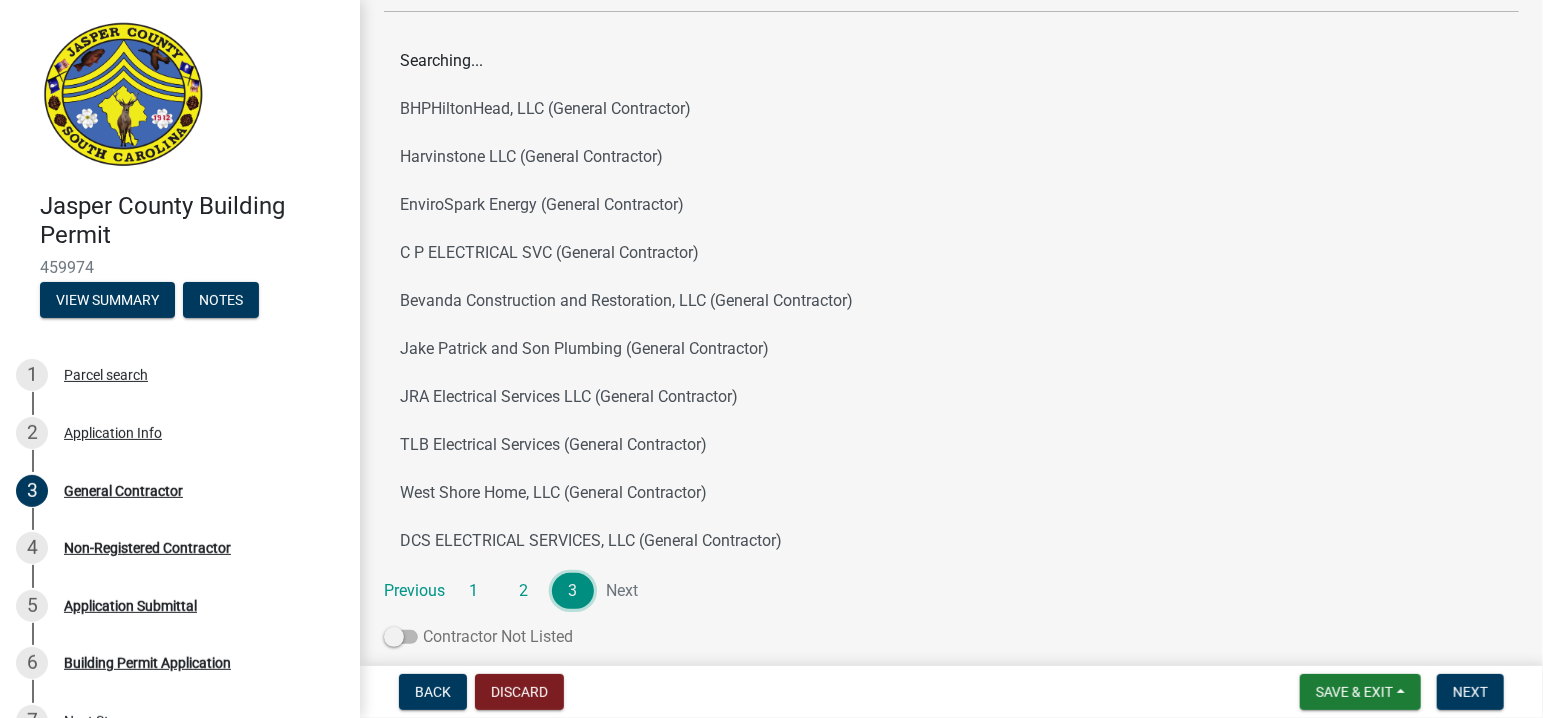 scroll, scrollTop: 0, scrollLeft: 0, axis: both 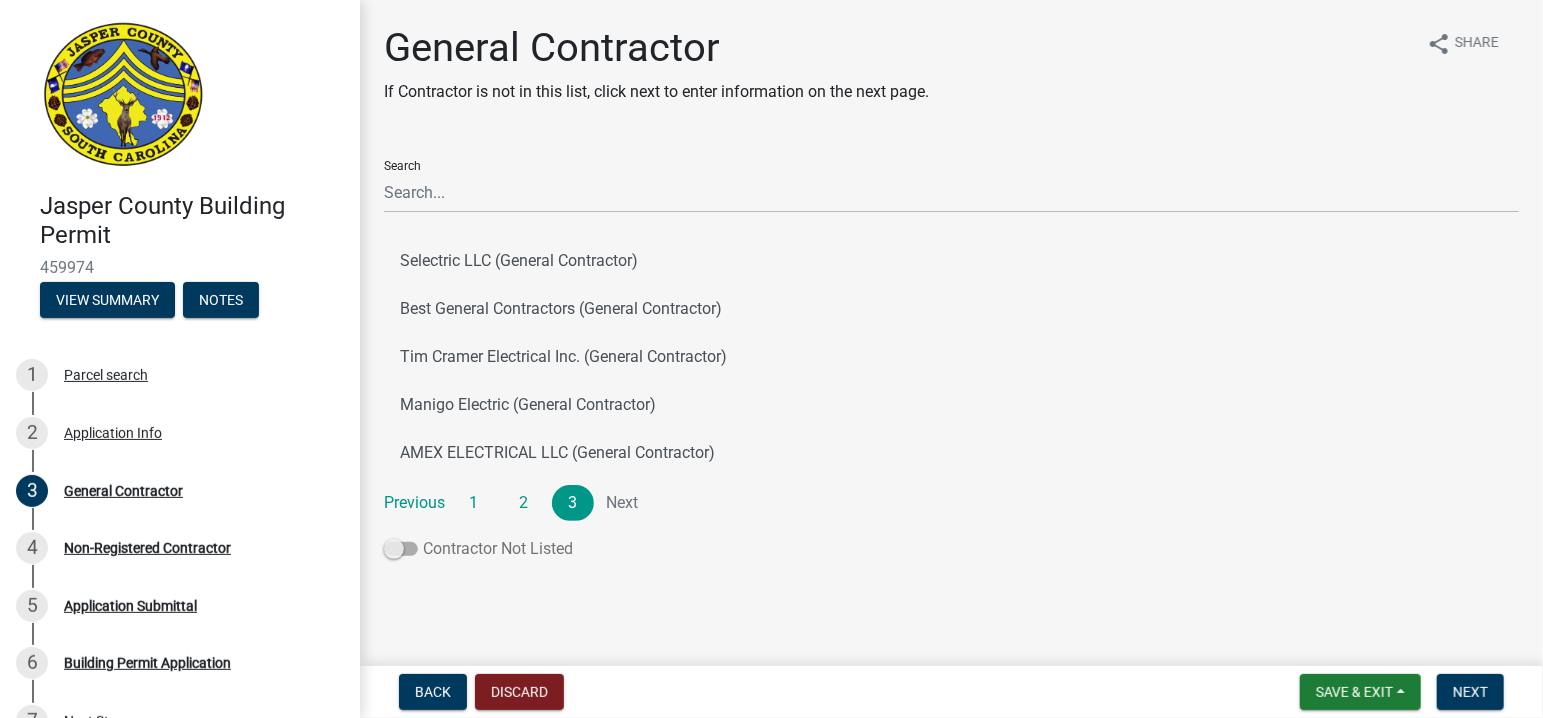 click 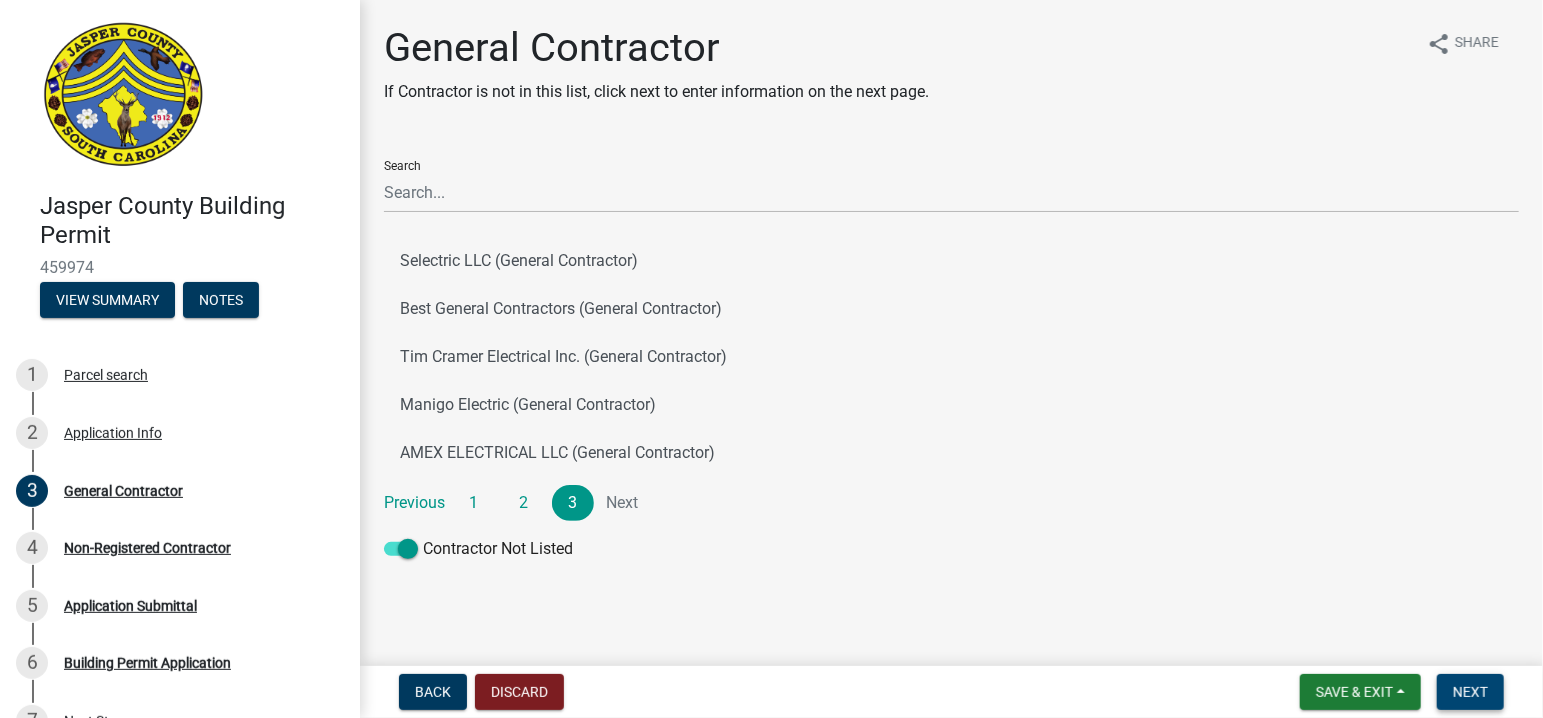 click on "Next" at bounding box center (1470, 692) 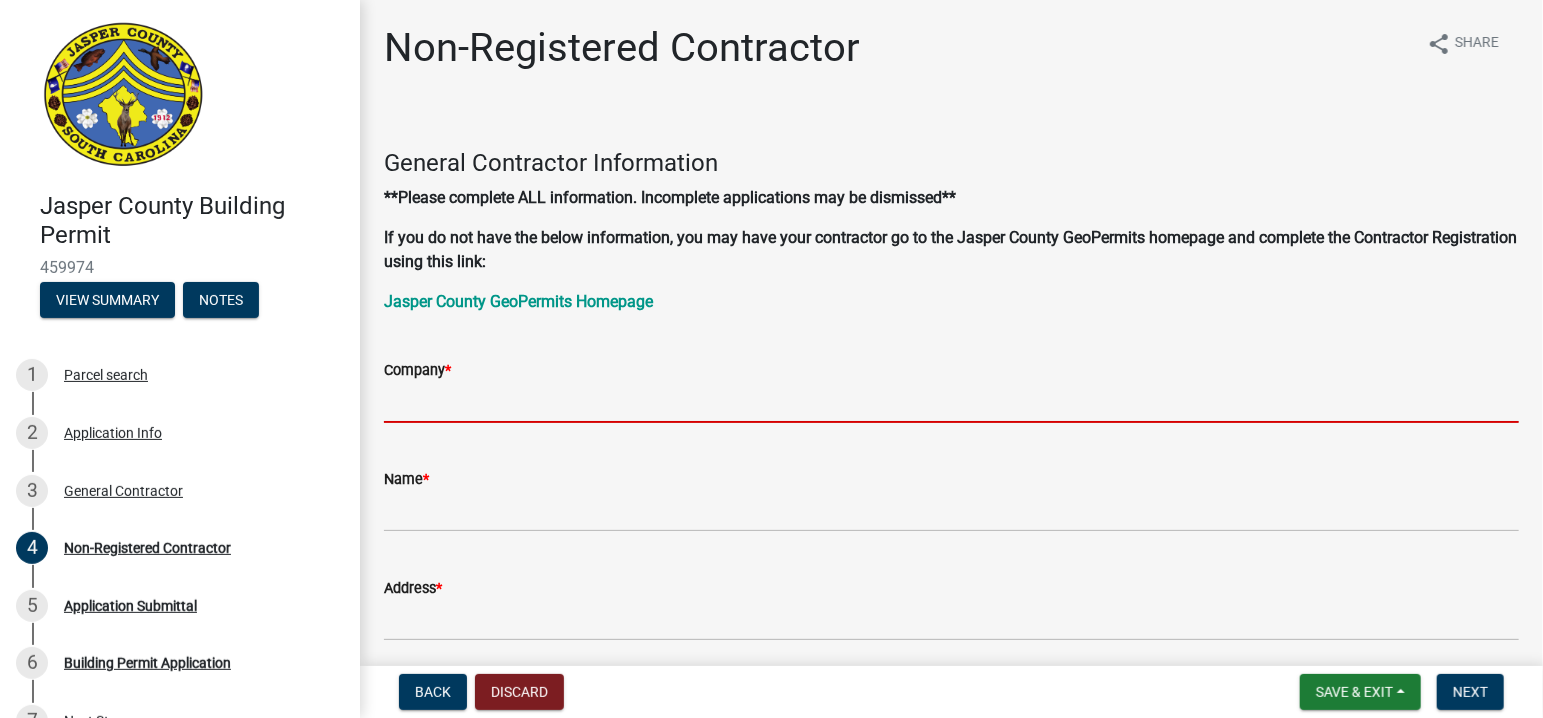 click on "Company  *" at bounding box center (951, 402) 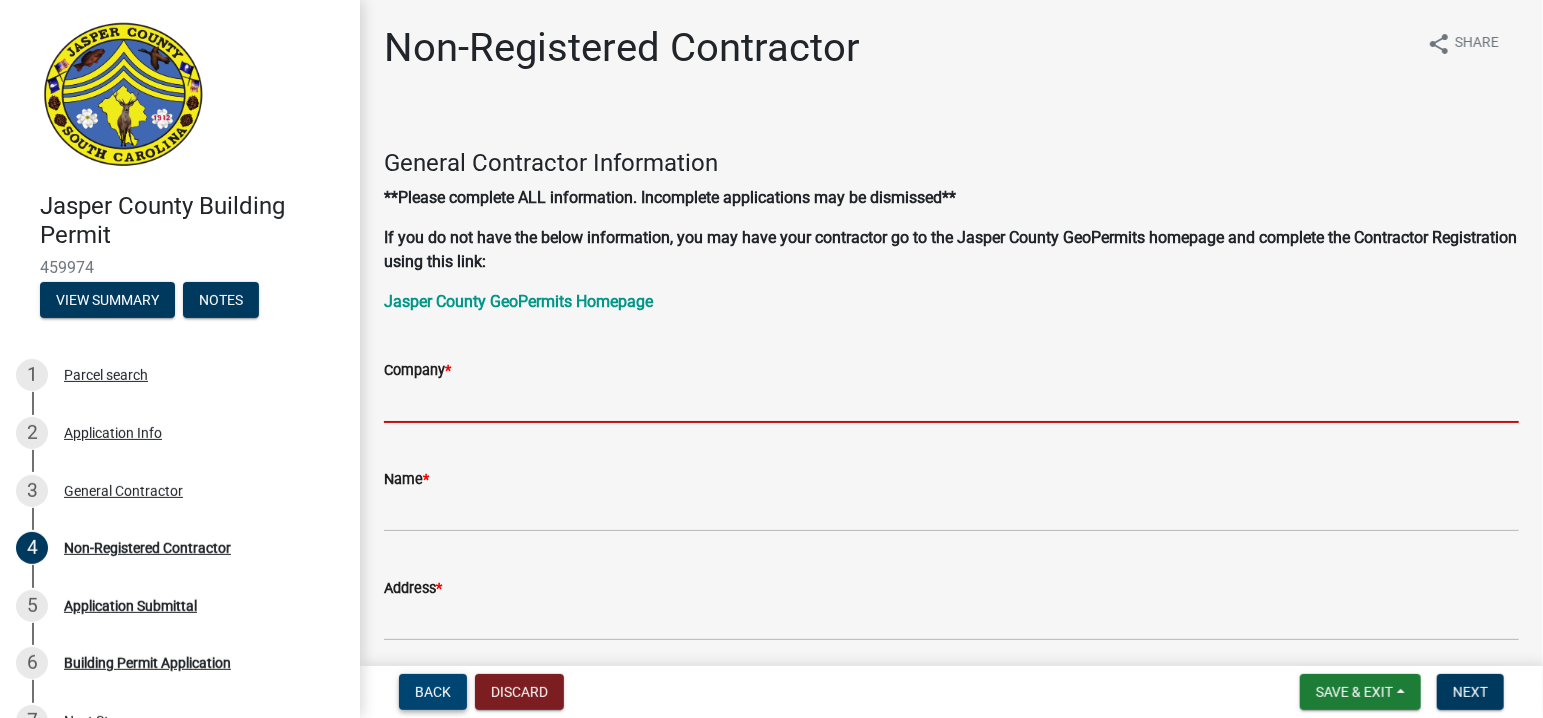 click on "Back" at bounding box center (433, 692) 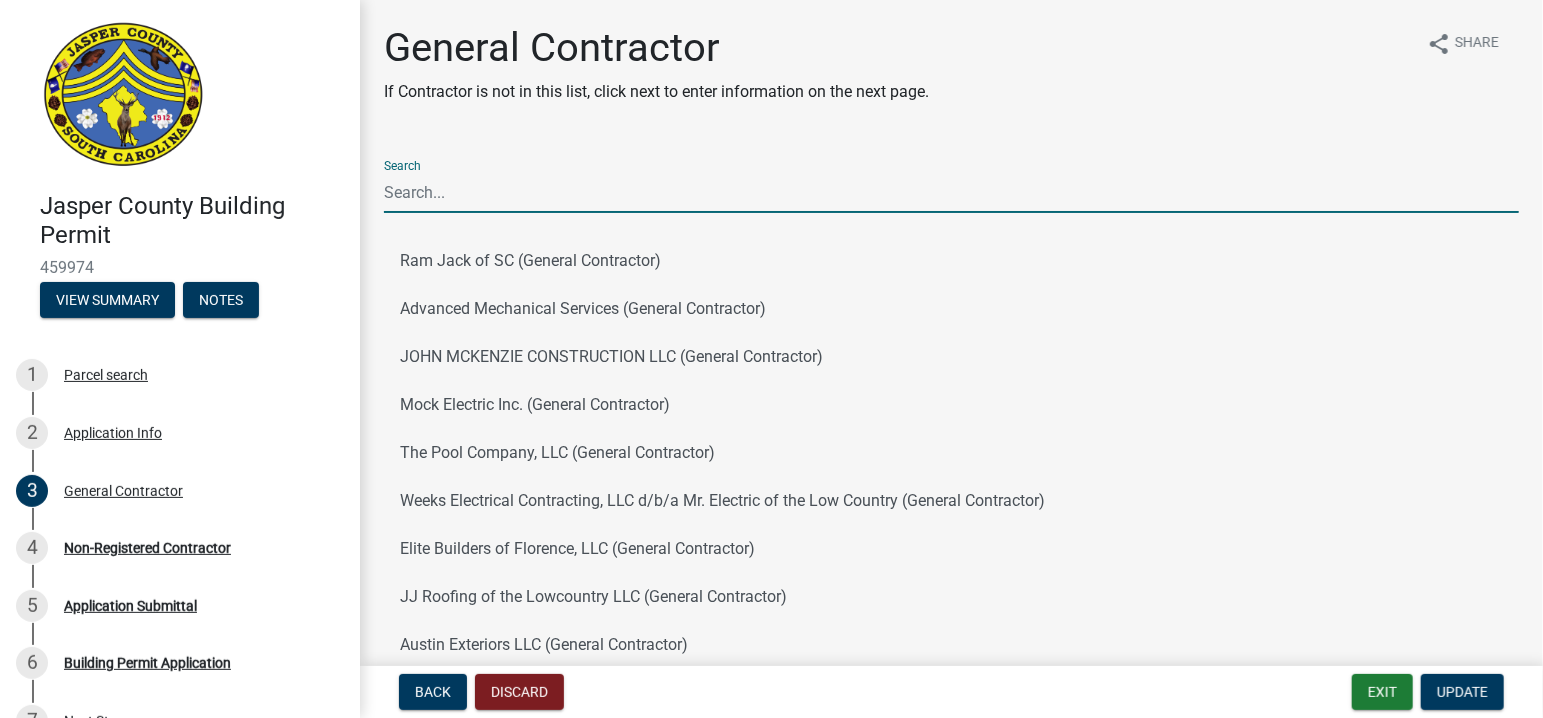 click on "Search" at bounding box center [951, 192] 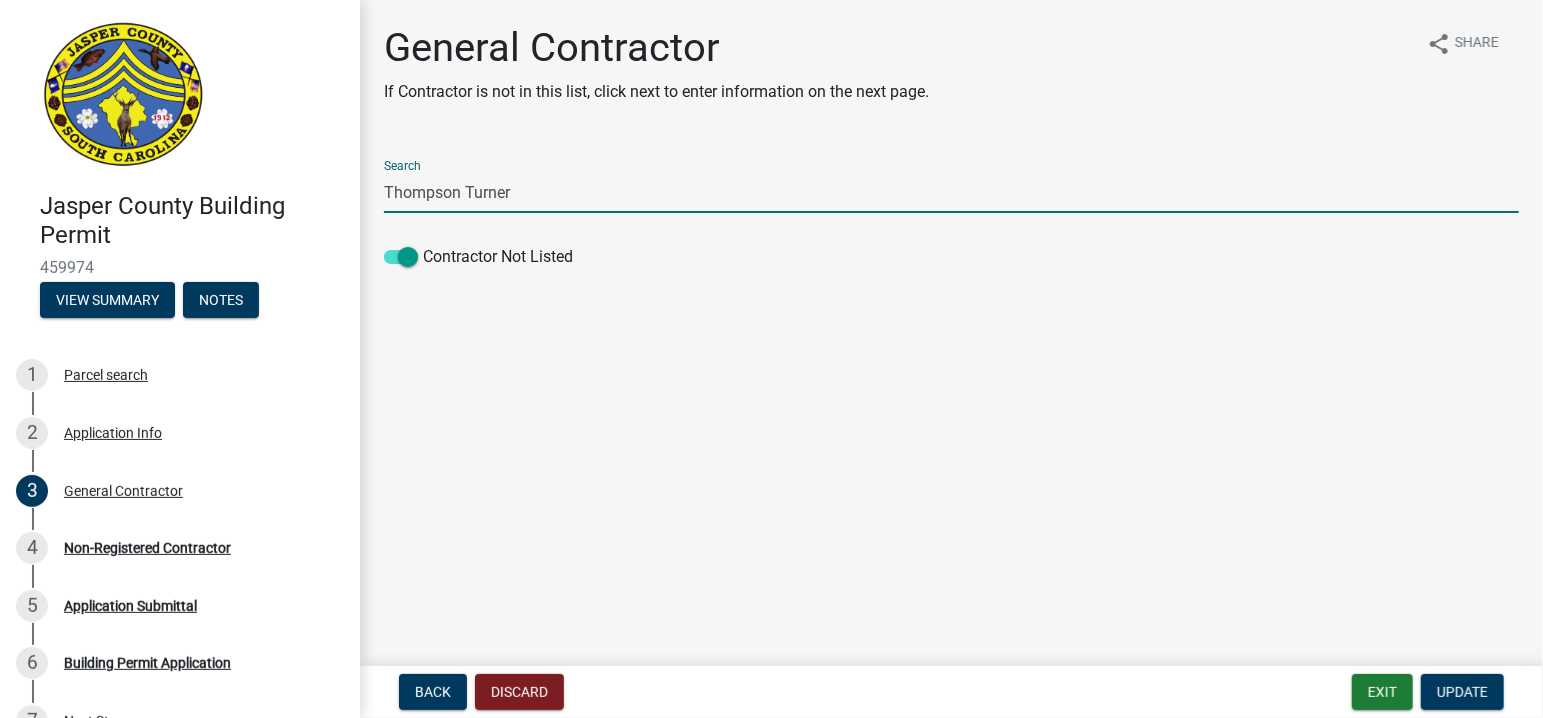 type on "Thompson Turner" 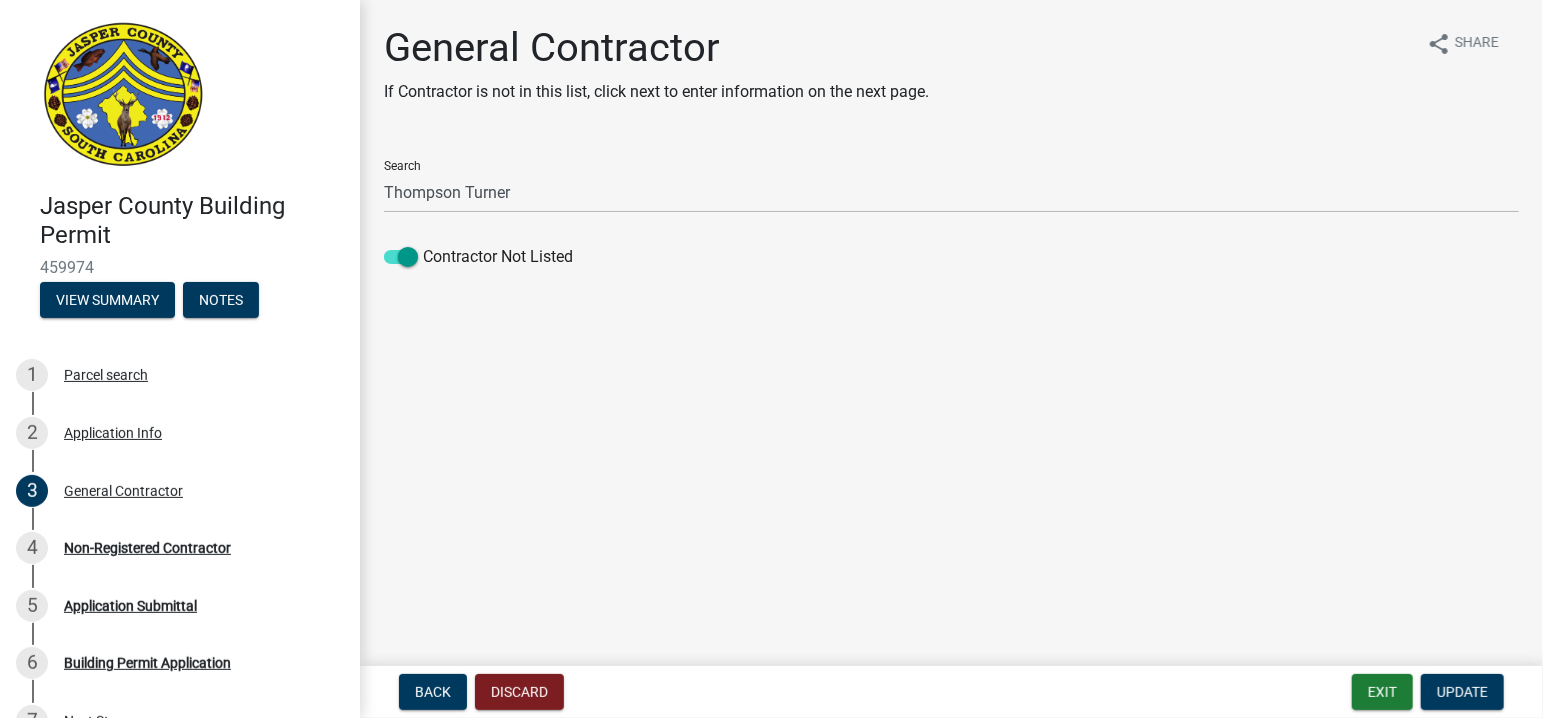 click on "Thompson Turner Contractor Not Listed" 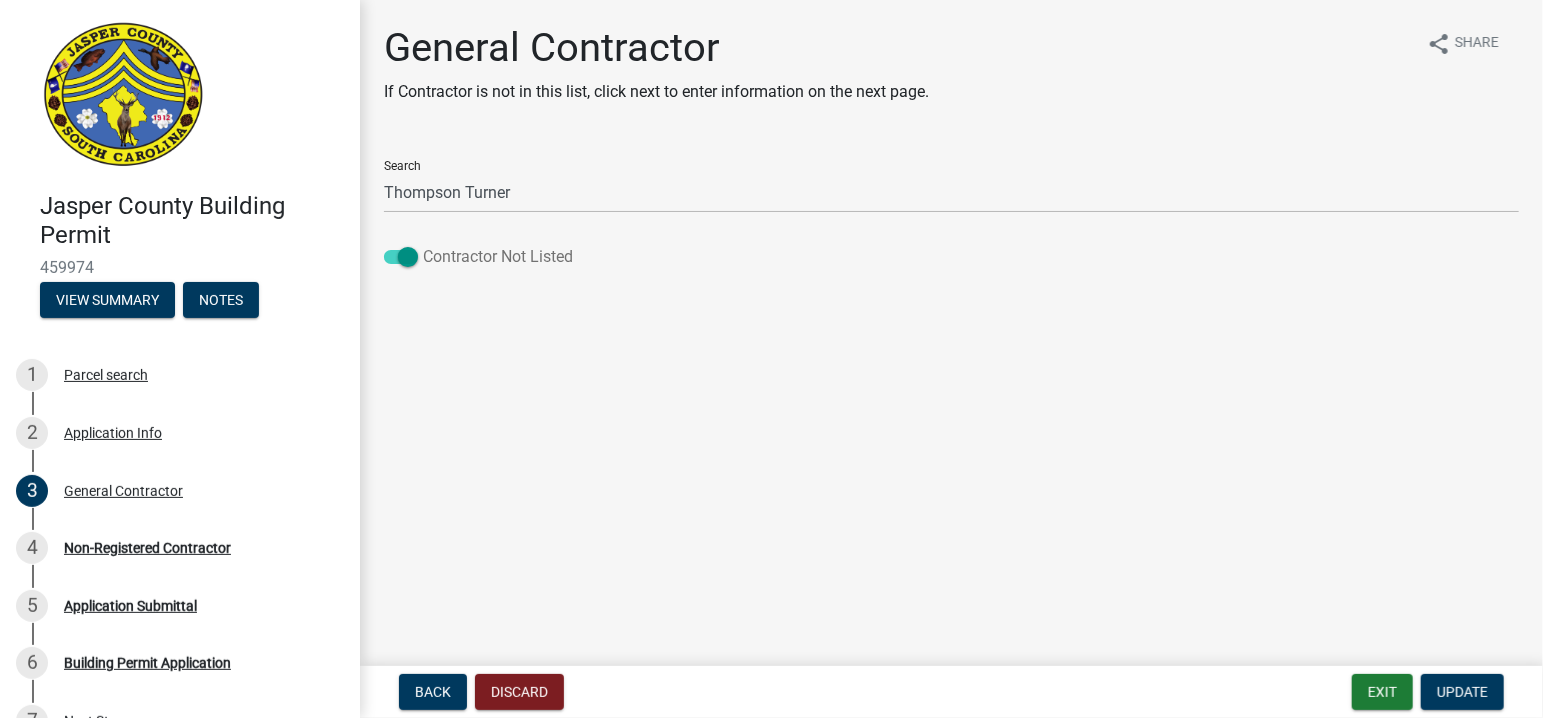 click 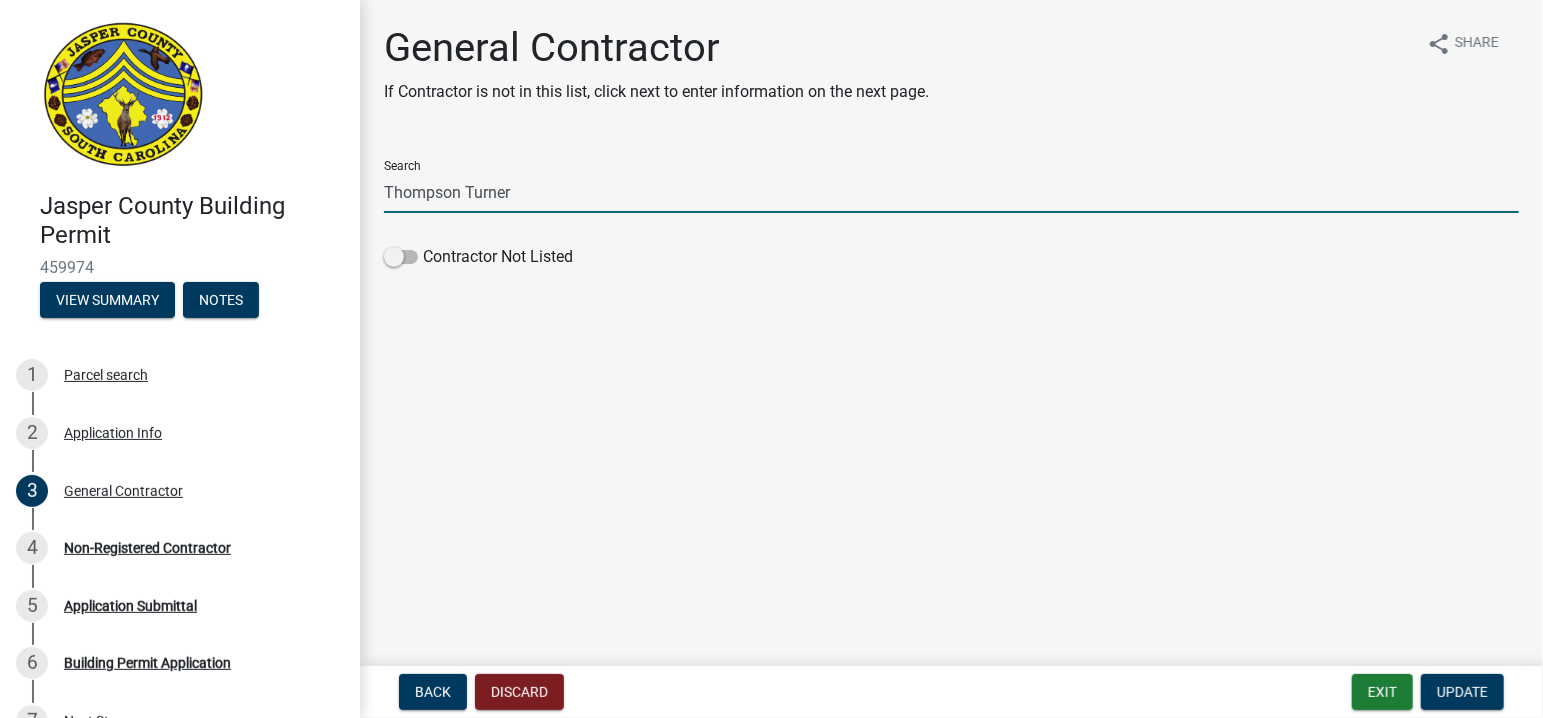 click on "Thompson Turner" at bounding box center [951, 192] 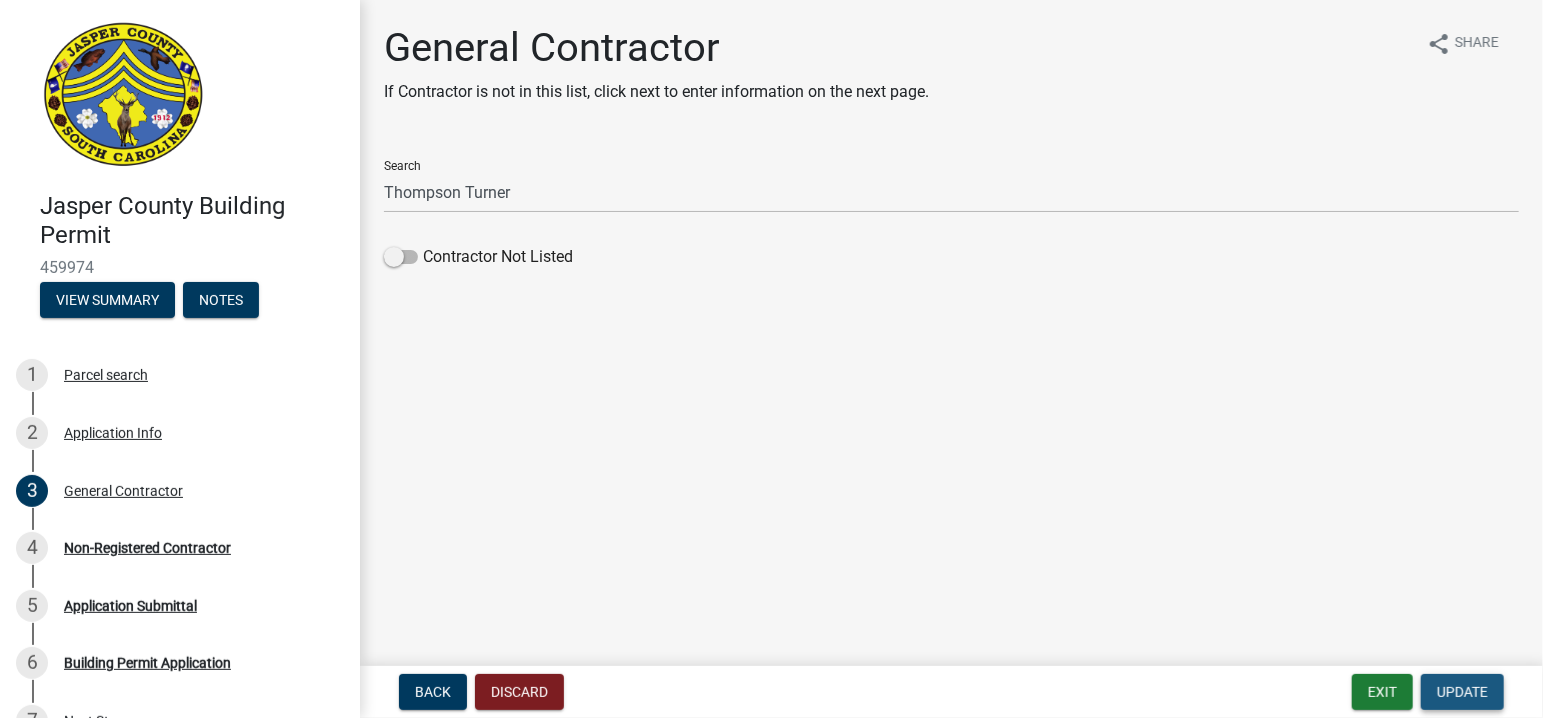 click on "Update" at bounding box center (1462, 692) 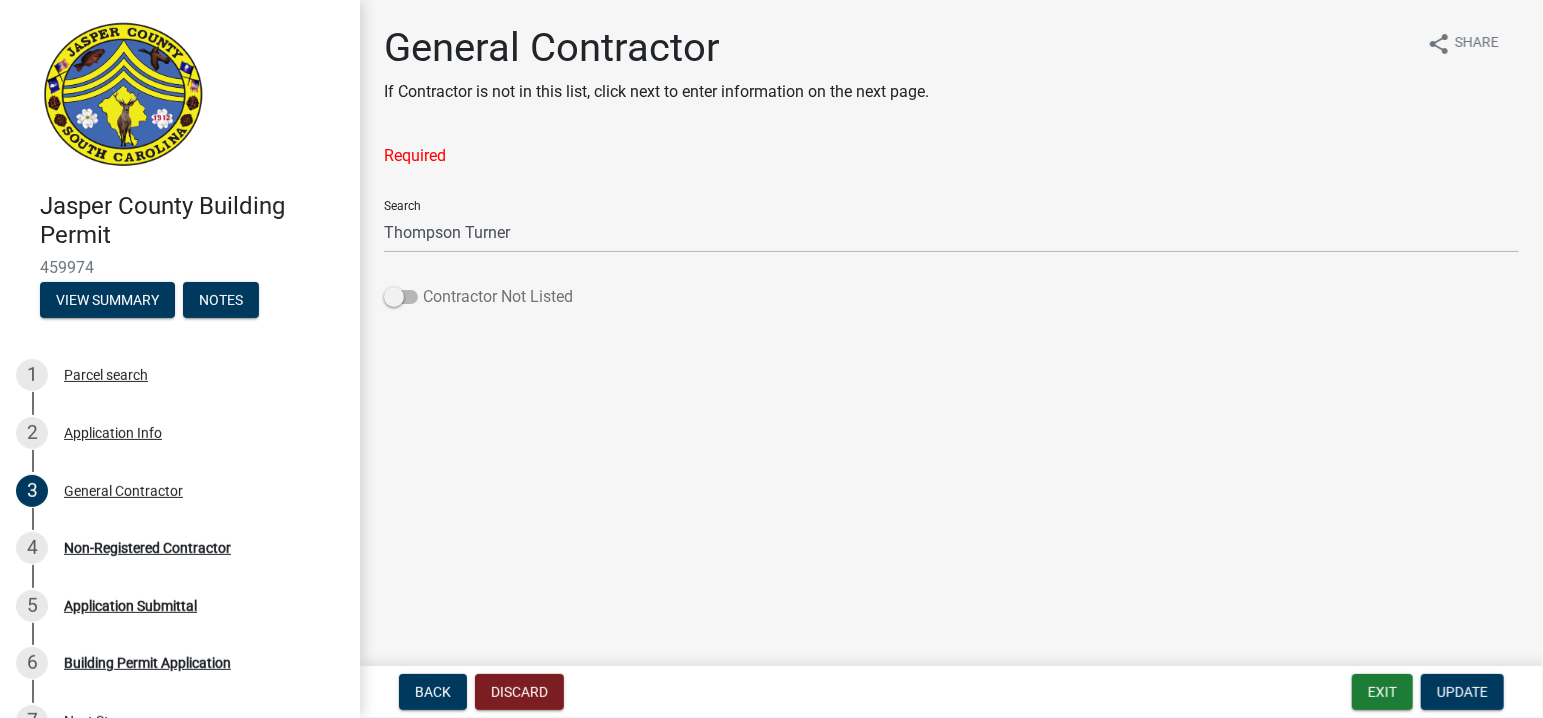 click 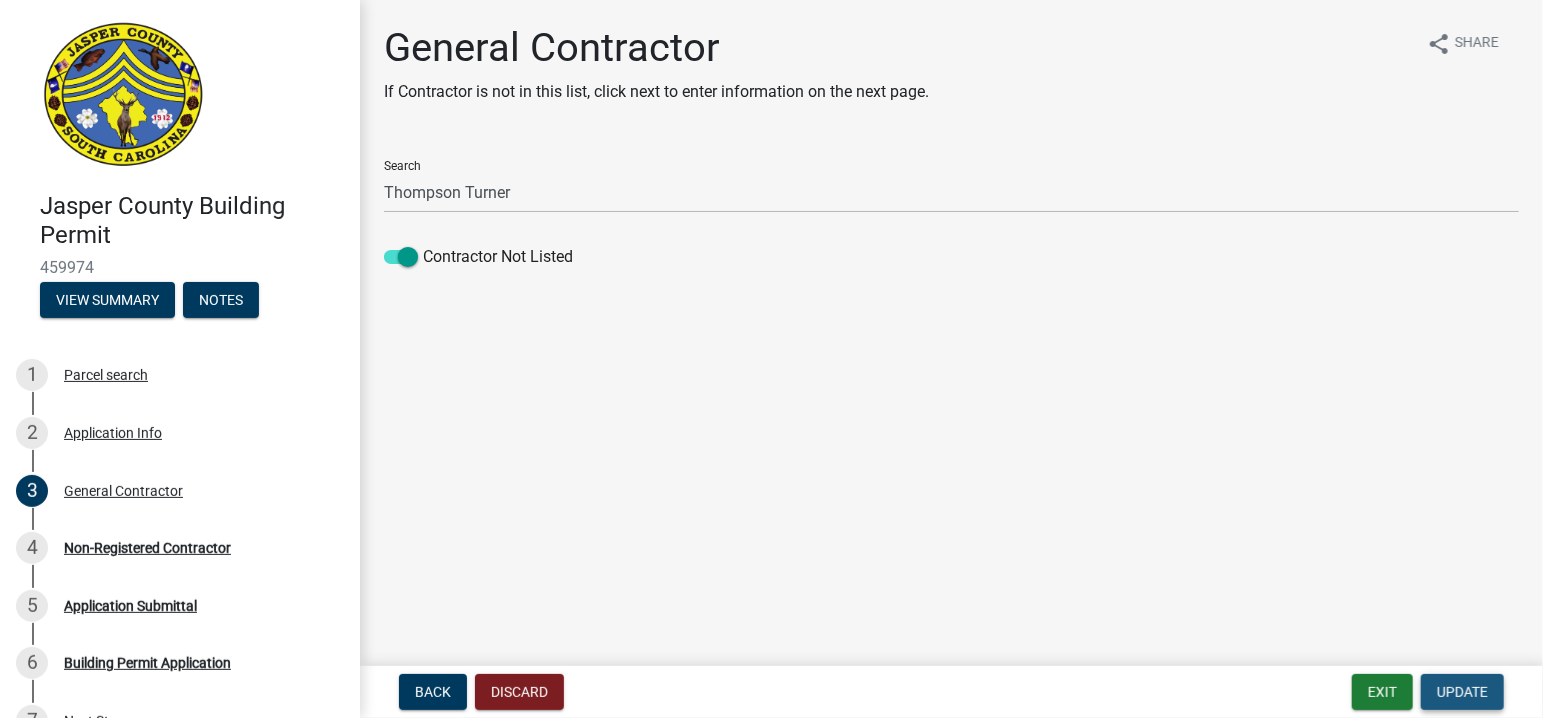 click on "Update" at bounding box center (1462, 692) 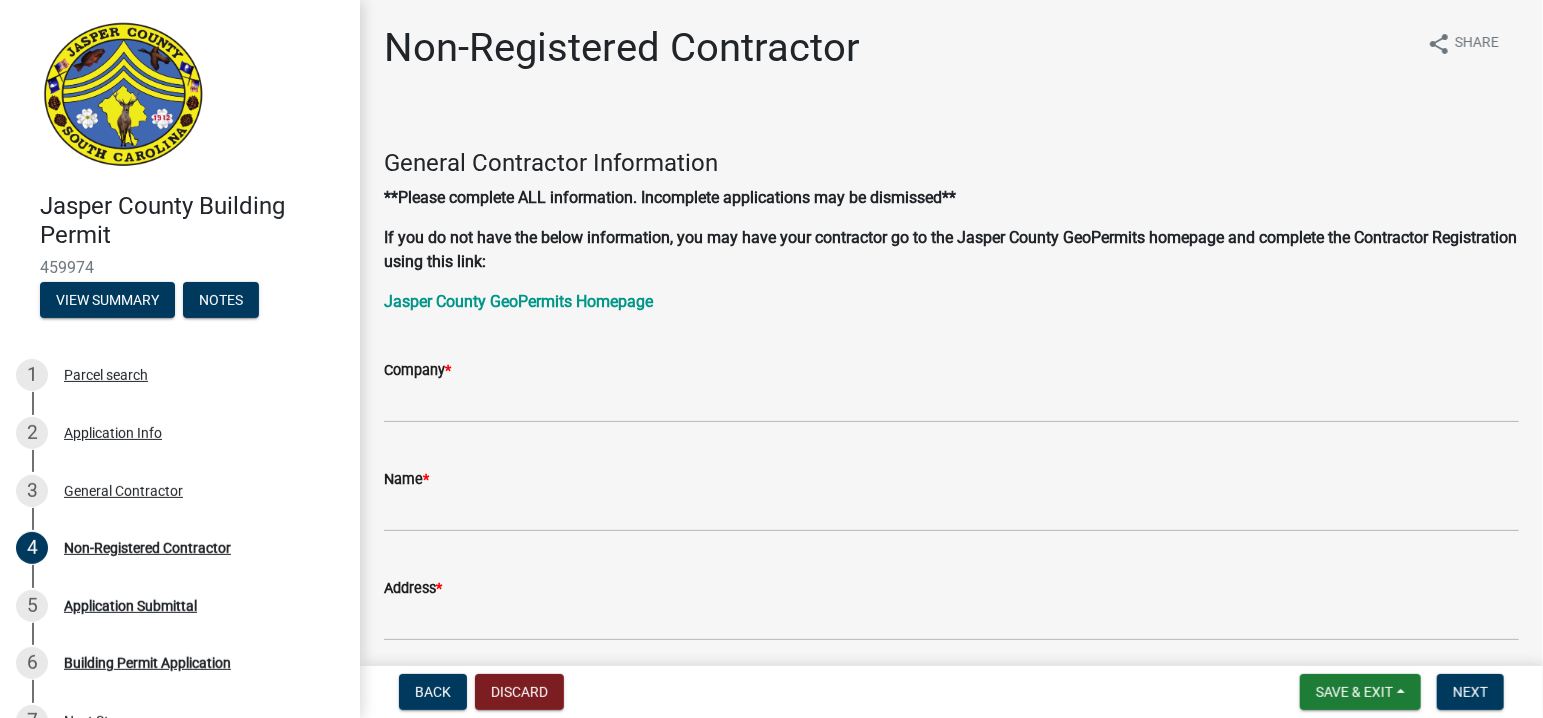 click on "Company  *" 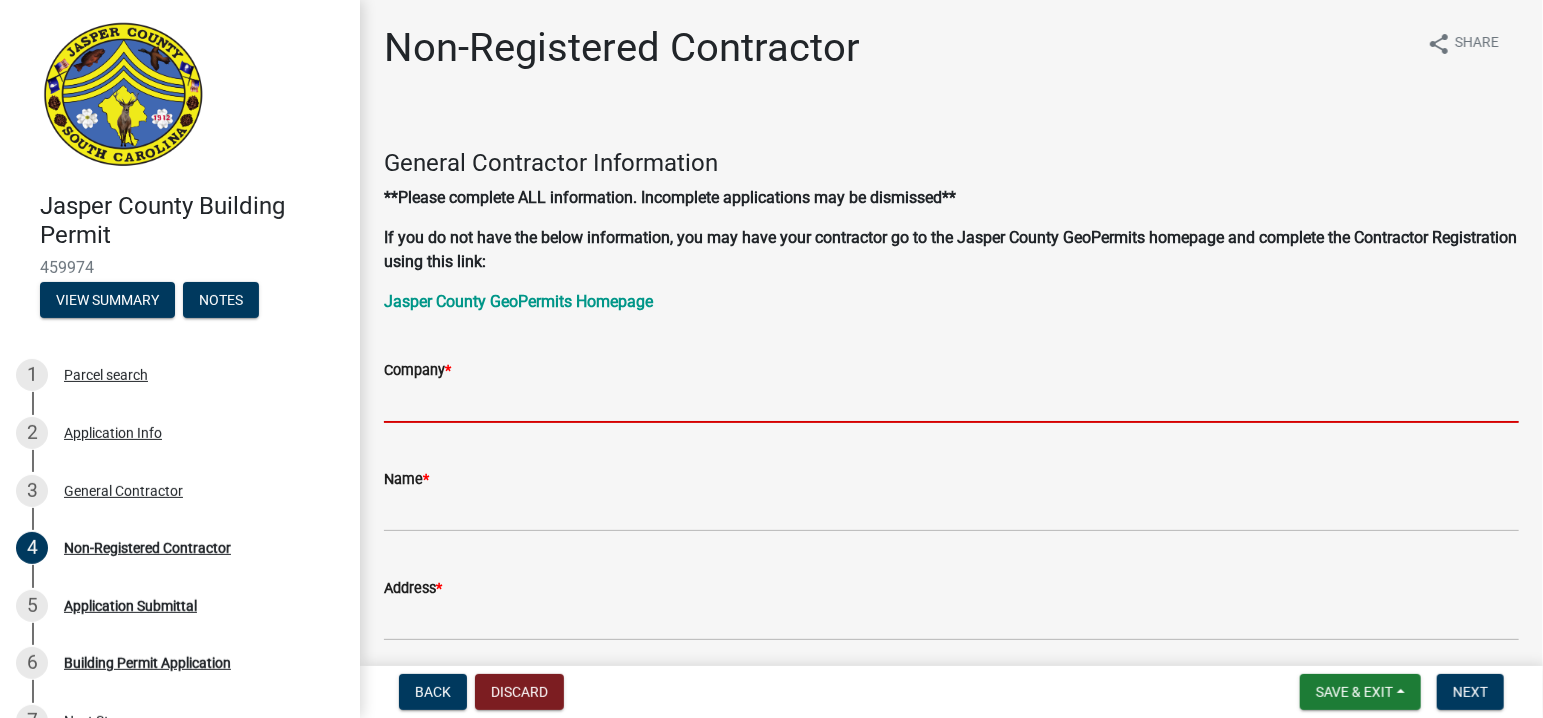 click on "Company  *" at bounding box center (951, 402) 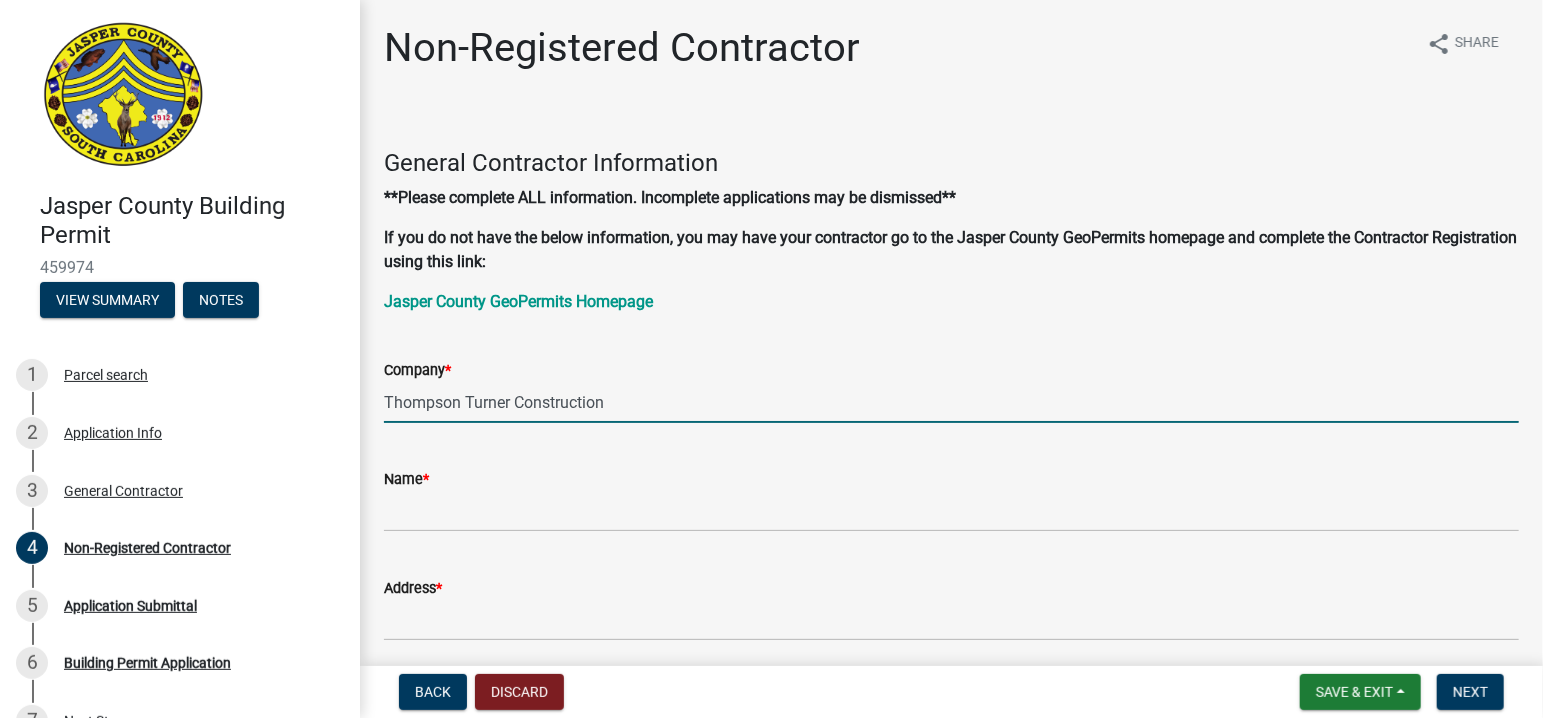 type on "Thompson Turner Construction" 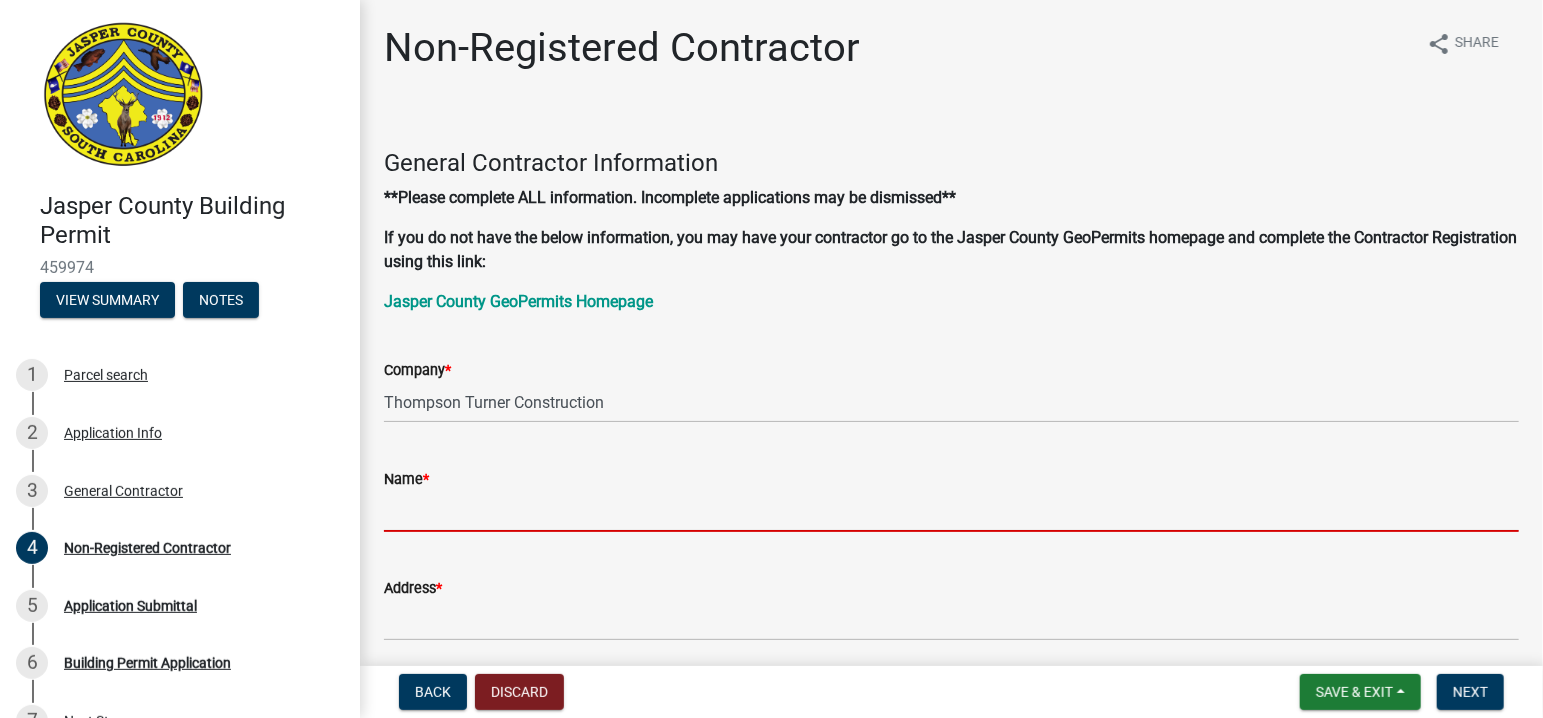 click on "Name  *" at bounding box center (951, 511) 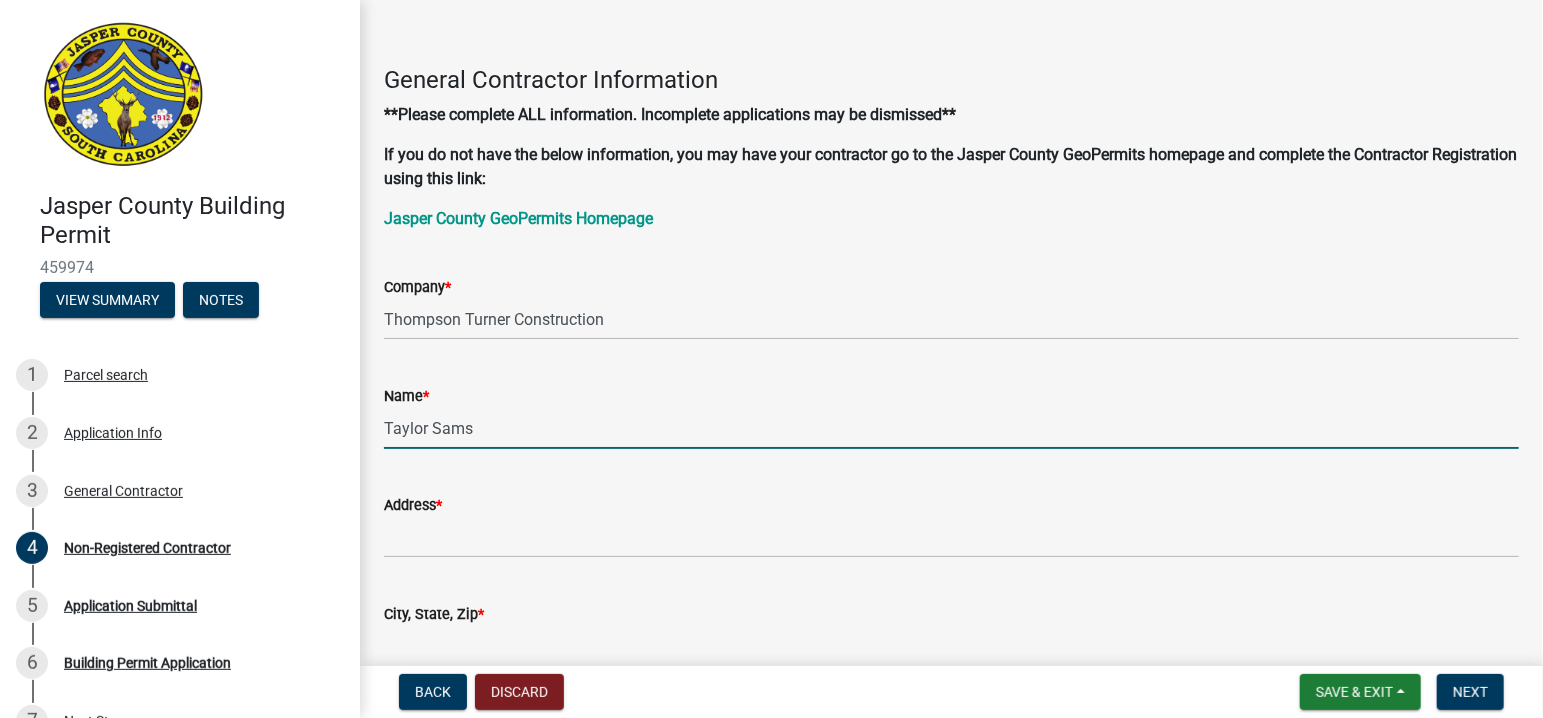 scroll, scrollTop: 100, scrollLeft: 0, axis: vertical 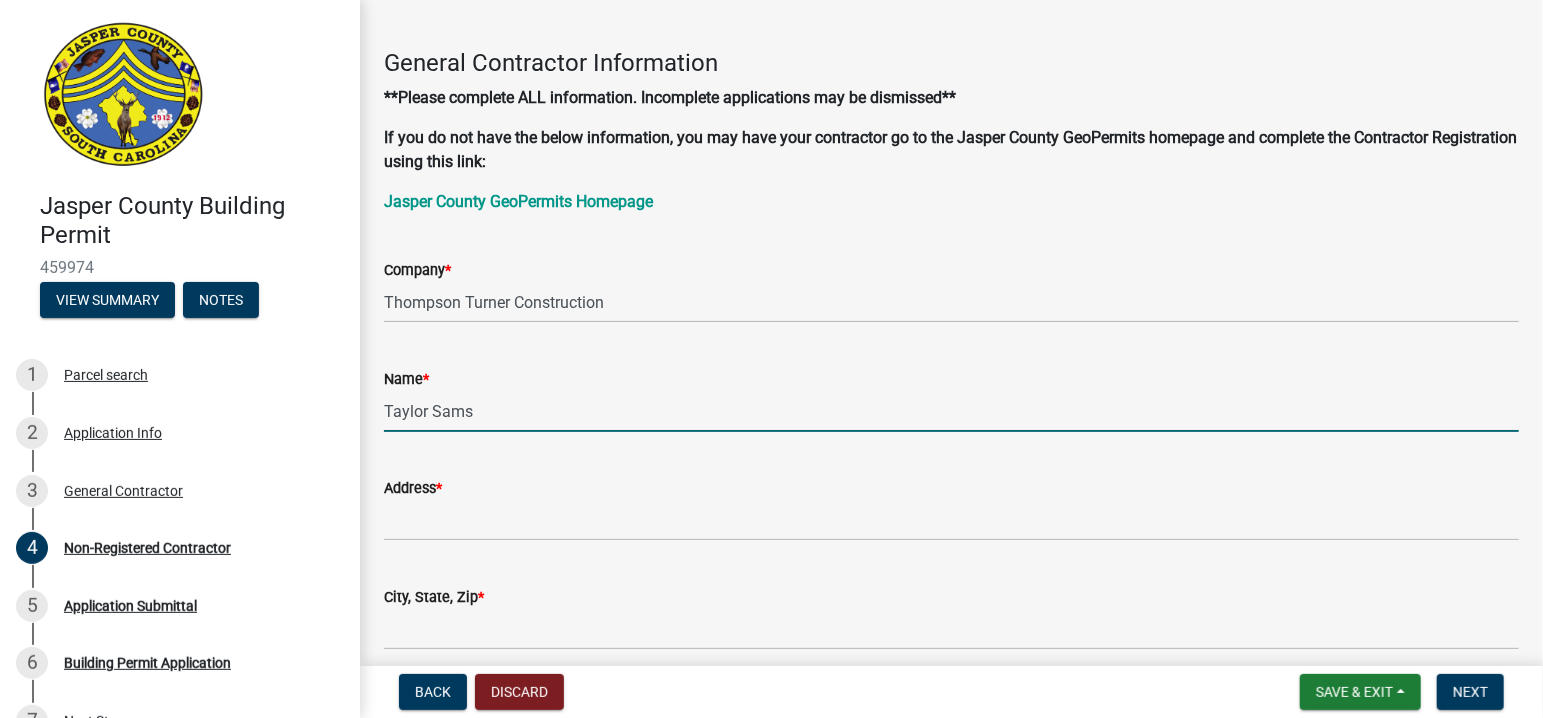 type on "Taylor Sams" 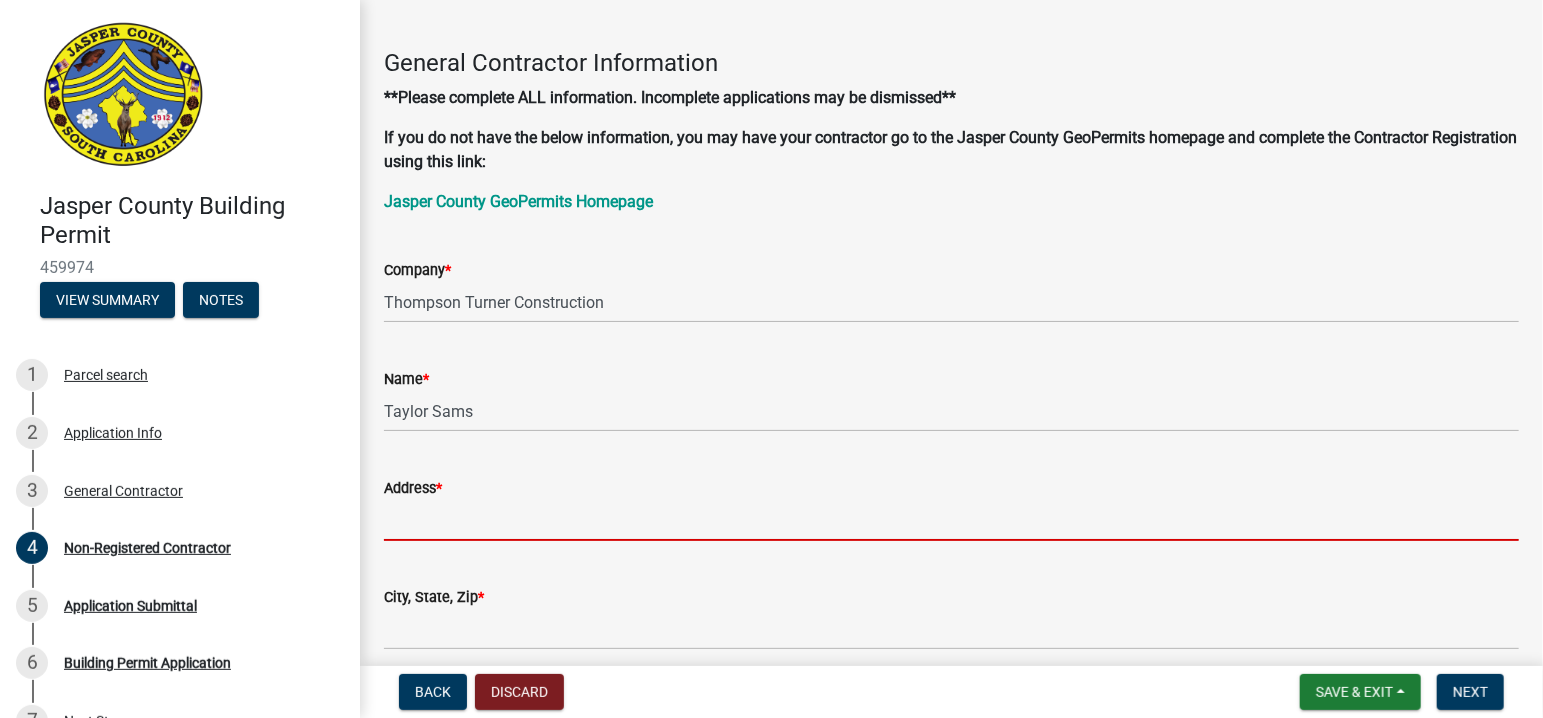 click on "Address  *" at bounding box center [951, 520] 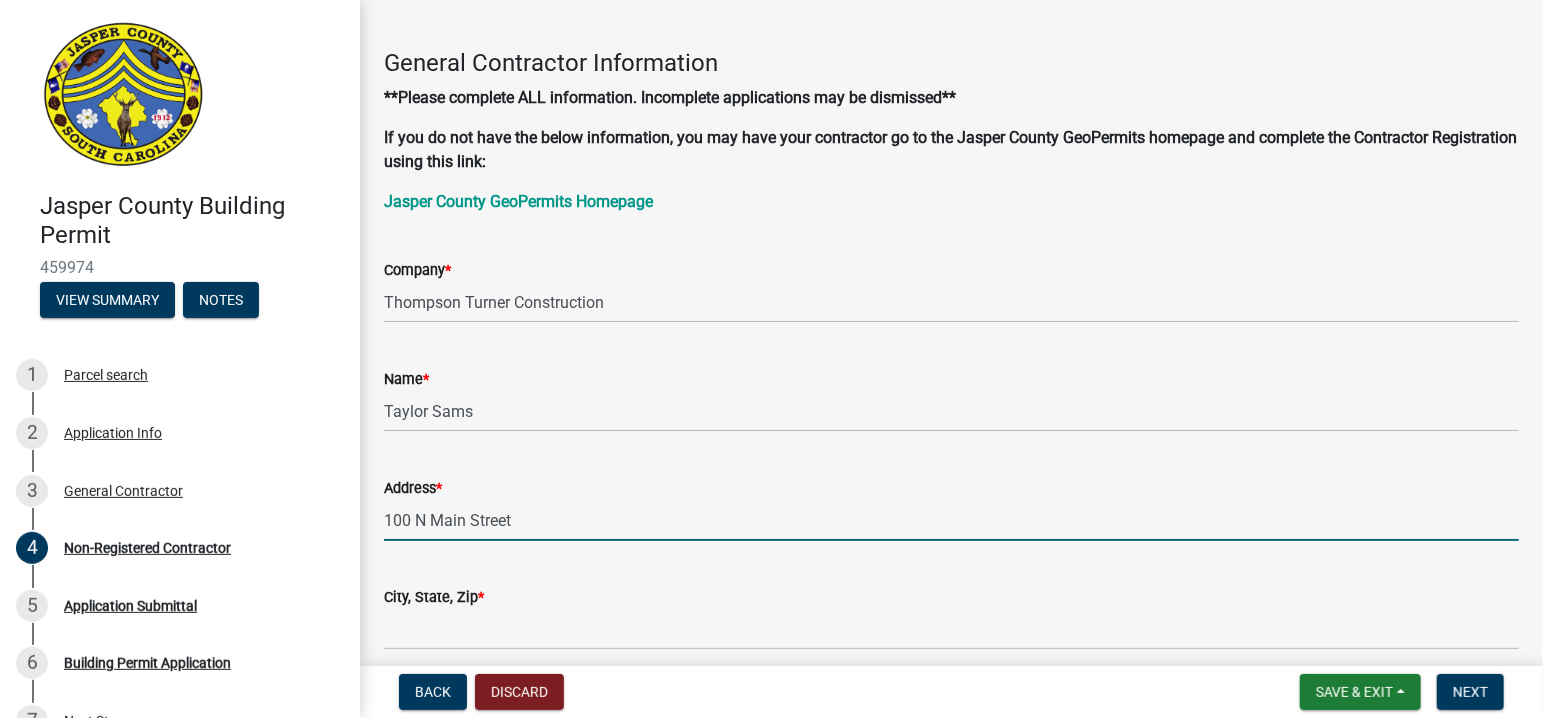 type on "100 N Main Street" 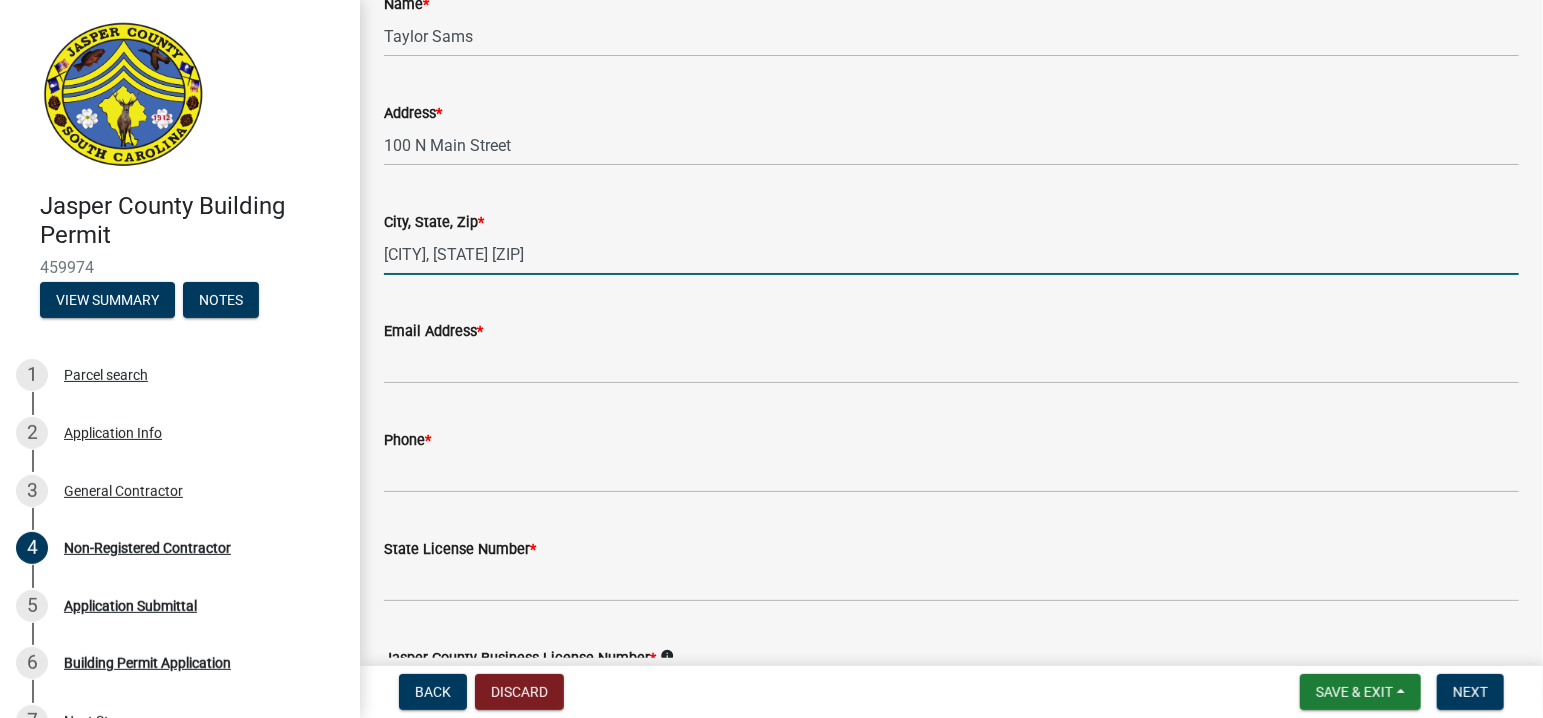 scroll, scrollTop: 500, scrollLeft: 0, axis: vertical 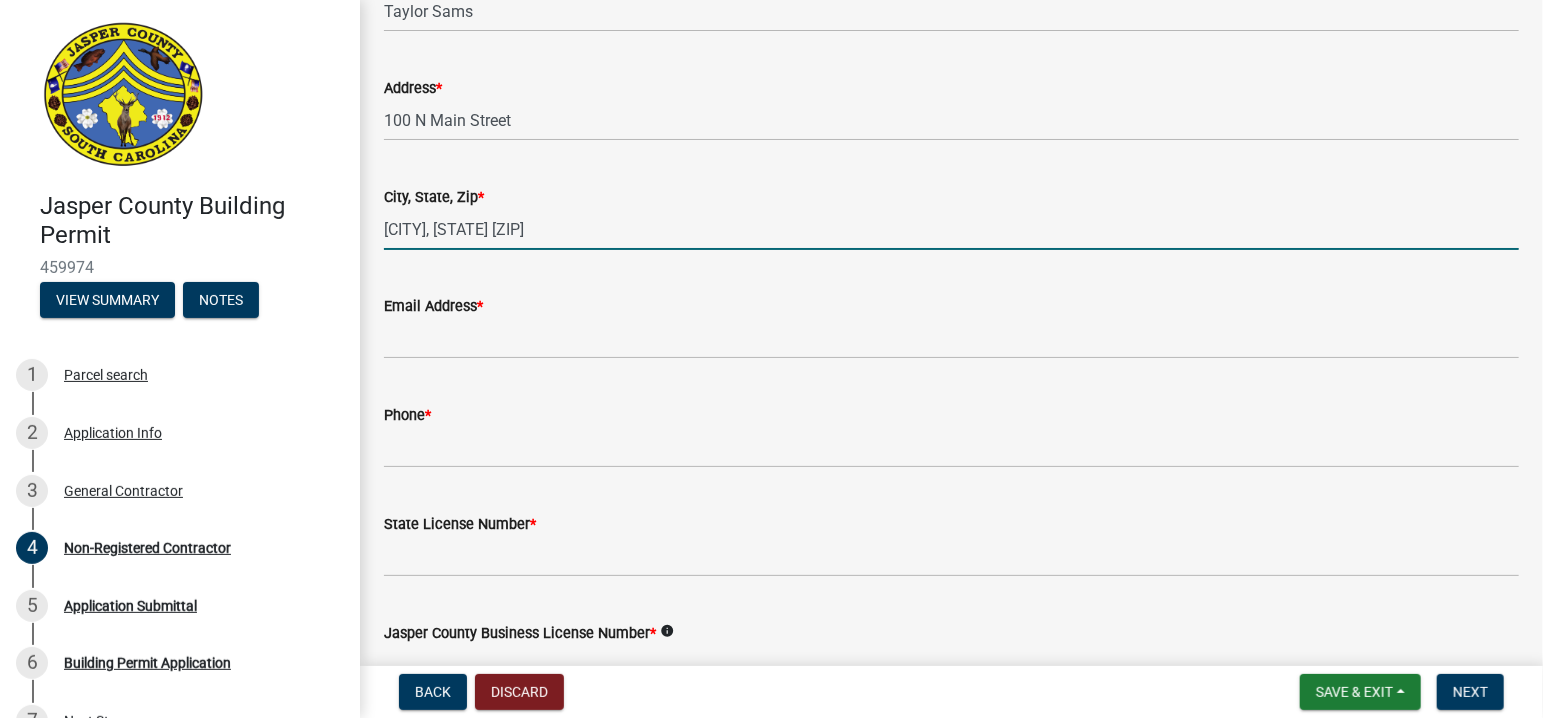 type on "[CITY], [STATE] [ZIP]" 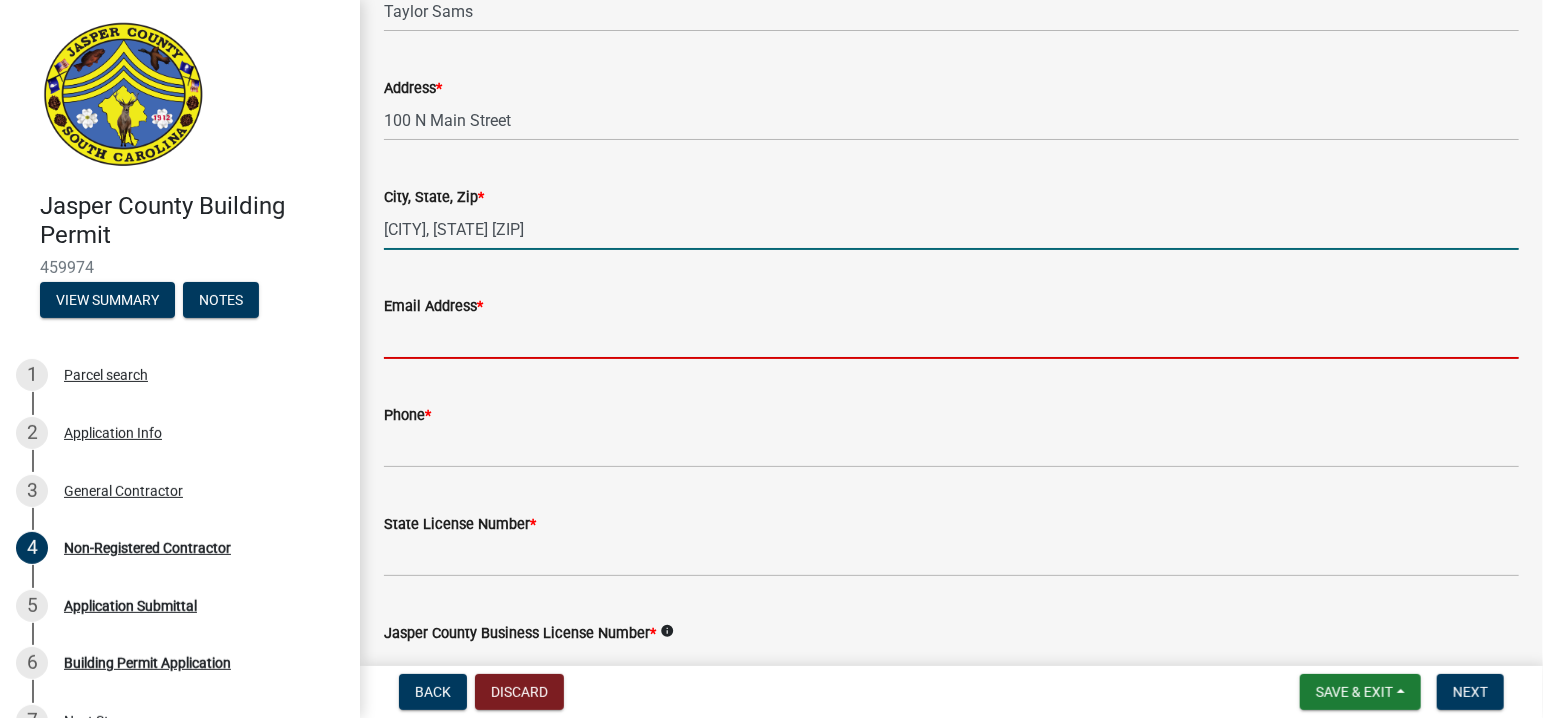 click on "Email Address  *" at bounding box center [951, 338] 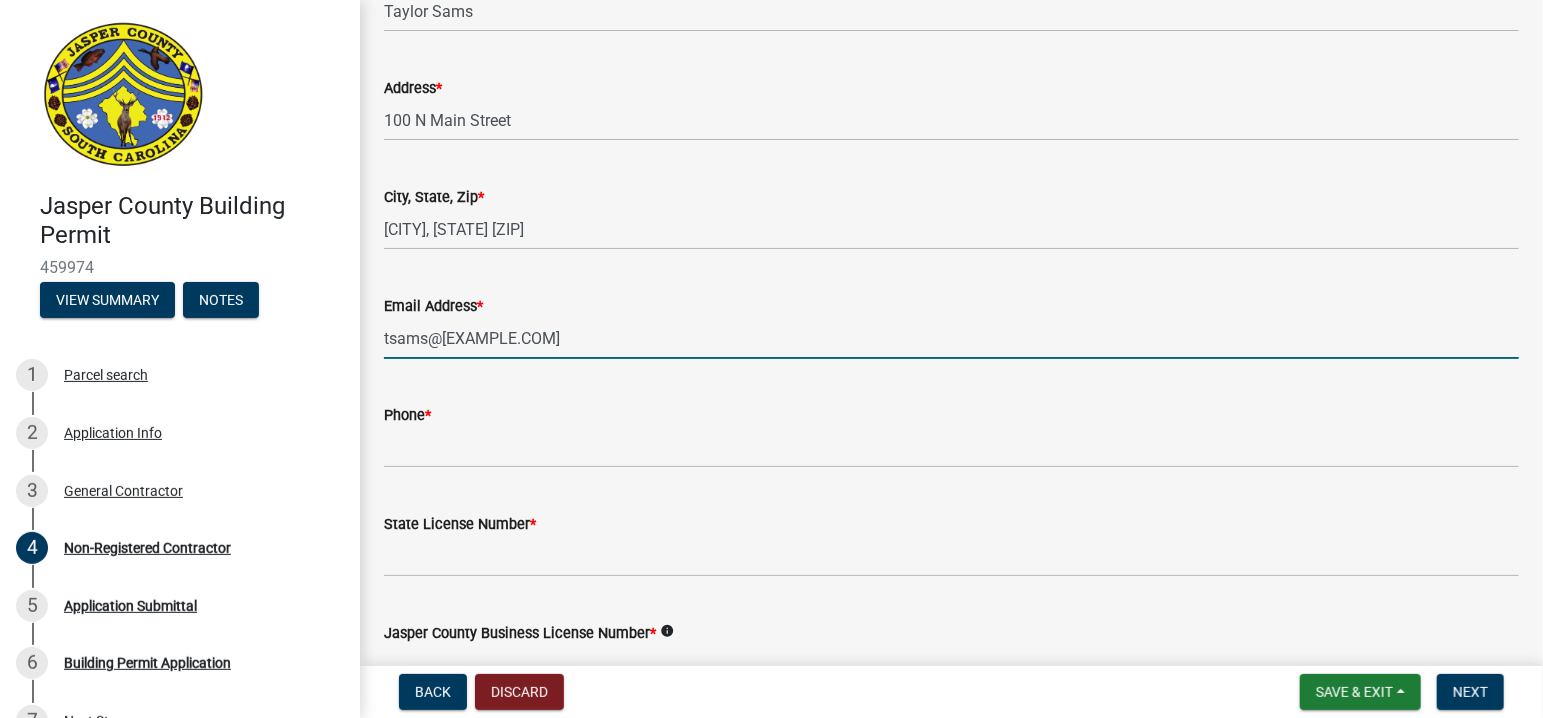 type on "tsams@[EXAMPLE.COM]" 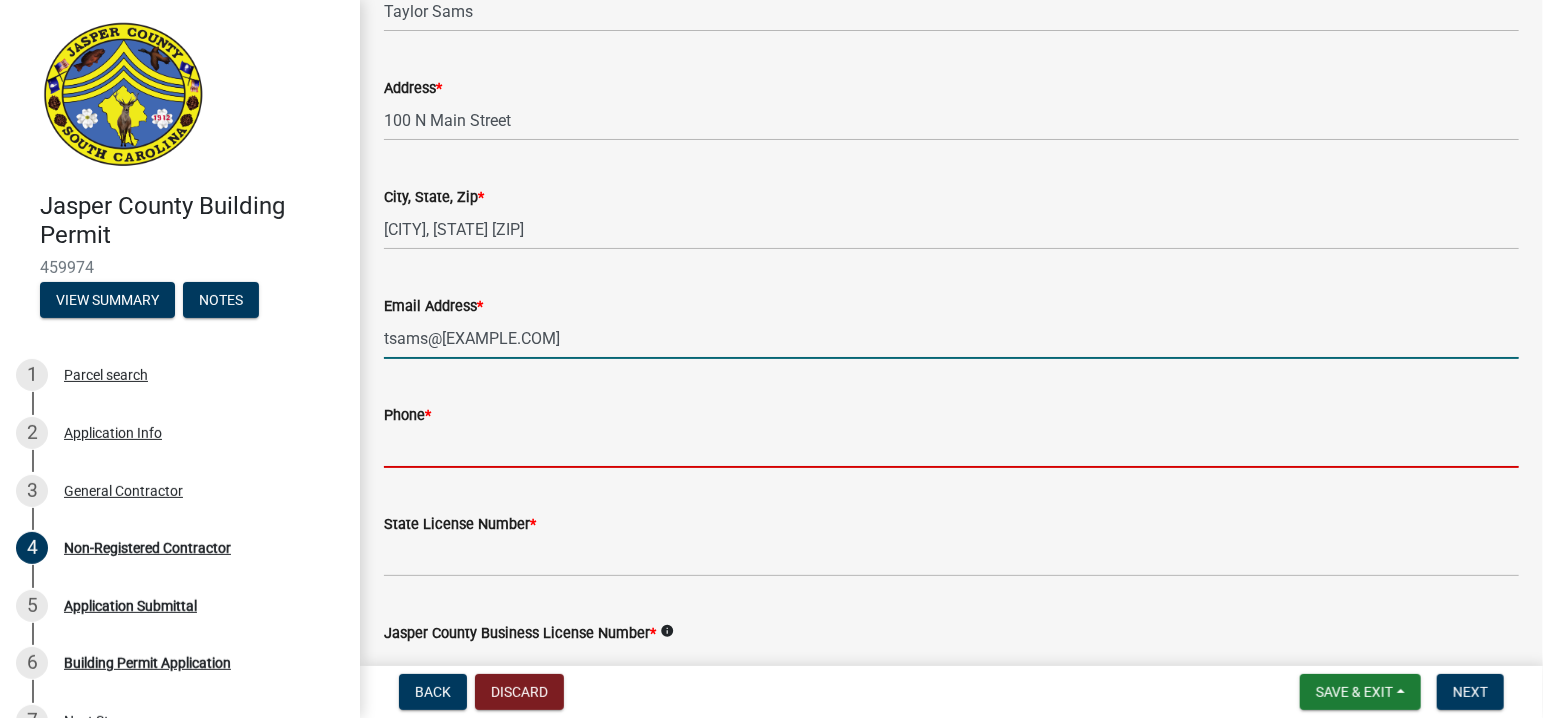 click on "Phone  *" at bounding box center (951, 447) 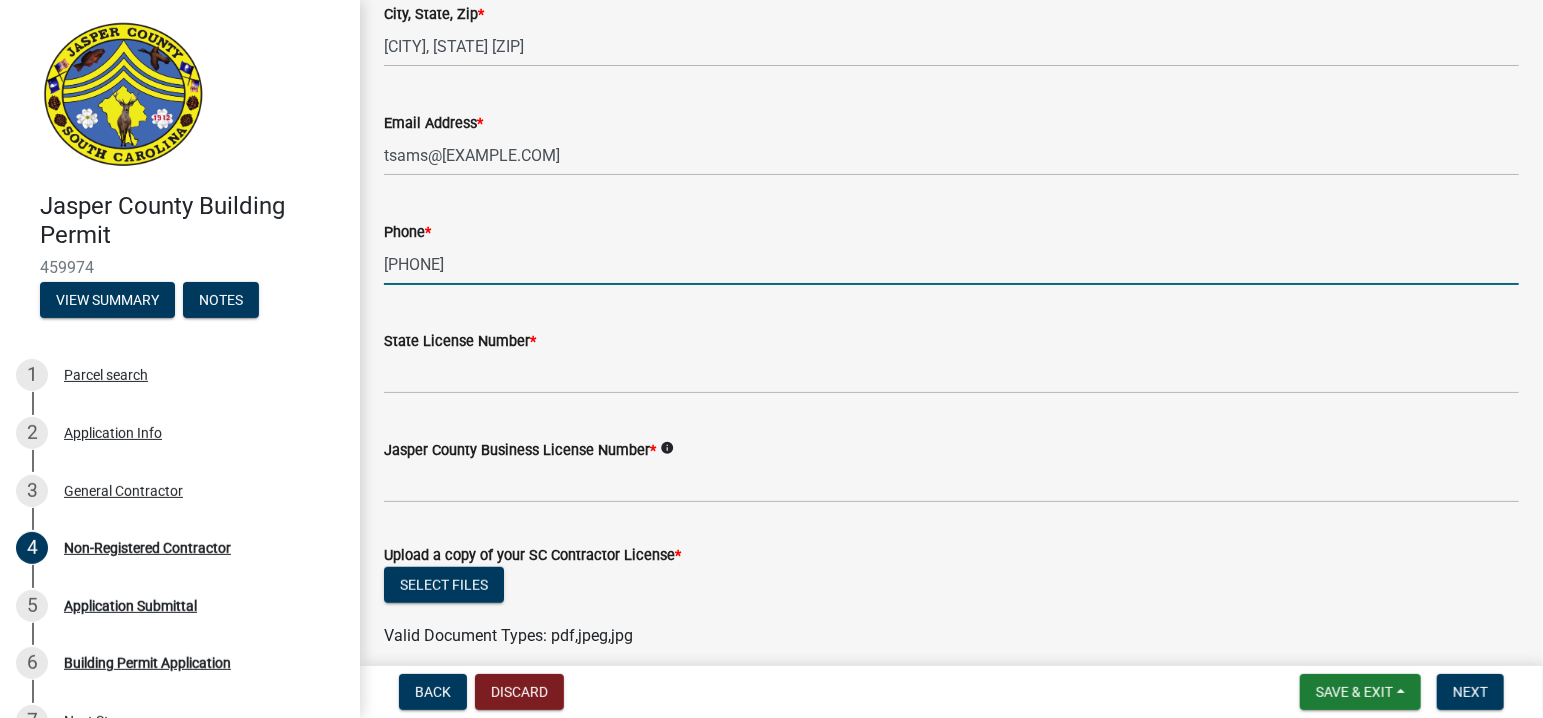 scroll, scrollTop: 700, scrollLeft: 0, axis: vertical 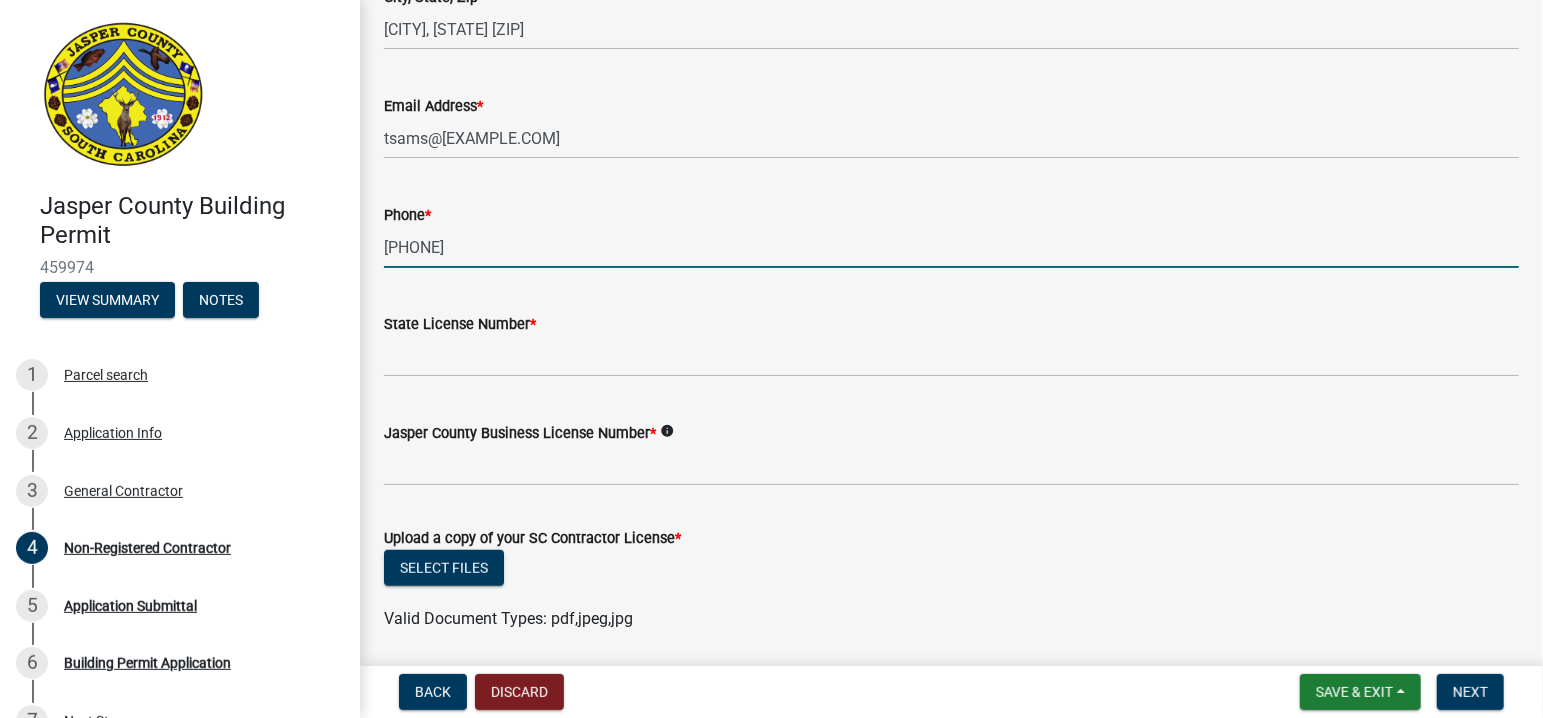 type on "[PHONE]" 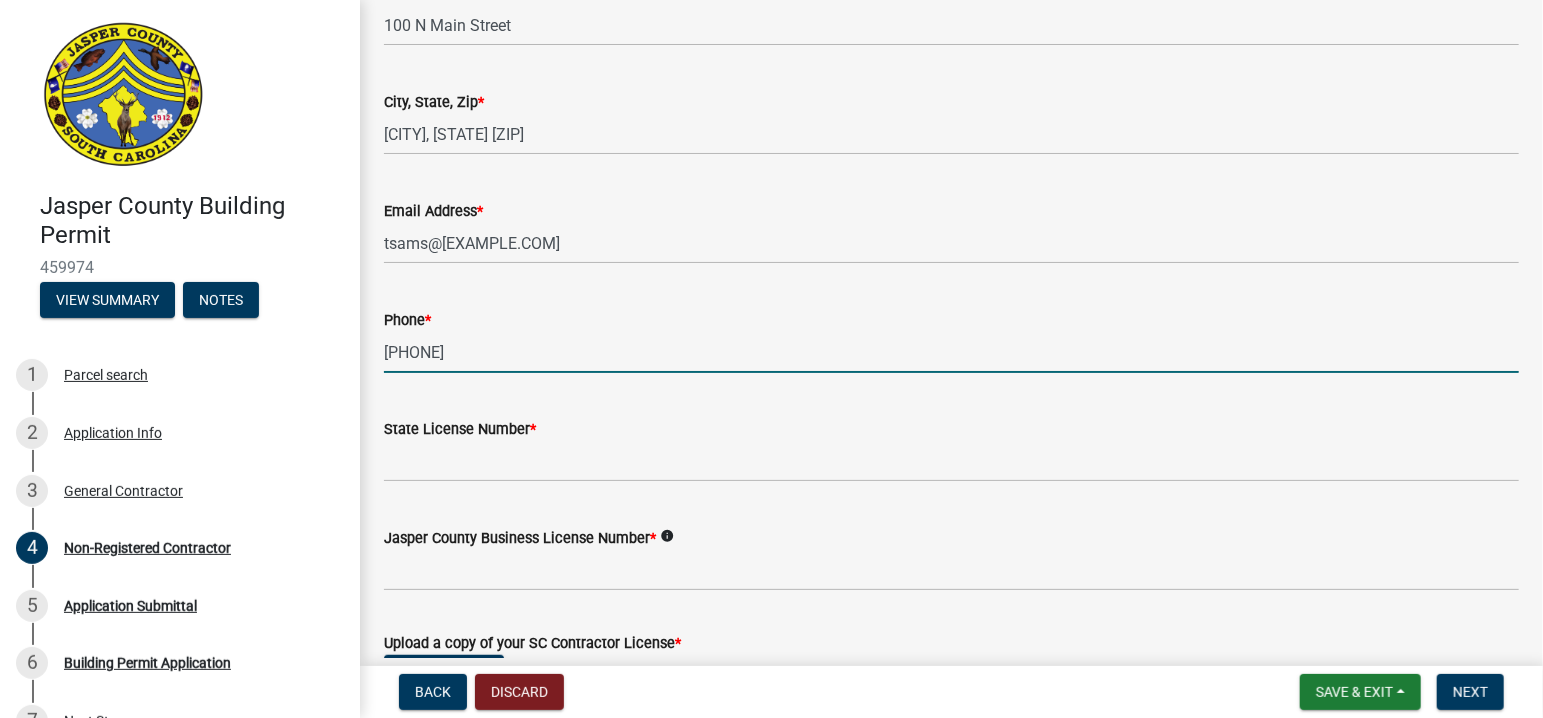 scroll, scrollTop: 600, scrollLeft: 0, axis: vertical 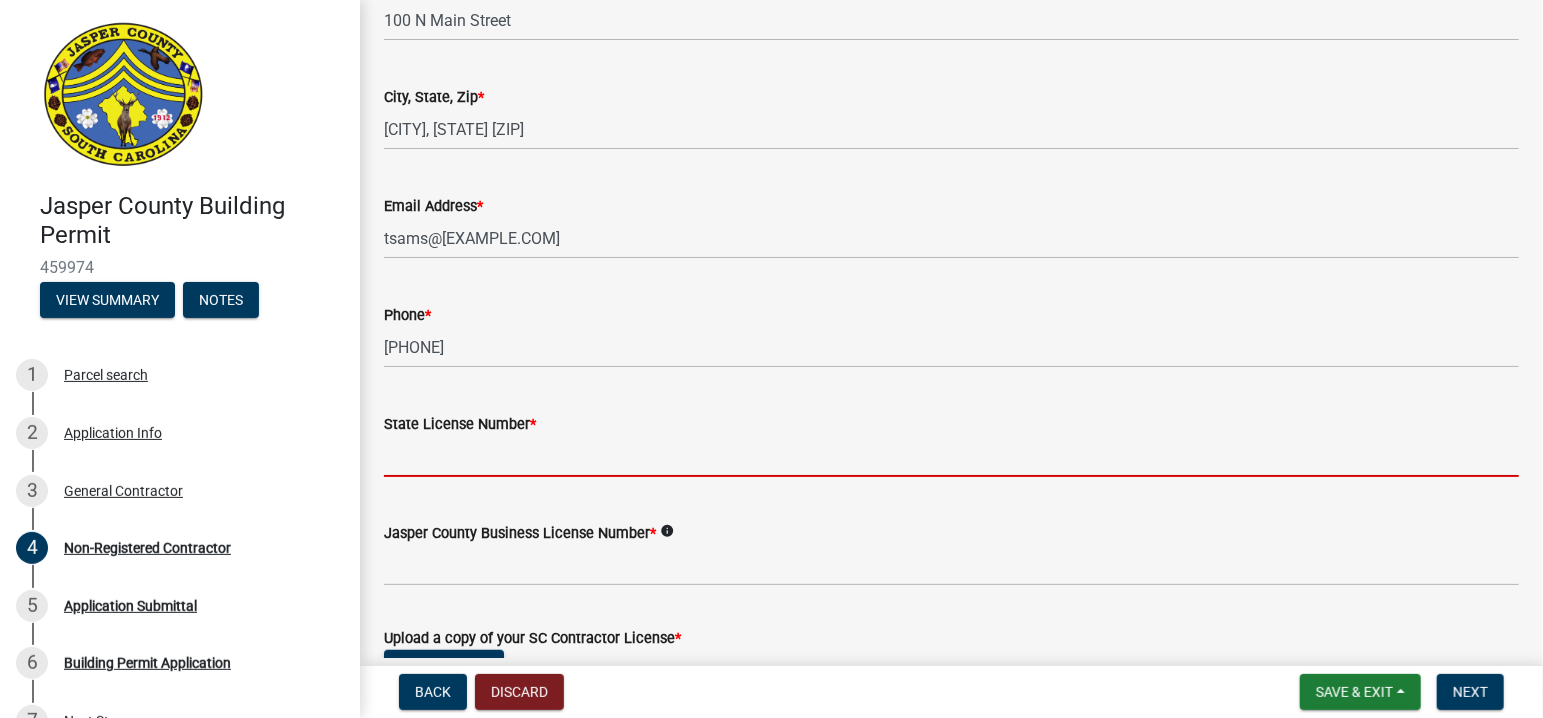click on "State License Number  *" at bounding box center [951, 456] 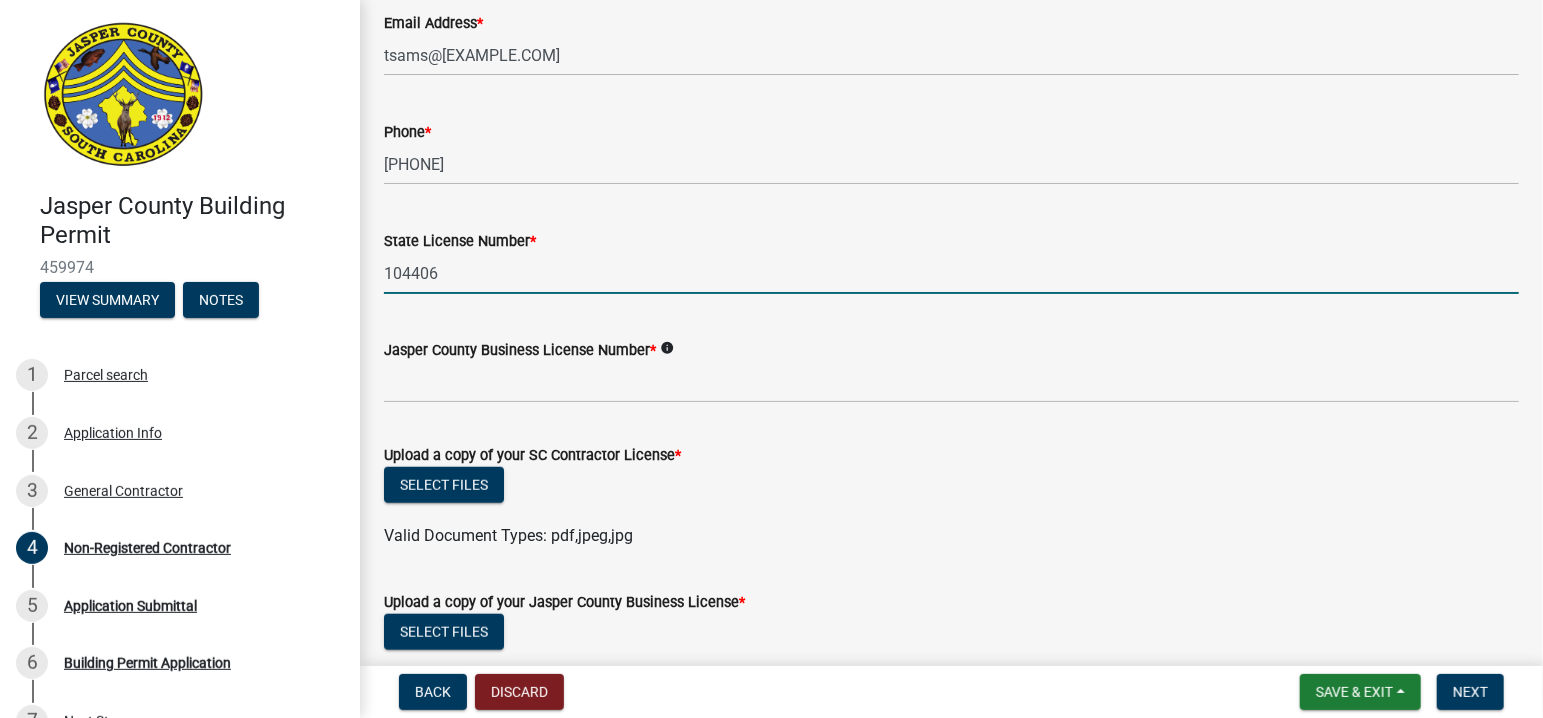 scroll, scrollTop: 800, scrollLeft: 0, axis: vertical 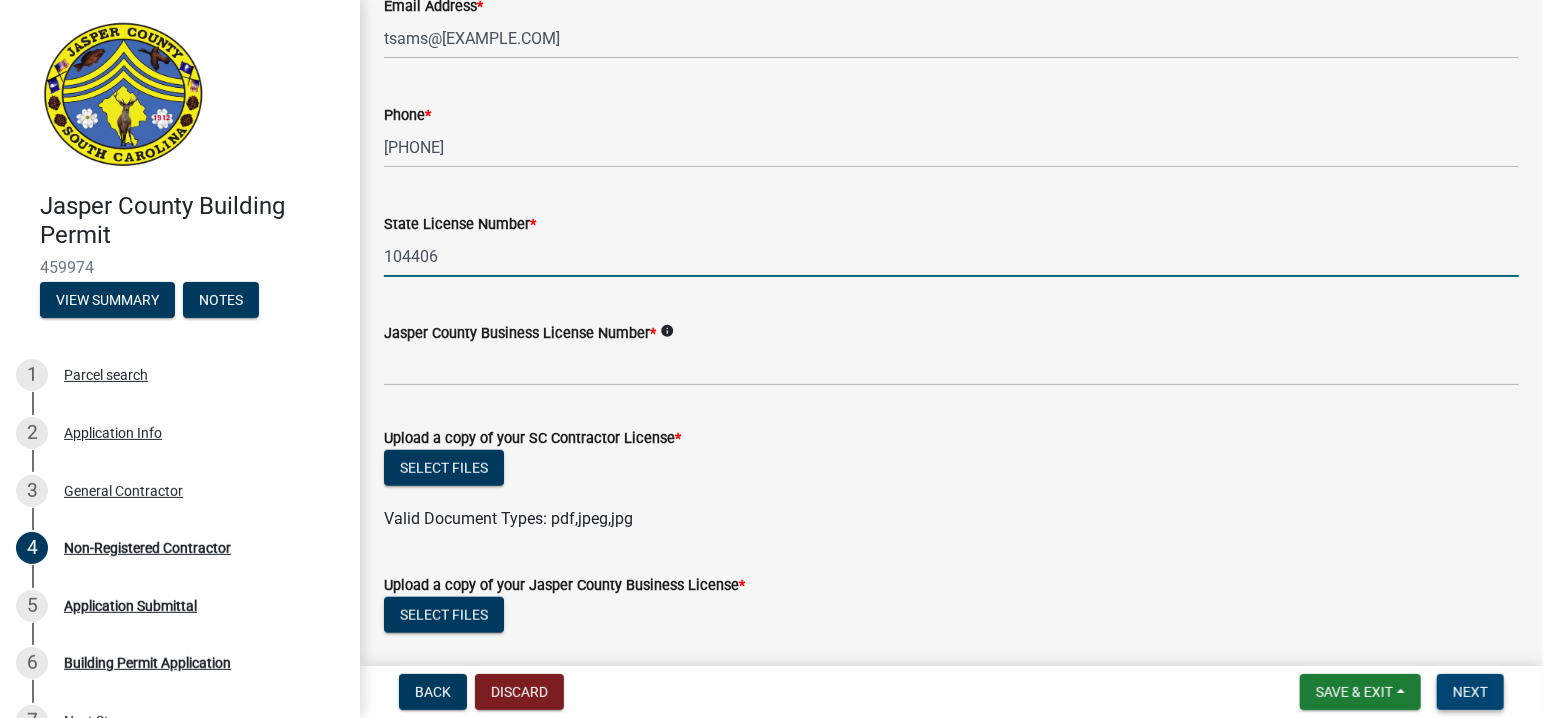 type on "104406" 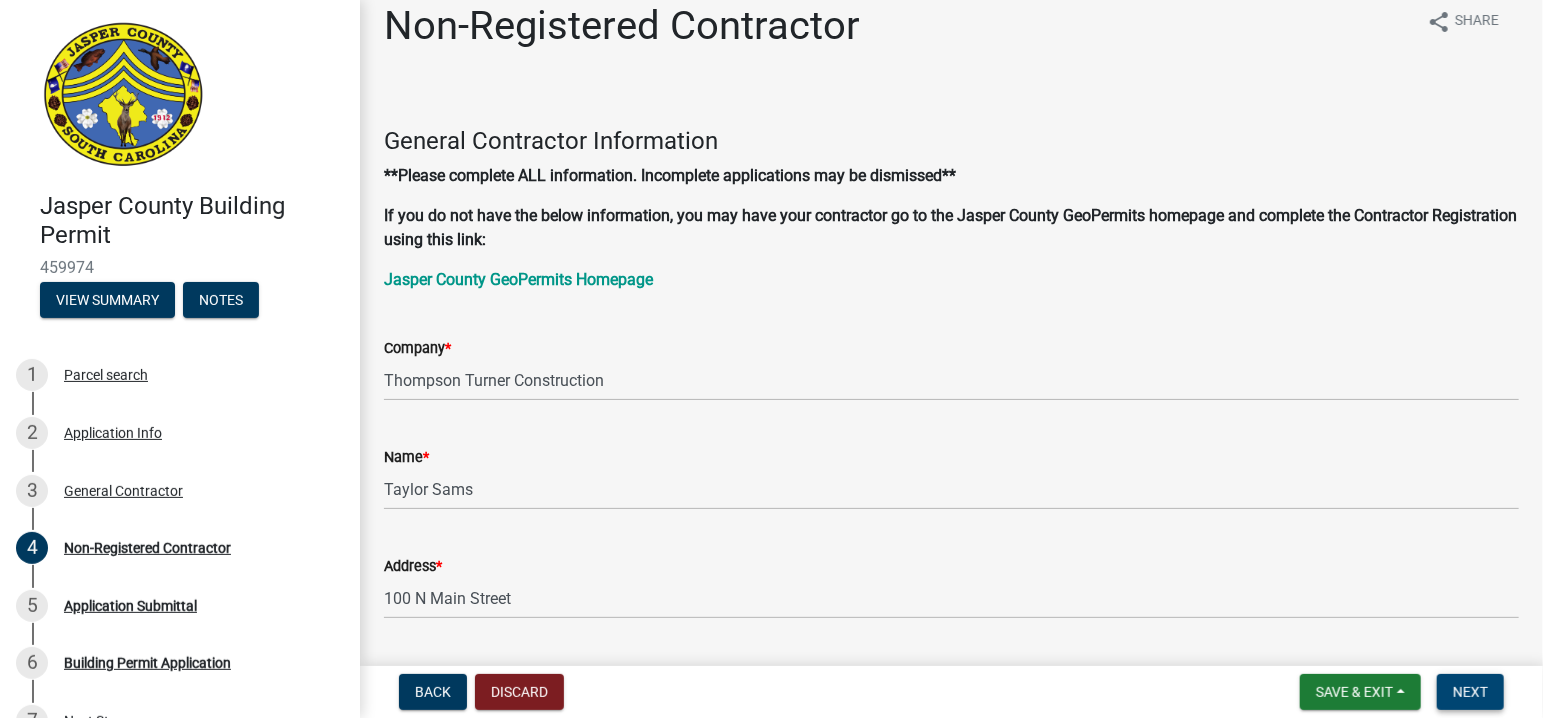 scroll, scrollTop: 20, scrollLeft: 0, axis: vertical 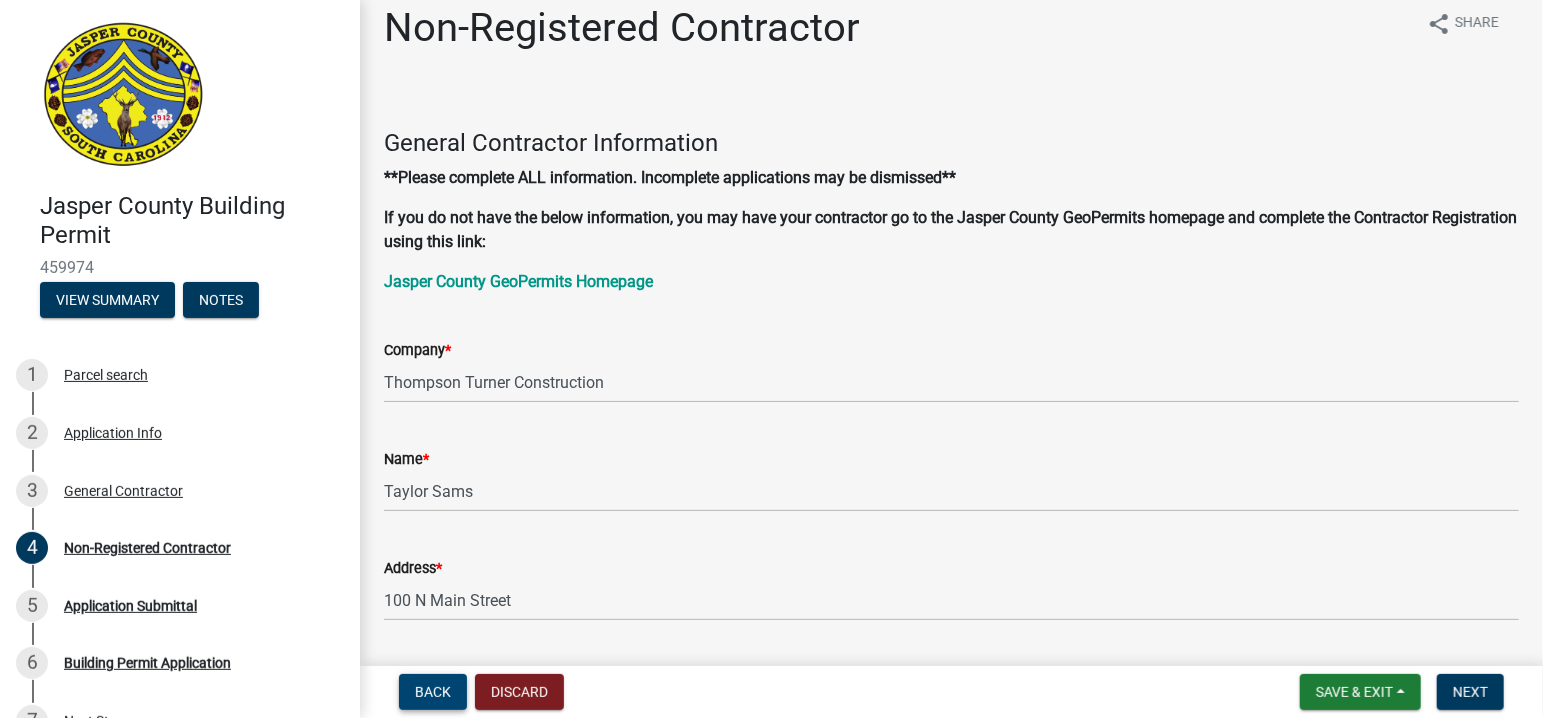 click on "Back" at bounding box center (433, 692) 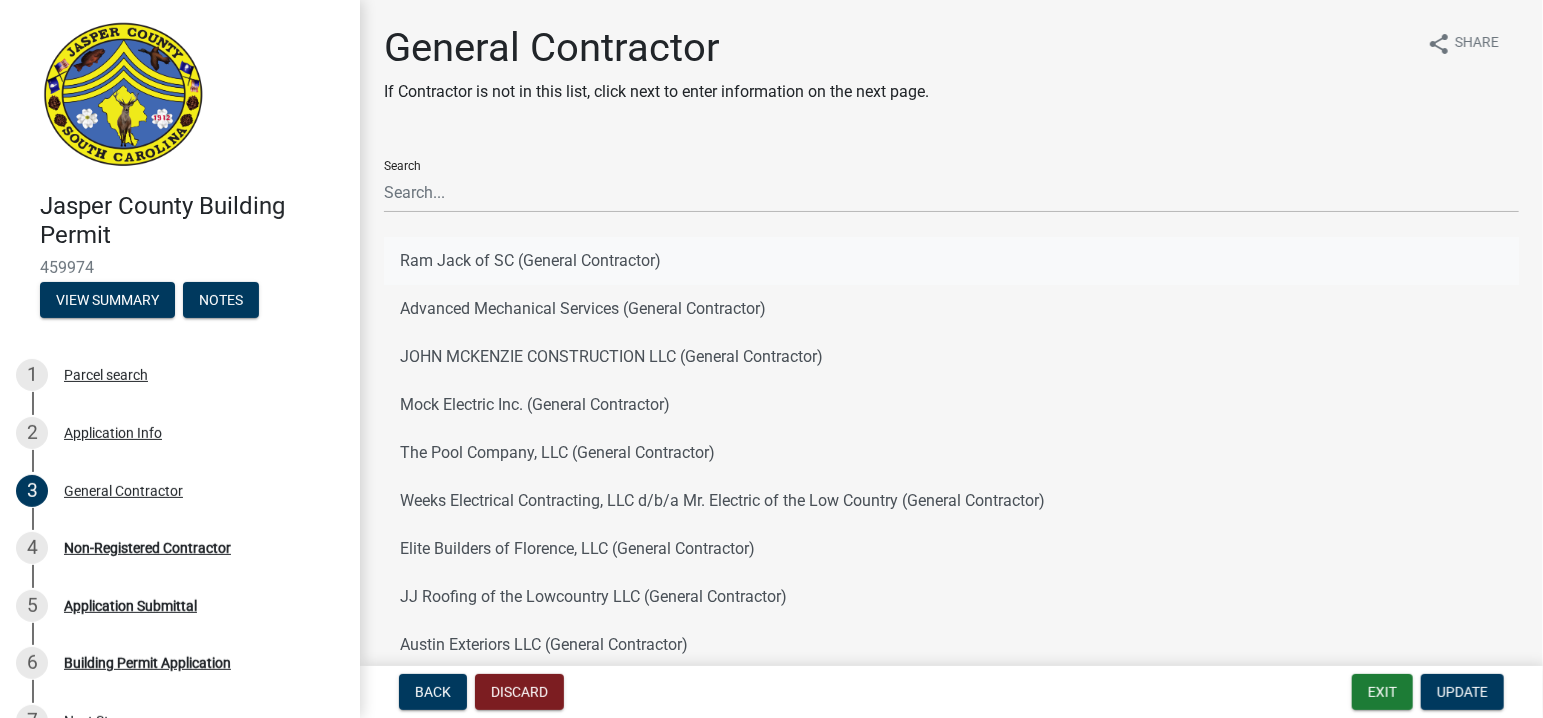 scroll, scrollTop: 100, scrollLeft: 0, axis: vertical 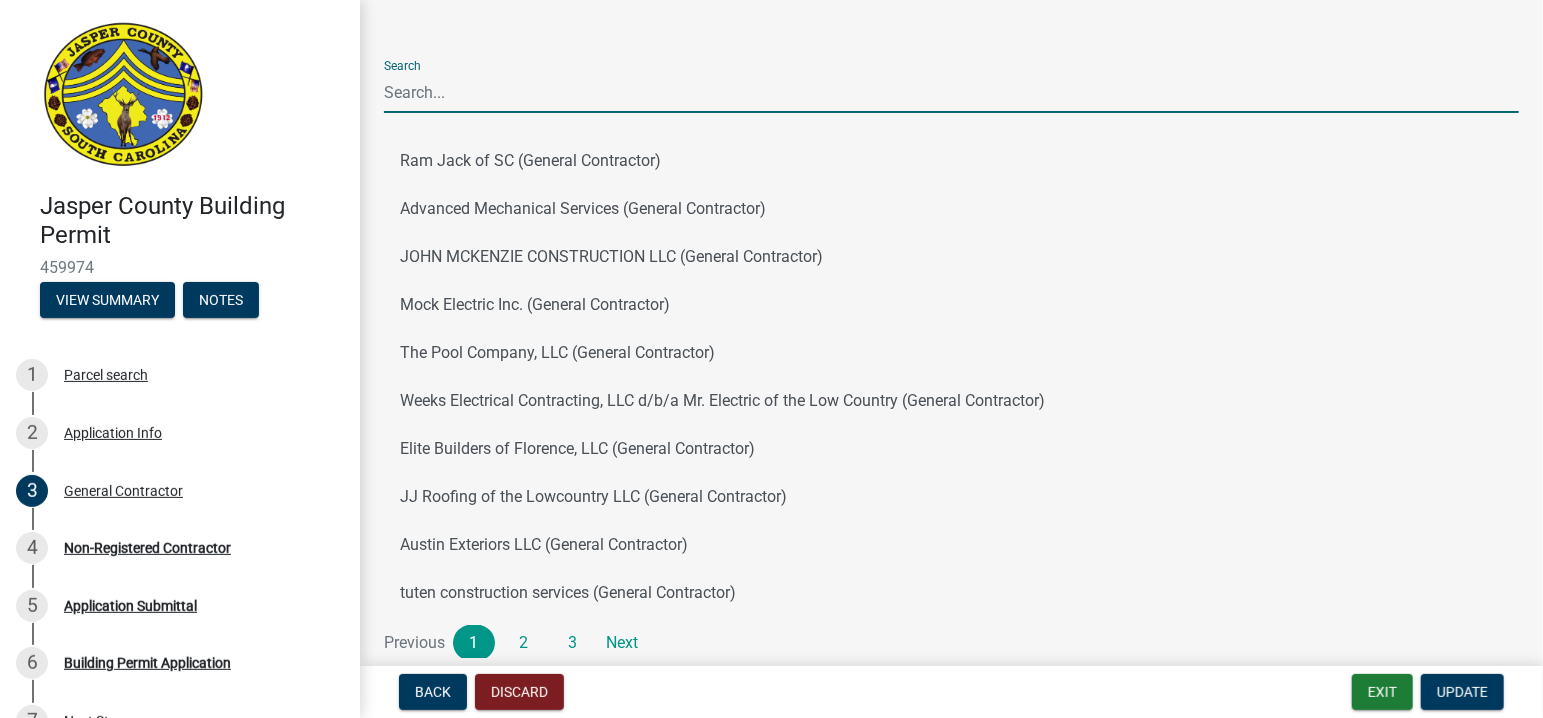 click on "Search" at bounding box center [951, 92] 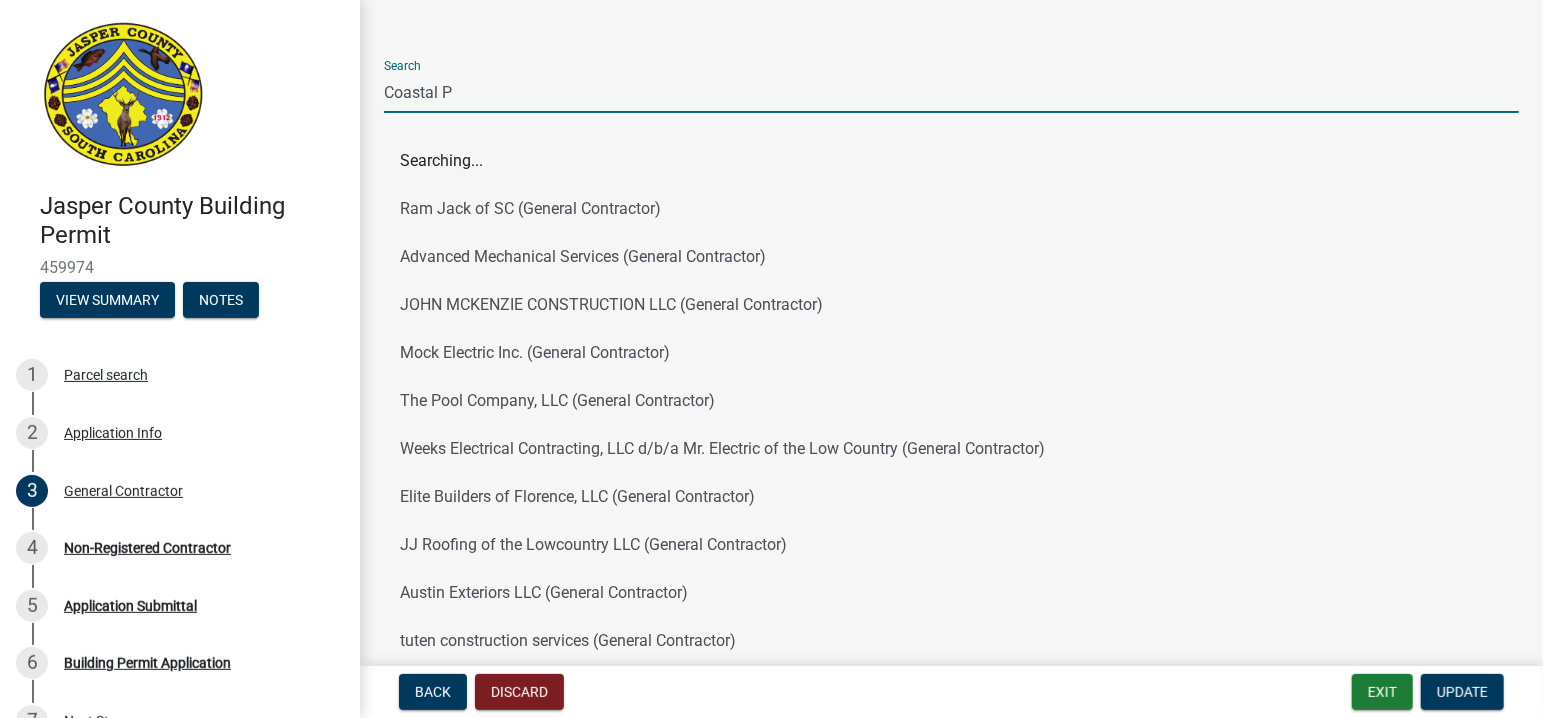 scroll, scrollTop: 0, scrollLeft: 0, axis: both 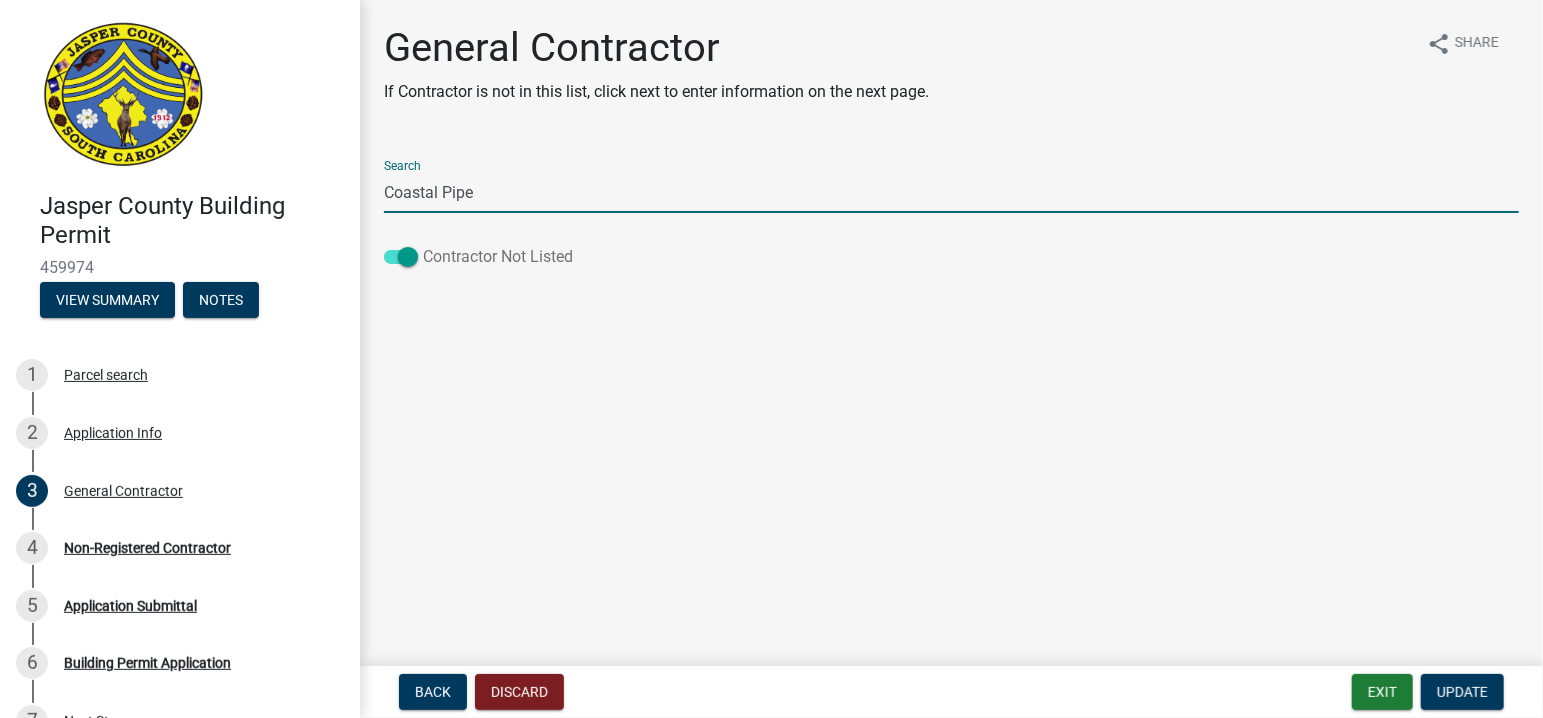 type on "Coastal Pipe" 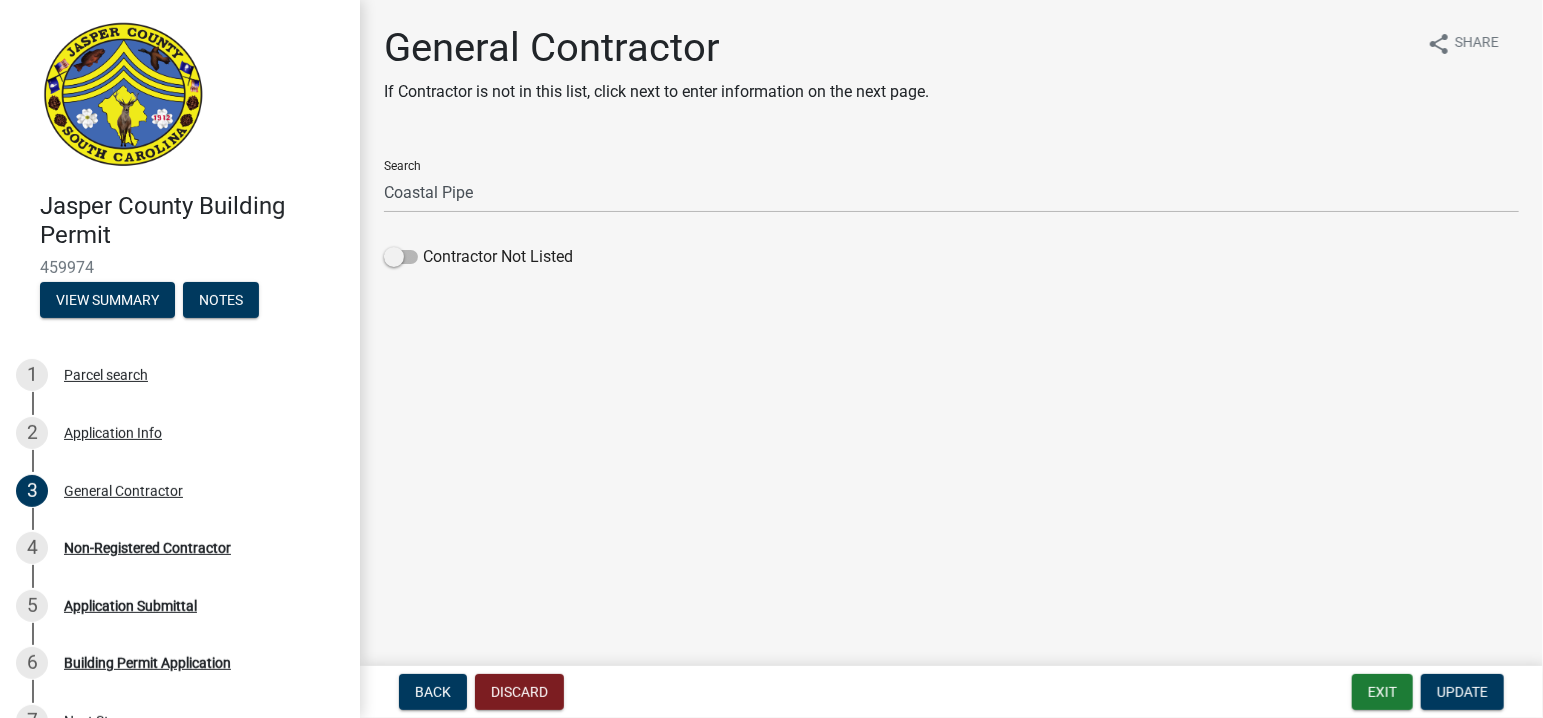 click on "Search Coastal Pipe" 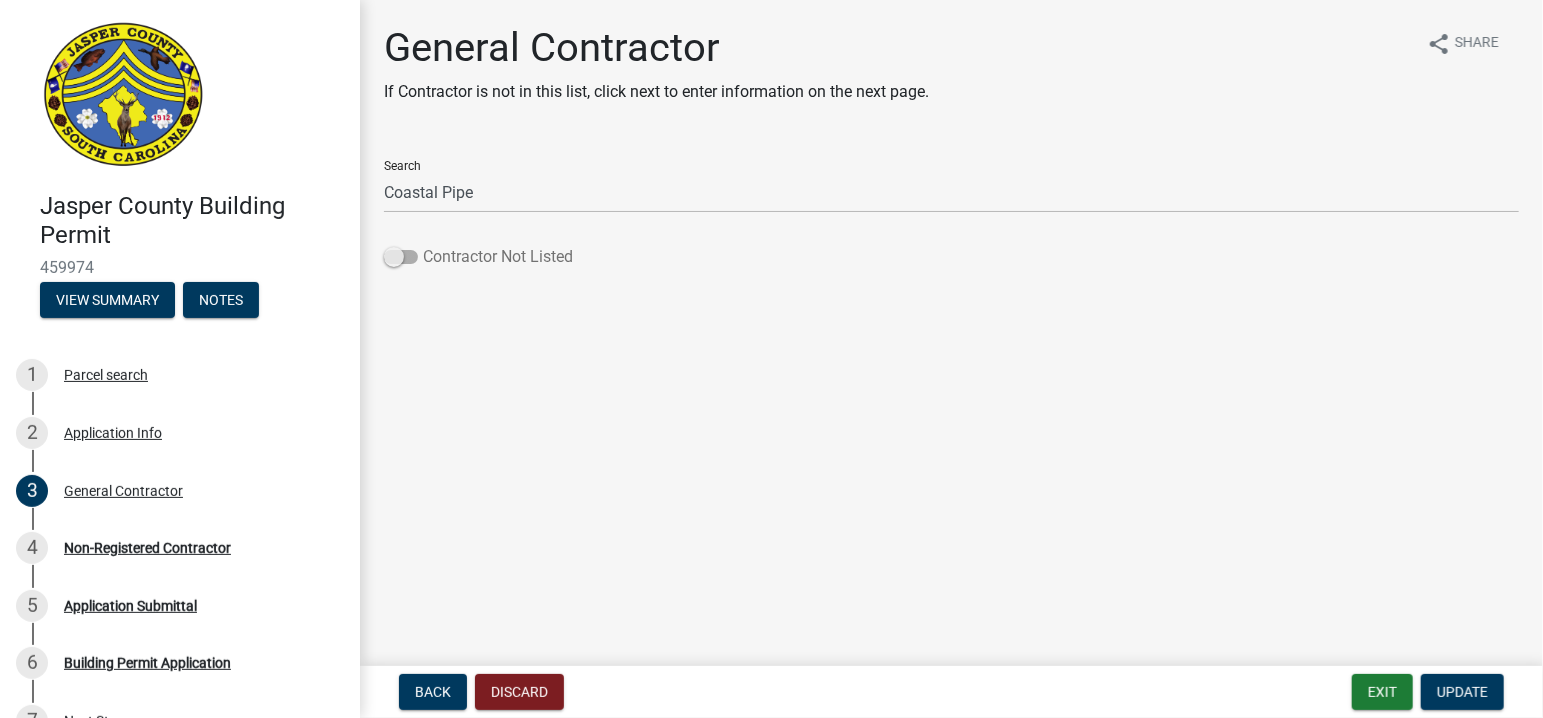 click 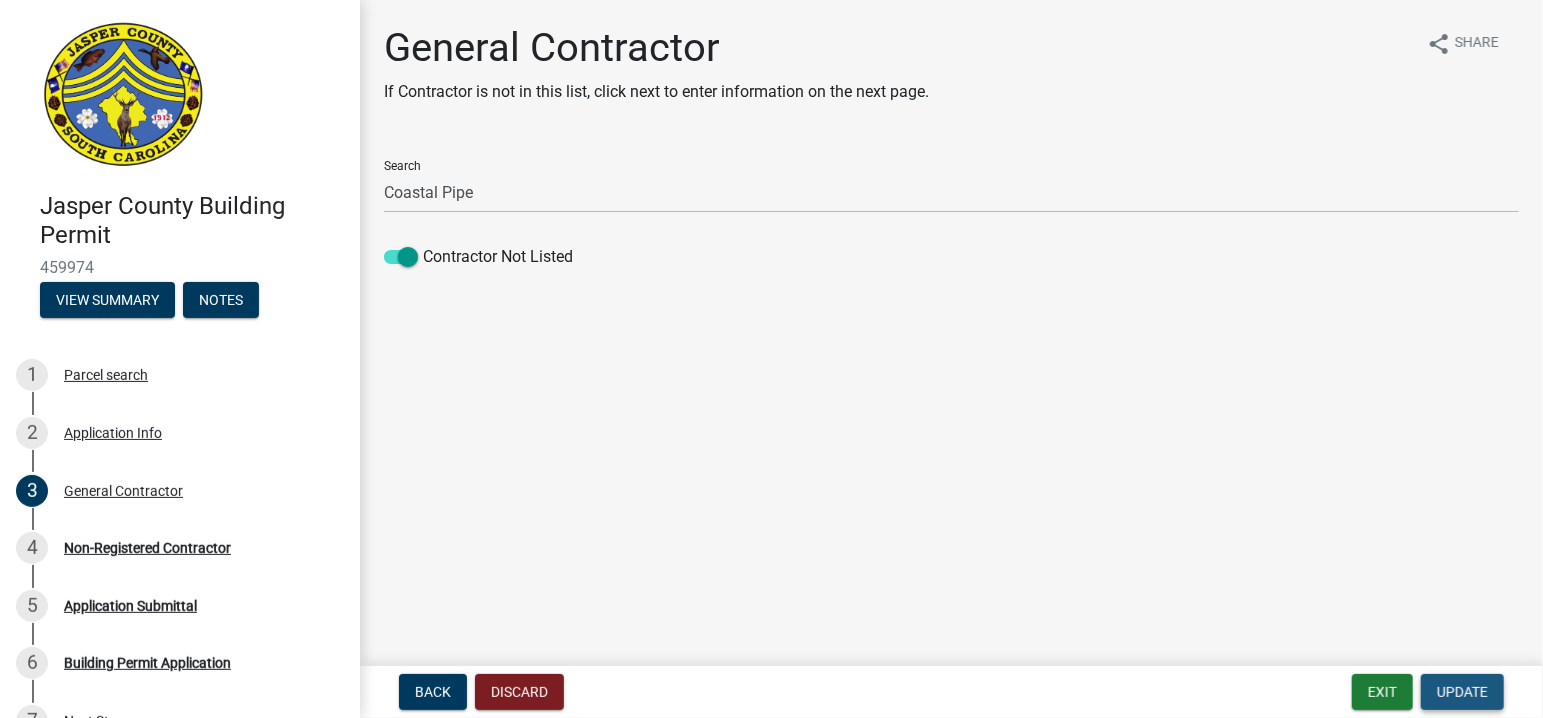 click on "Update" at bounding box center (1462, 692) 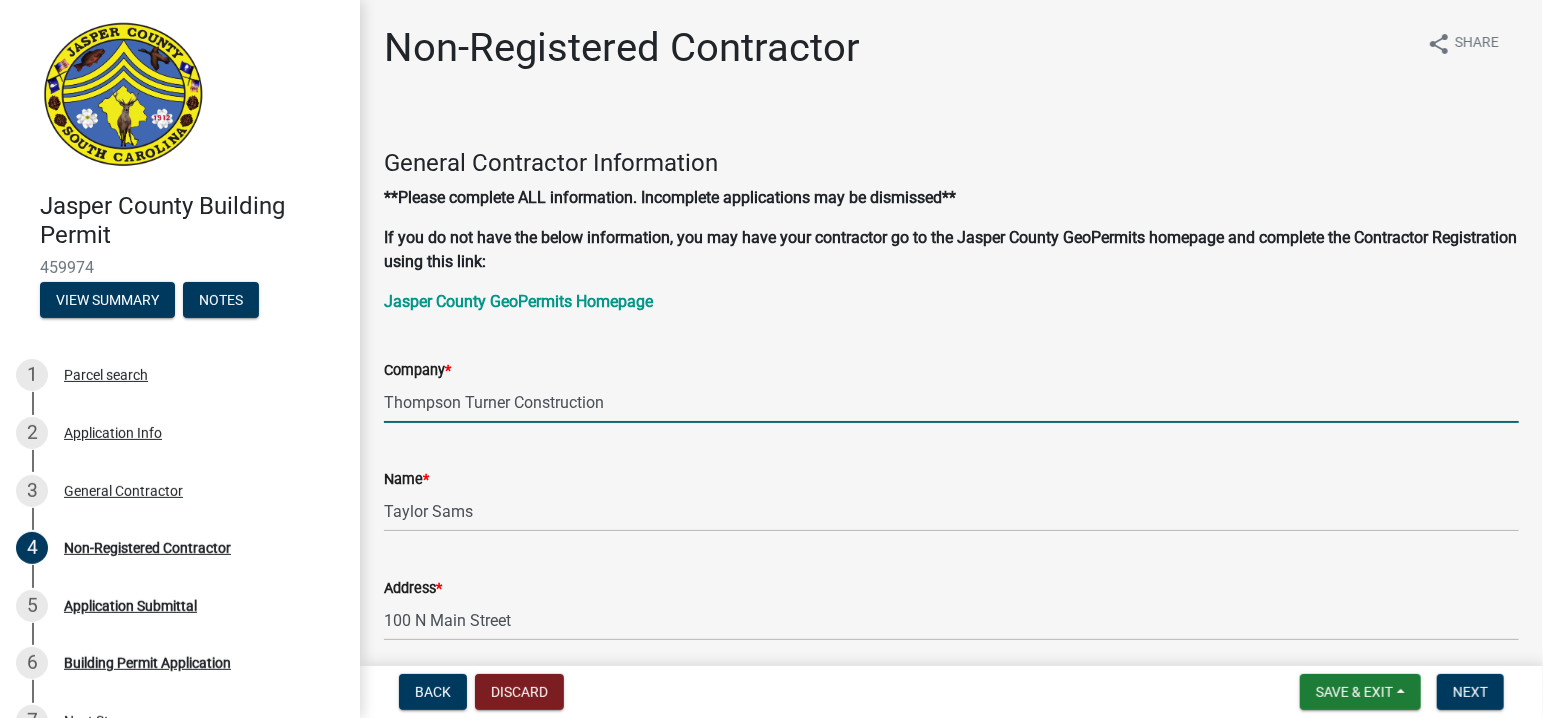 drag, startPoint x: 612, startPoint y: 403, endPoint x: 385, endPoint y: 401, distance: 227.0088 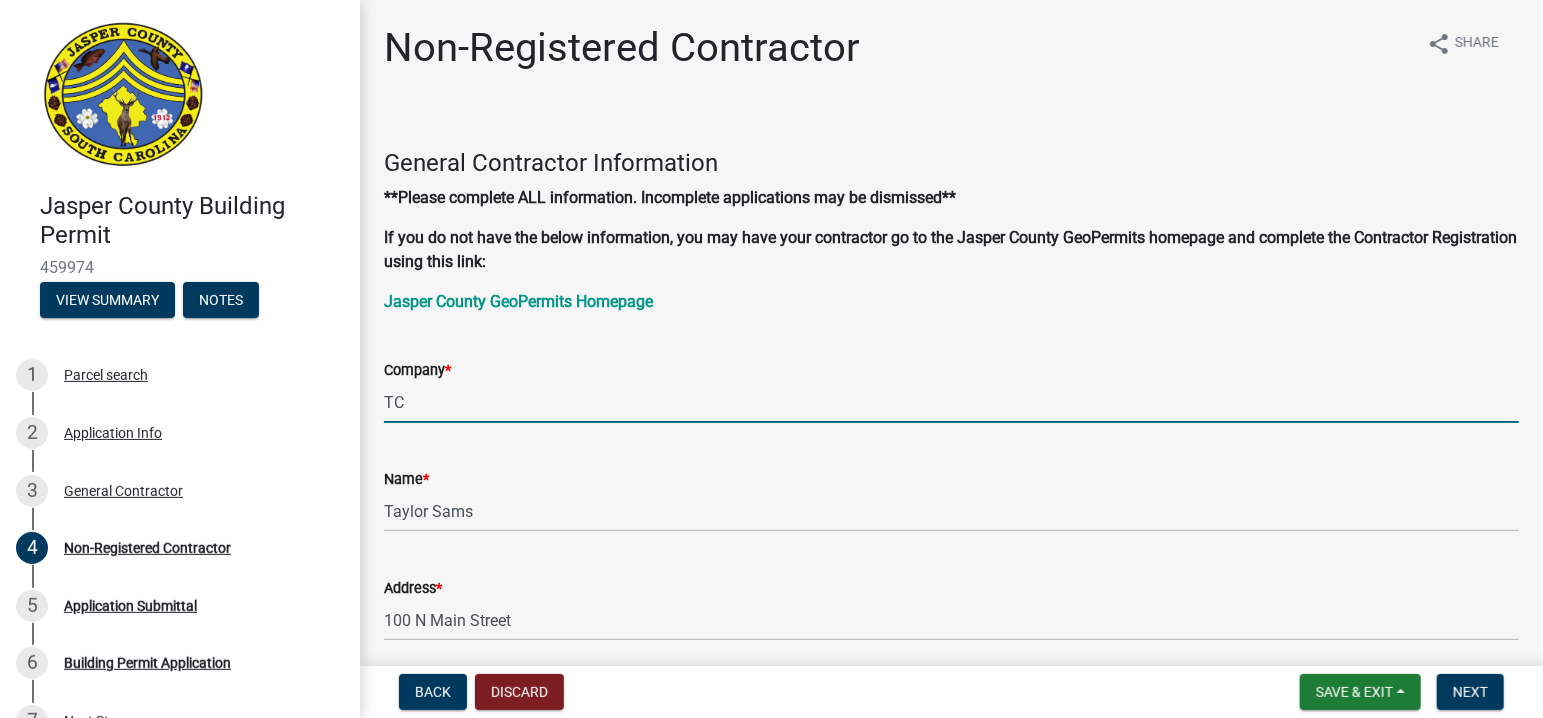type on "T" 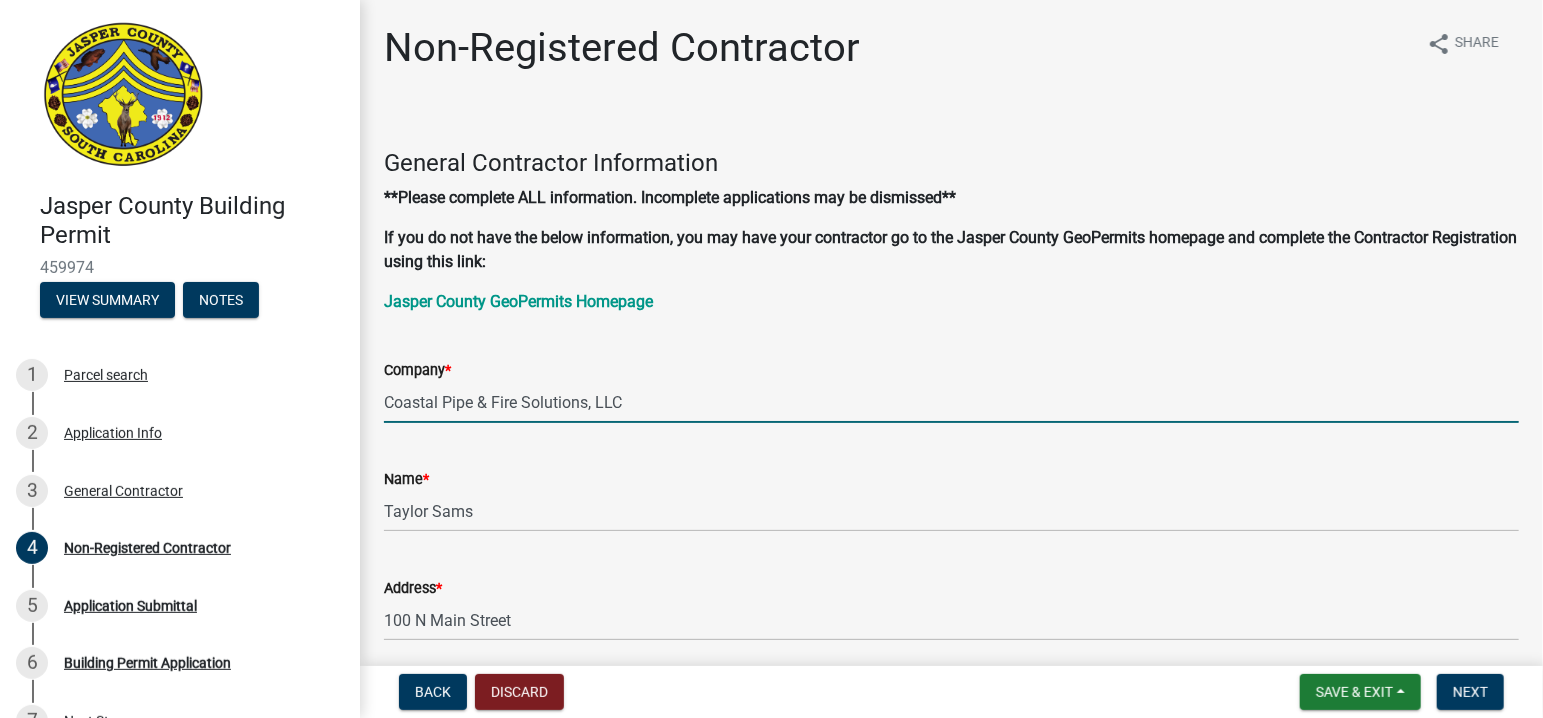 type on "Coastal Pipe & Fire Solutions, LLC" 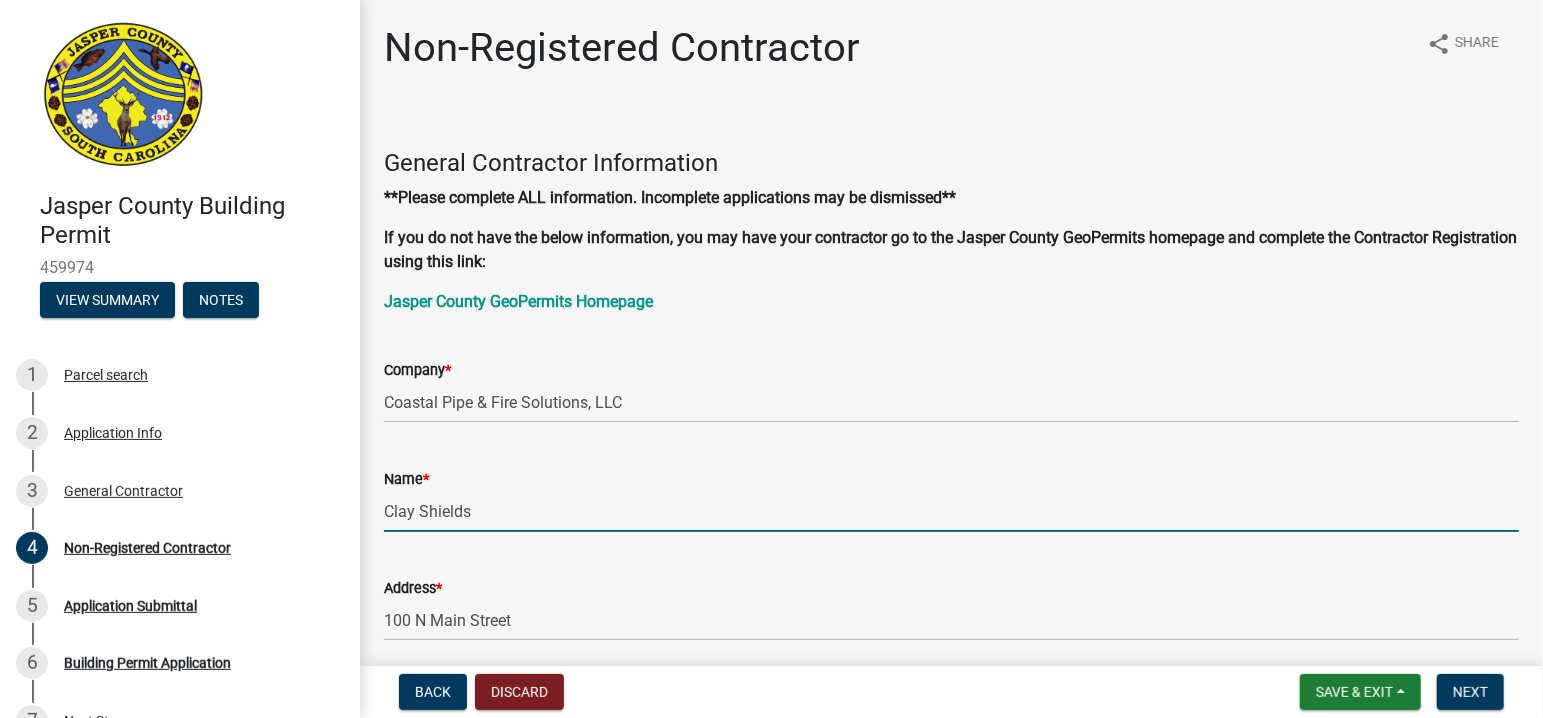 type on "Clay Shields" 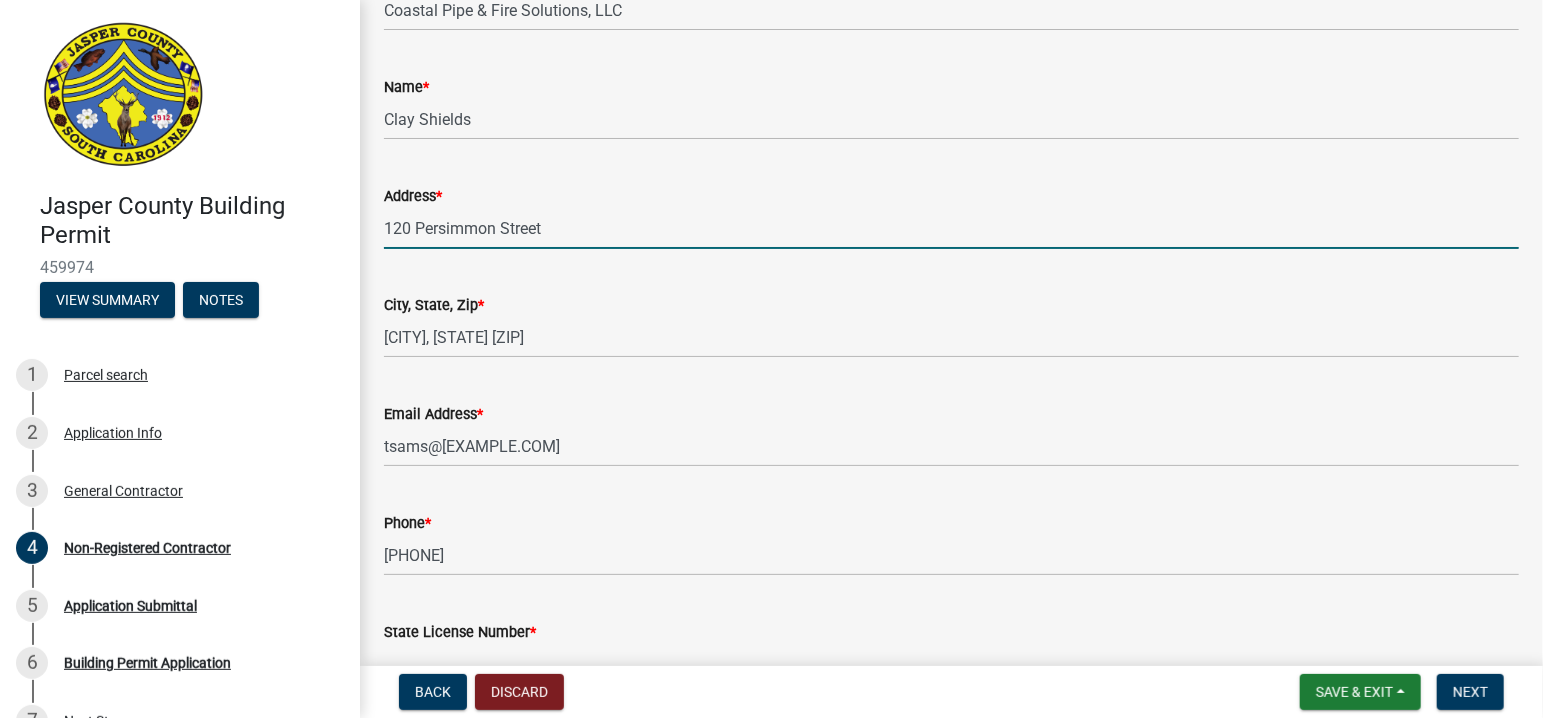 scroll, scrollTop: 400, scrollLeft: 0, axis: vertical 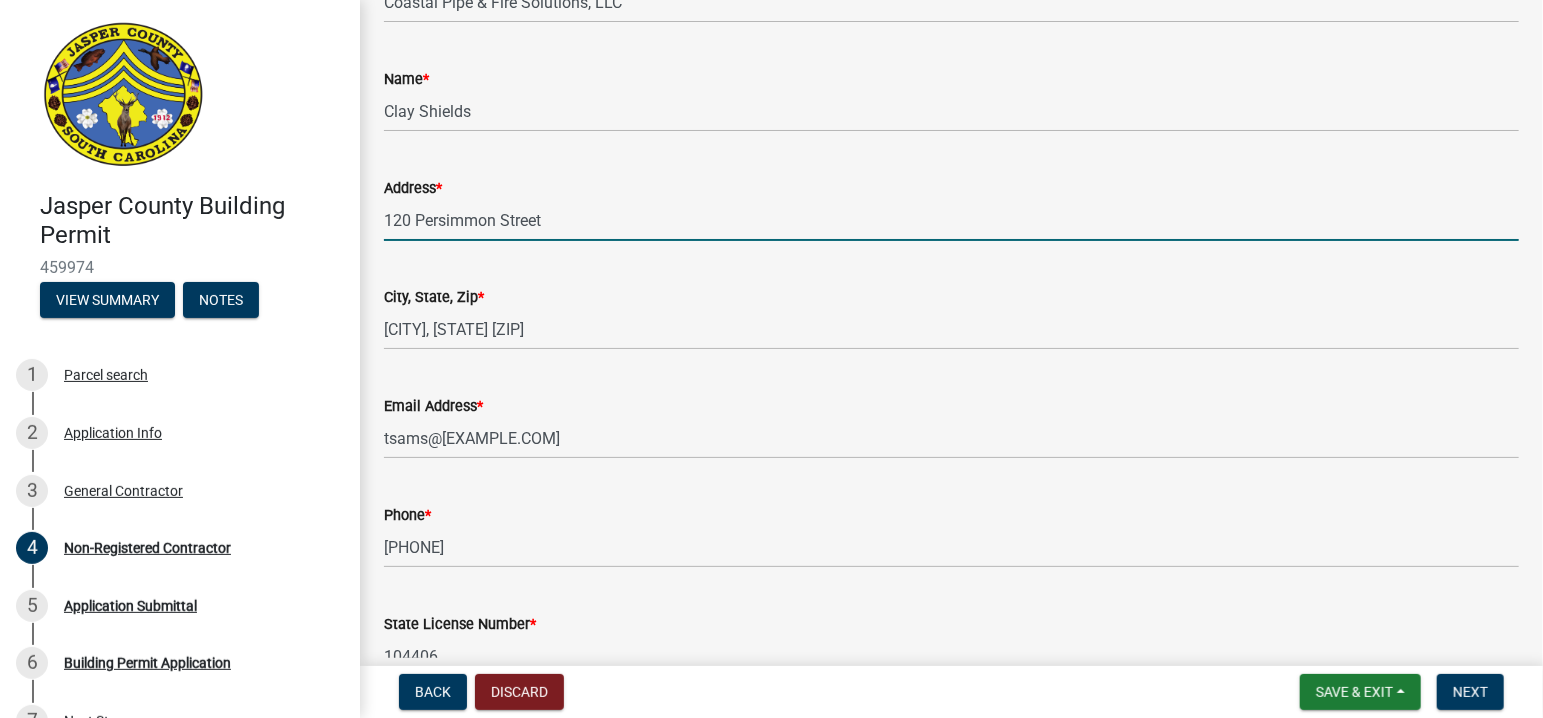 type on "120 Persimmon Street" 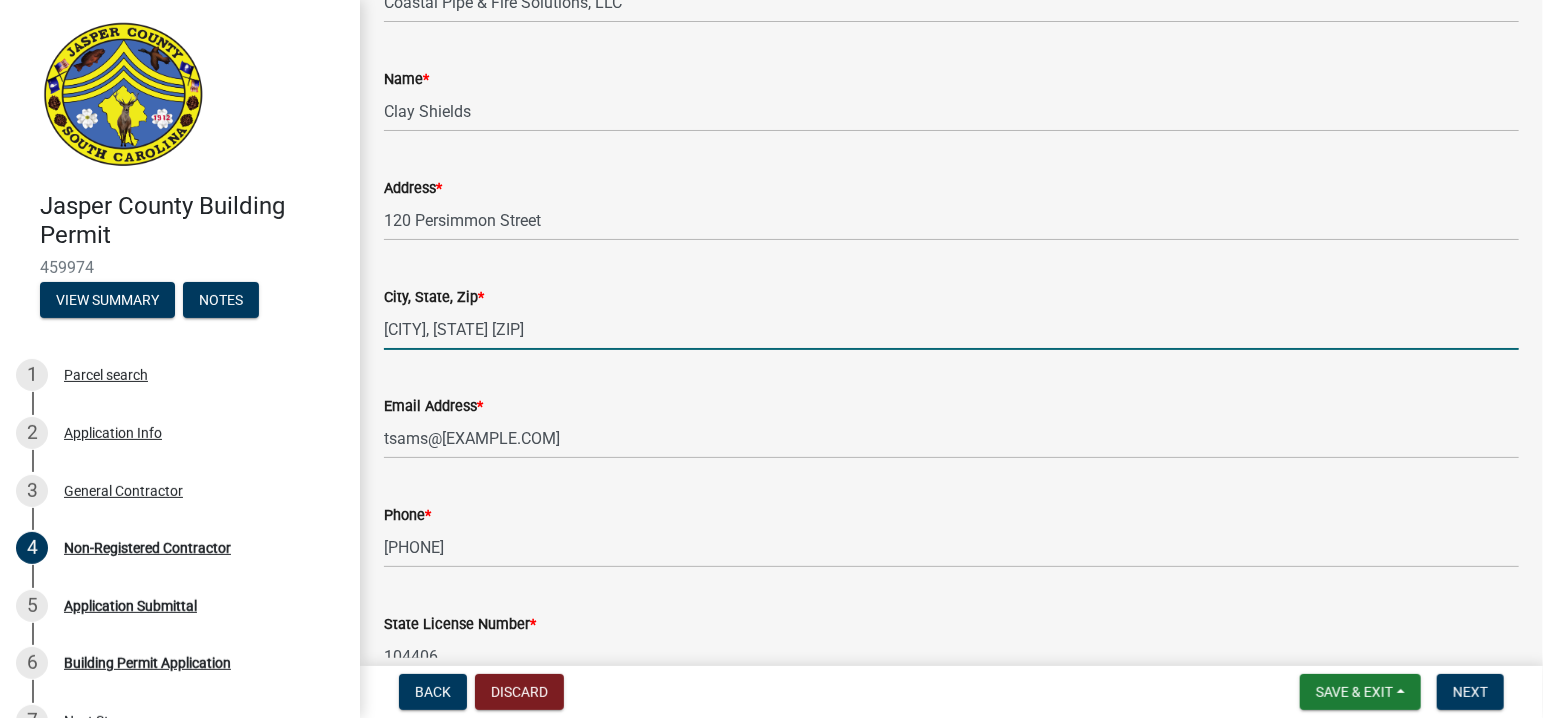 drag, startPoint x: 511, startPoint y: 323, endPoint x: 339, endPoint y: 310, distance: 172.49059 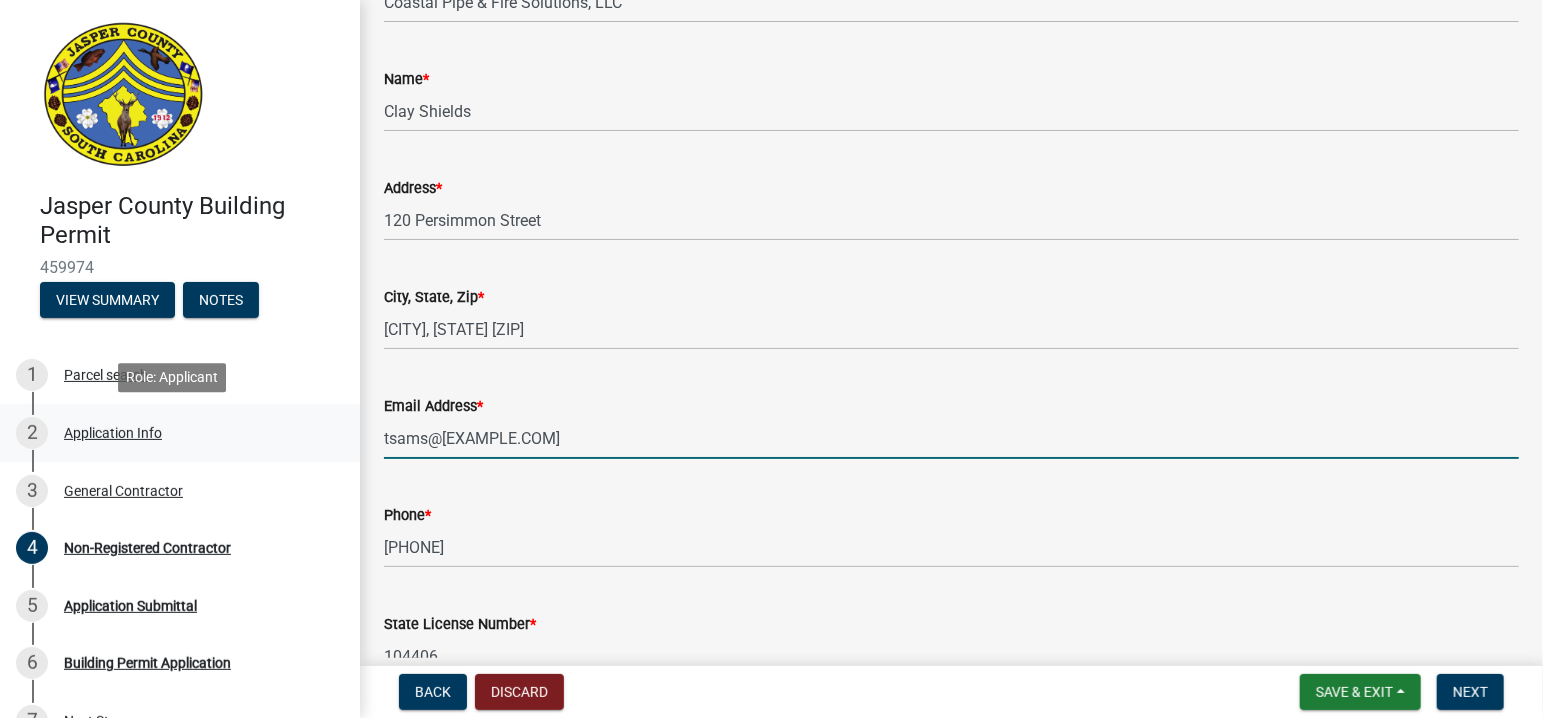 drag, startPoint x: 627, startPoint y: 443, endPoint x: 503, endPoint y: 427, distance: 125.028 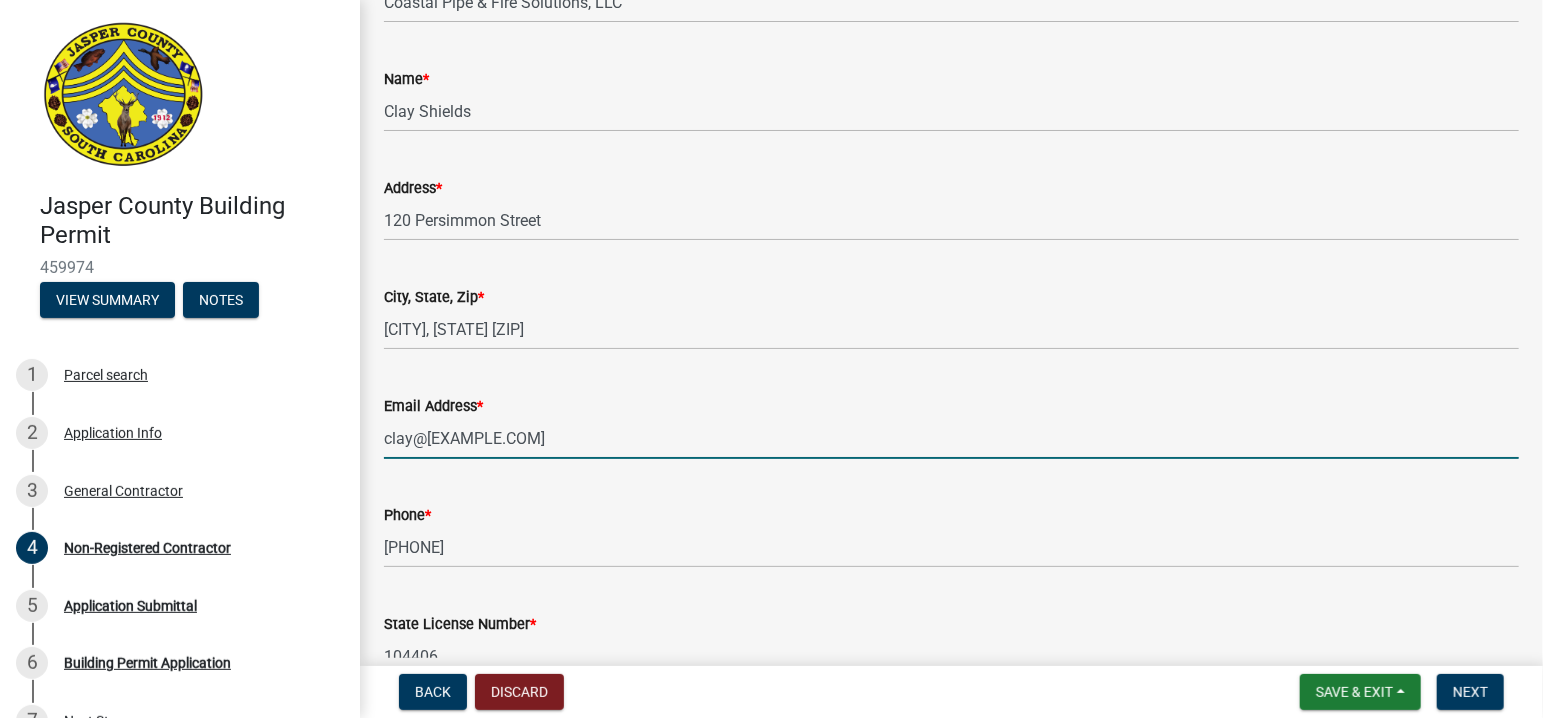 type on "clay@[EXAMPLE.COM]" 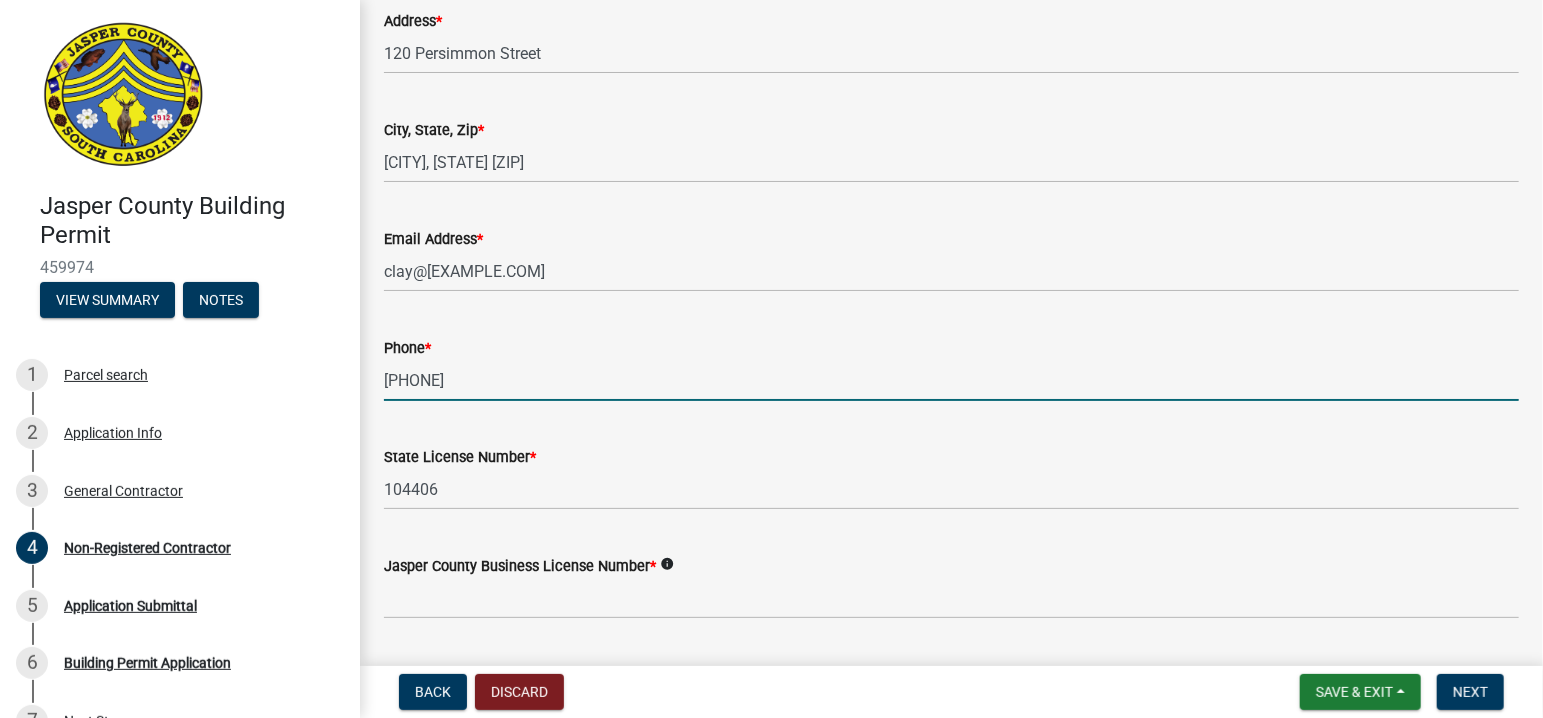 scroll, scrollTop: 600, scrollLeft: 0, axis: vertical 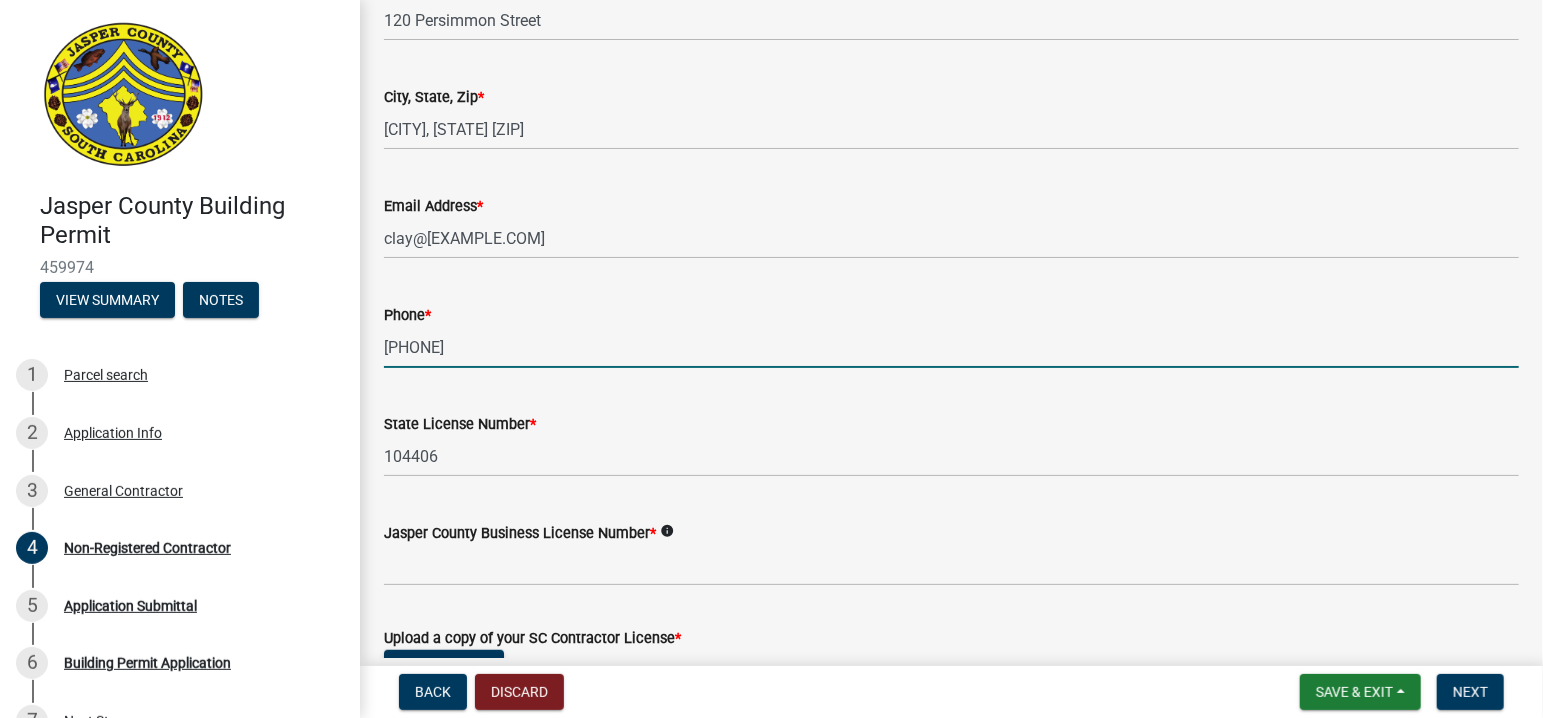 type on "[PHONE]" 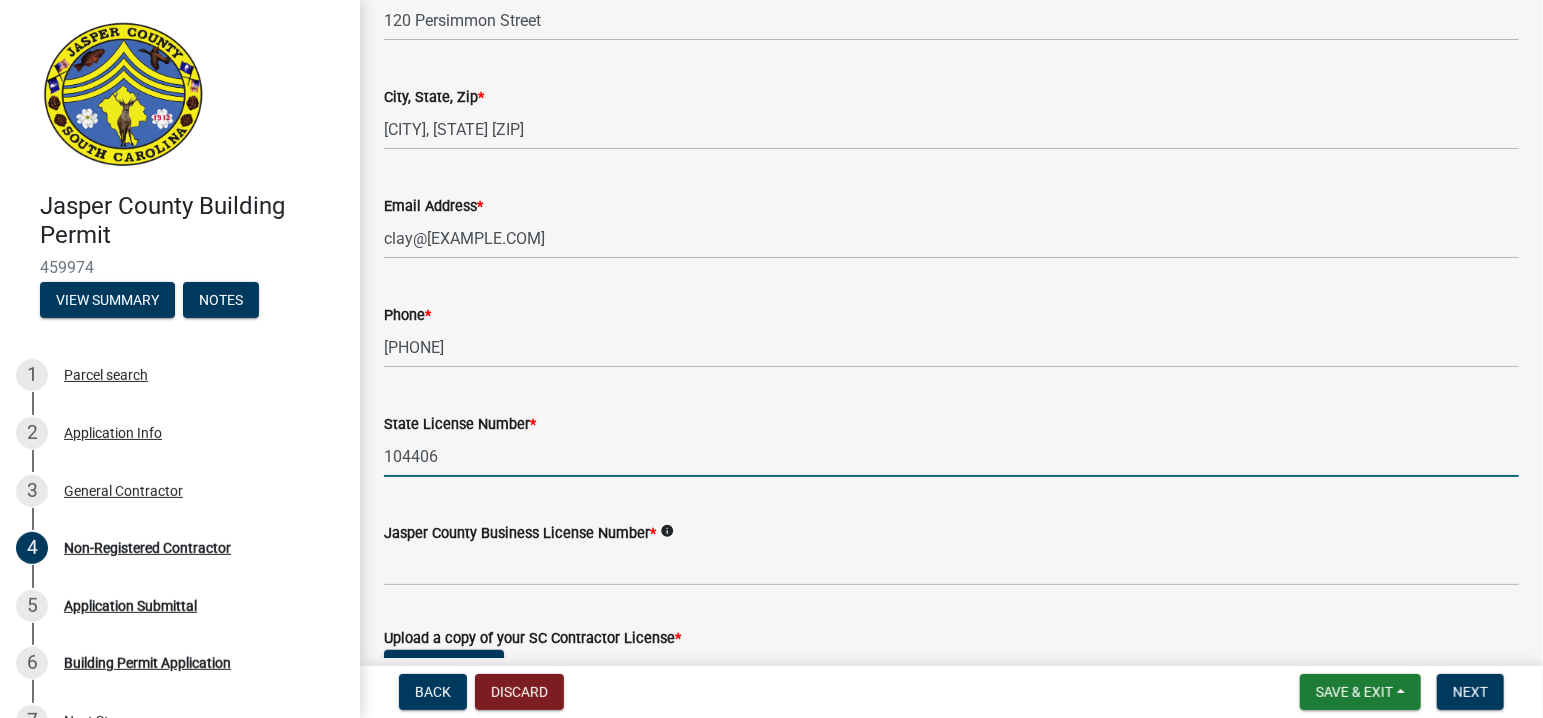 drag, startPoint x: 426, startPoint y: 458, endPoint x: 364, endPoint y: 450, distance: 62.514 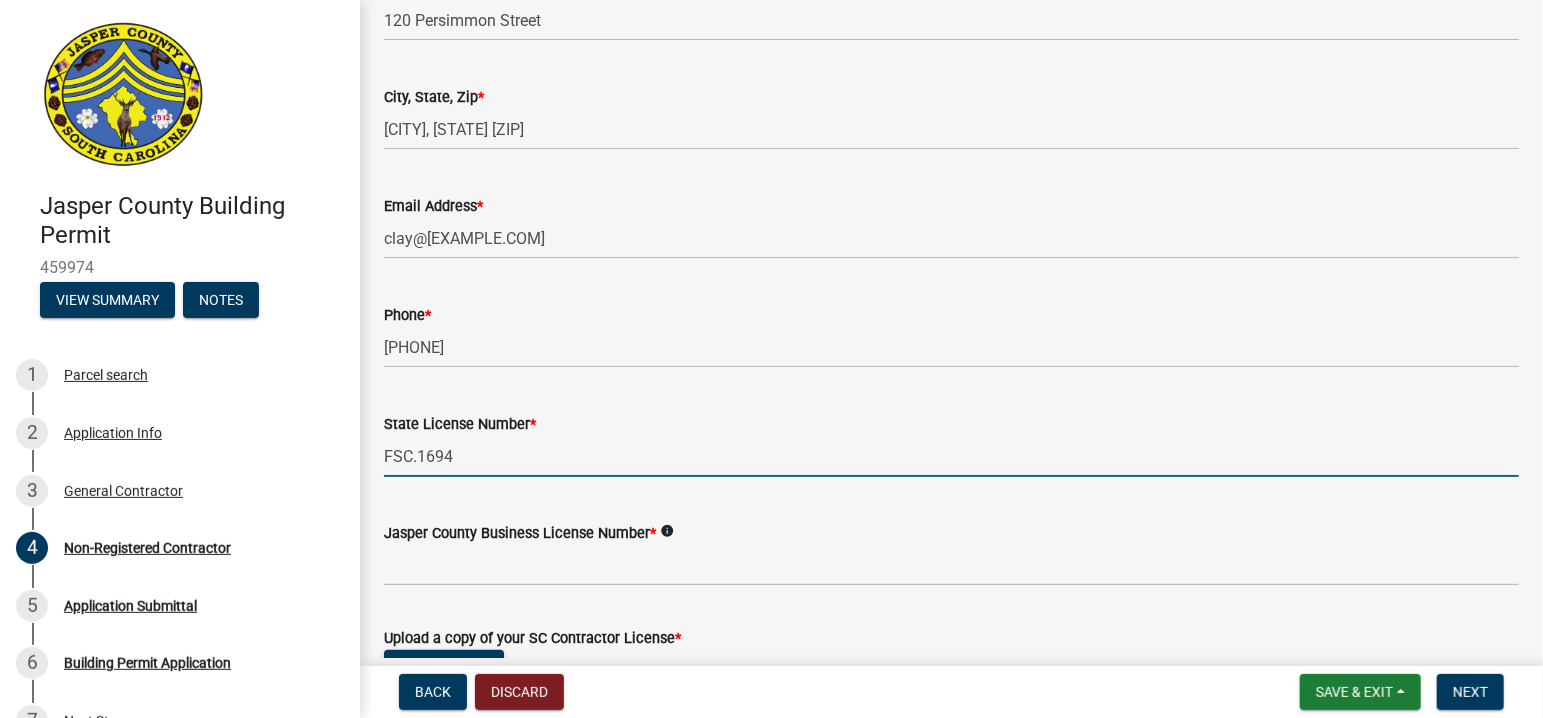 type on "FSC.1694" 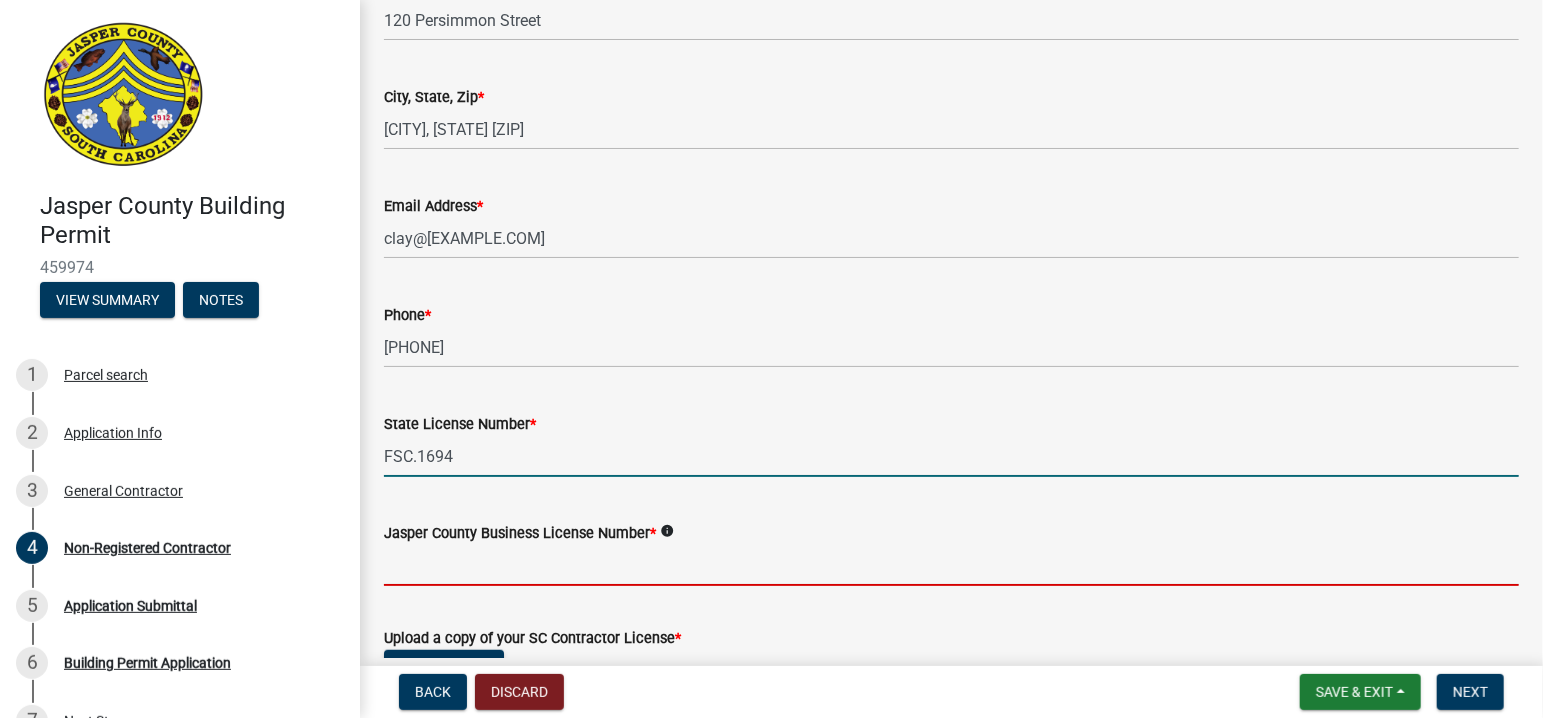 click on "Jasper County Business License Number  *" at bounding box center (951, 565) 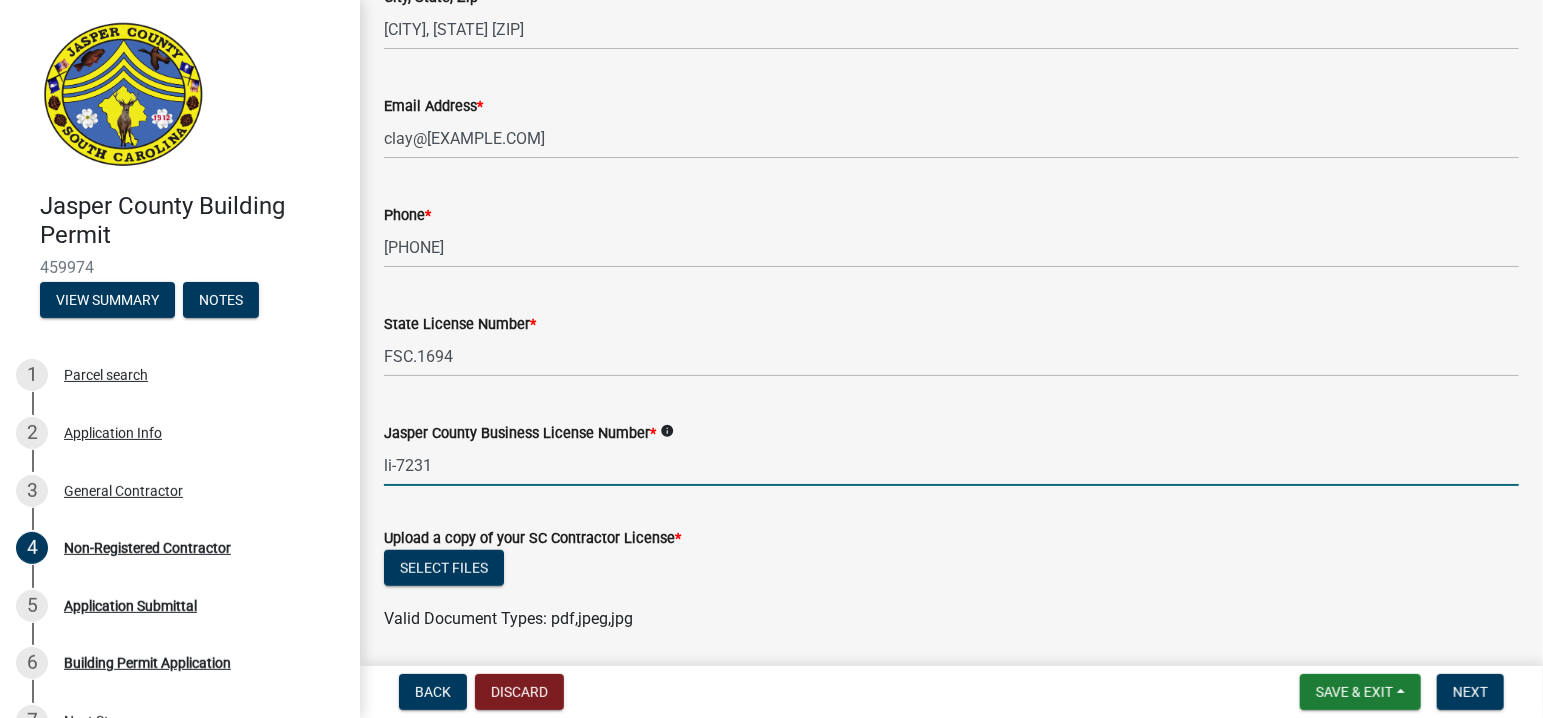 scroll, scrollTop: 800, scrollLeft: 0, axis: vertical 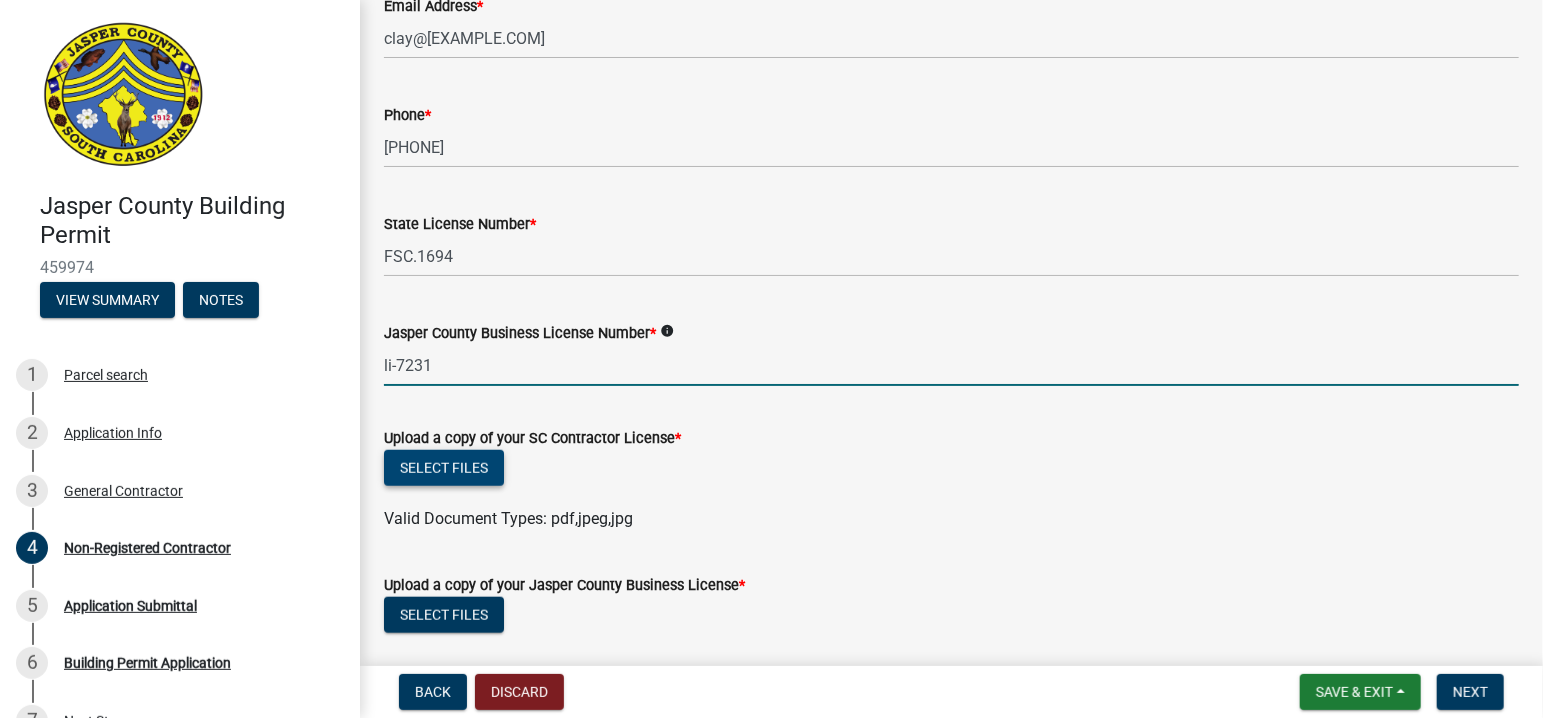 type on "li-7231" 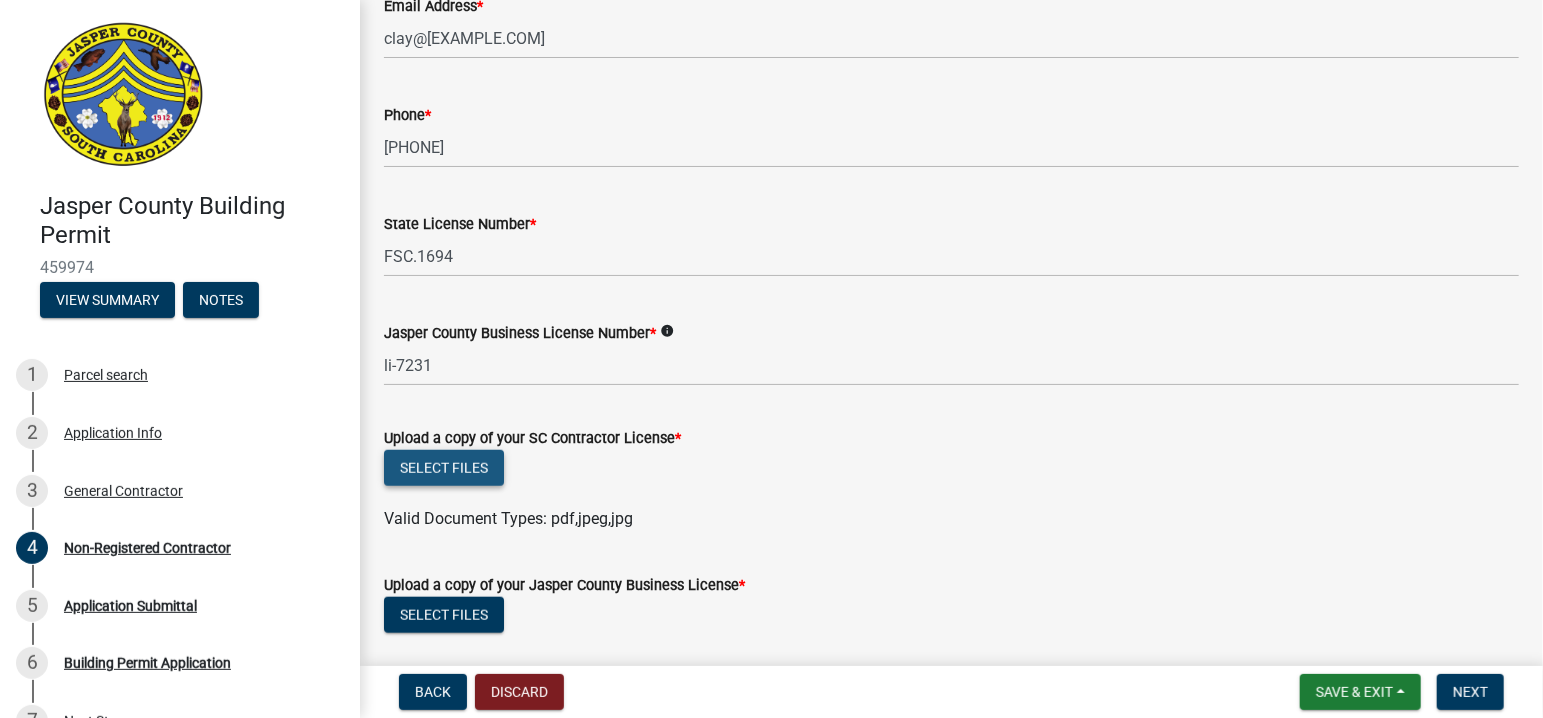 click on "Select files" 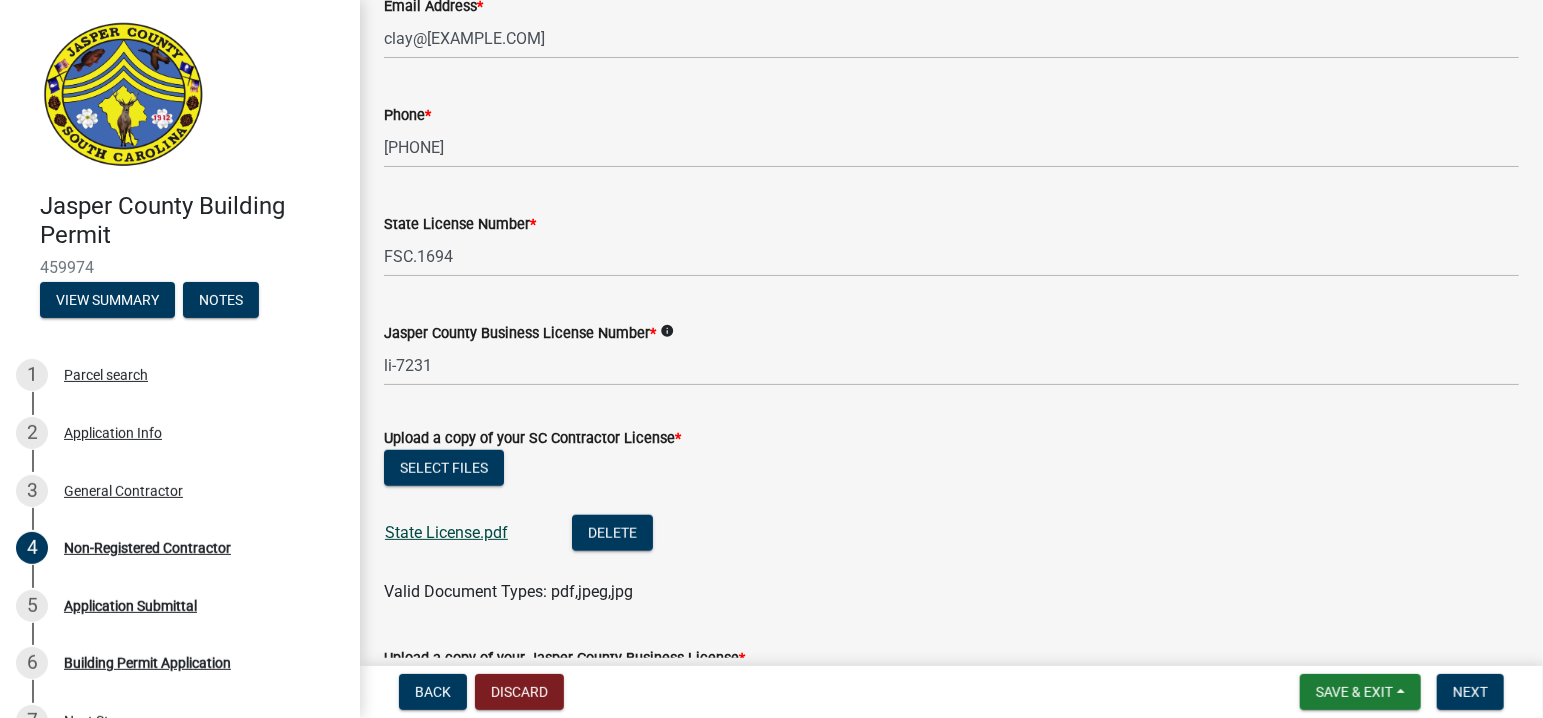 click on "State License.pdf" 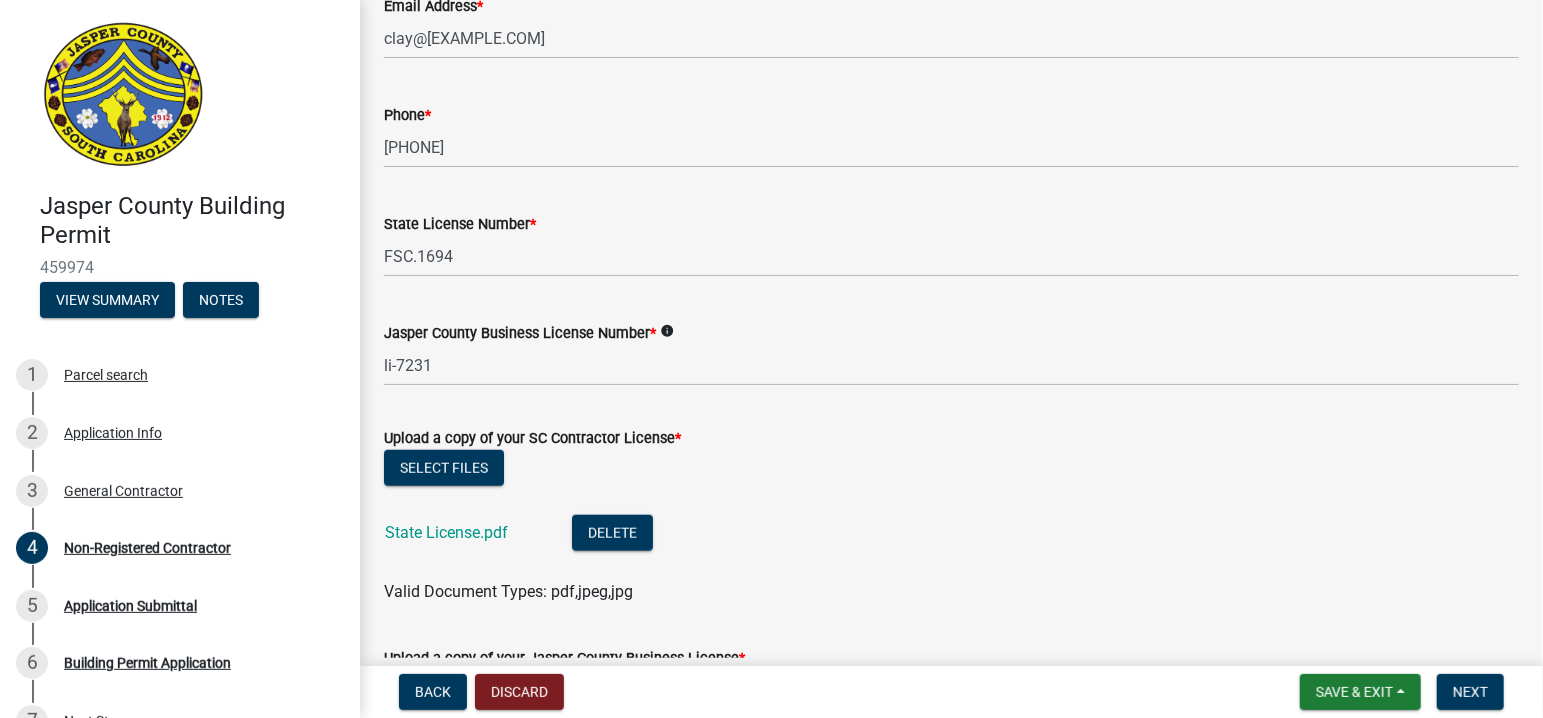 scroll, scrollTop: 900, scrollLeft: 0, axis: vertical 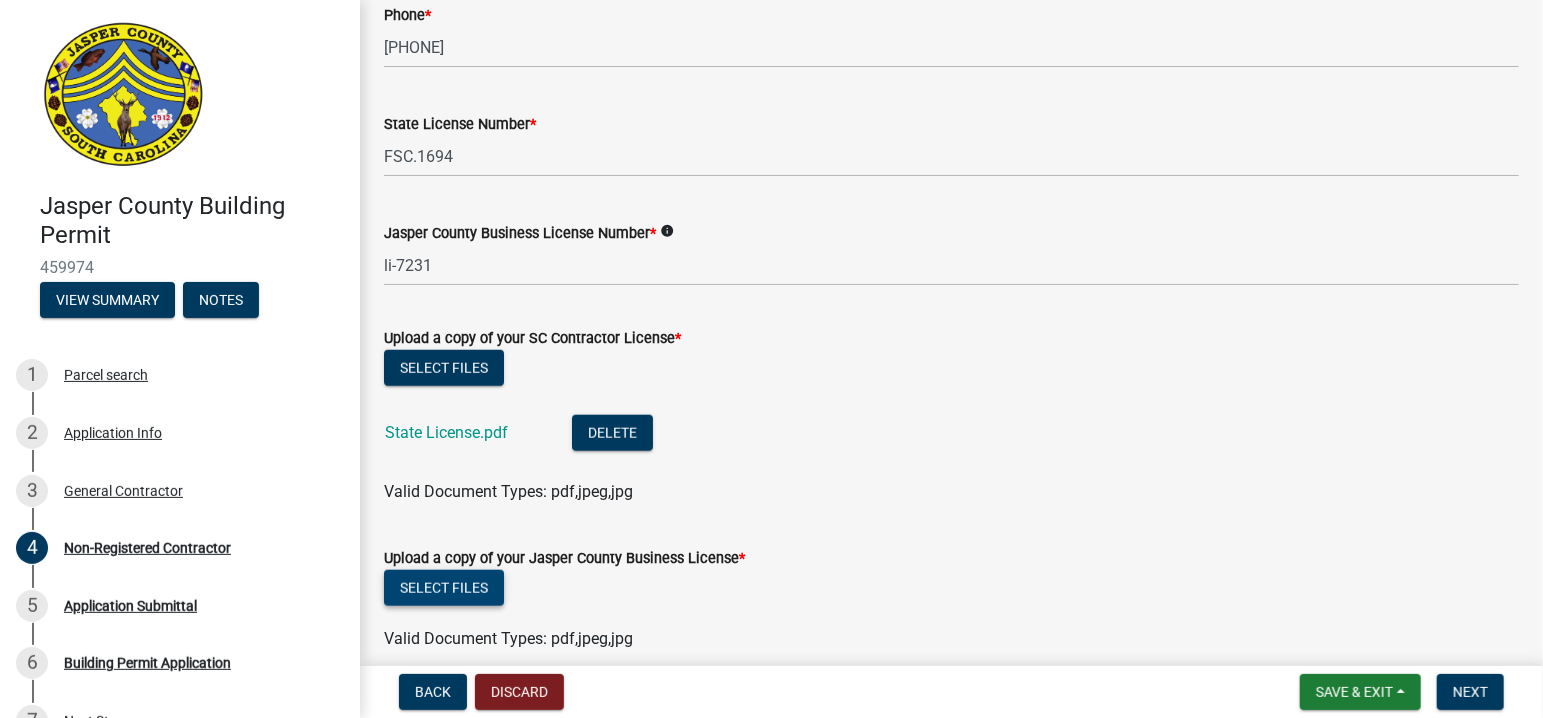 click on "Select files" 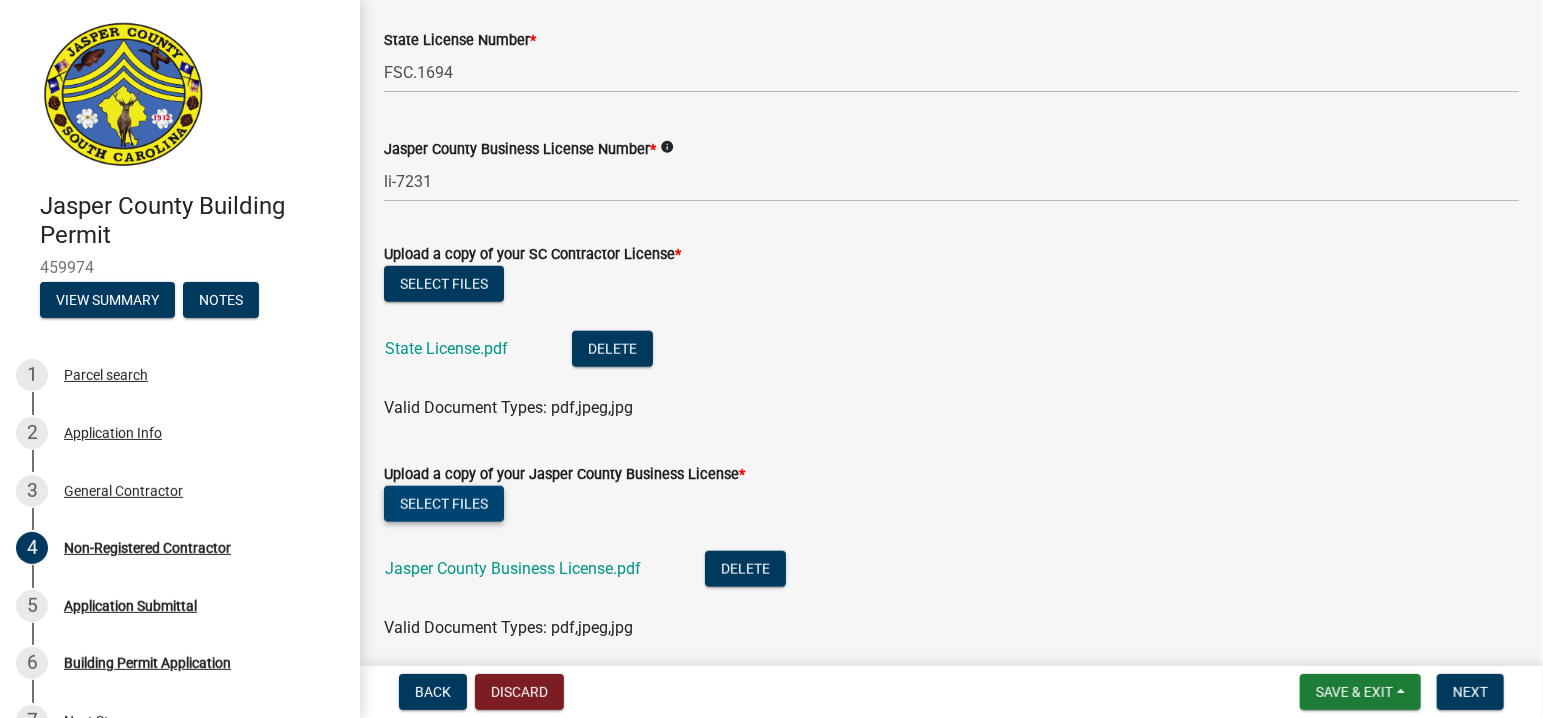 scroll, scrollTop: 1000, scrollLeft: 0, axis: vertical 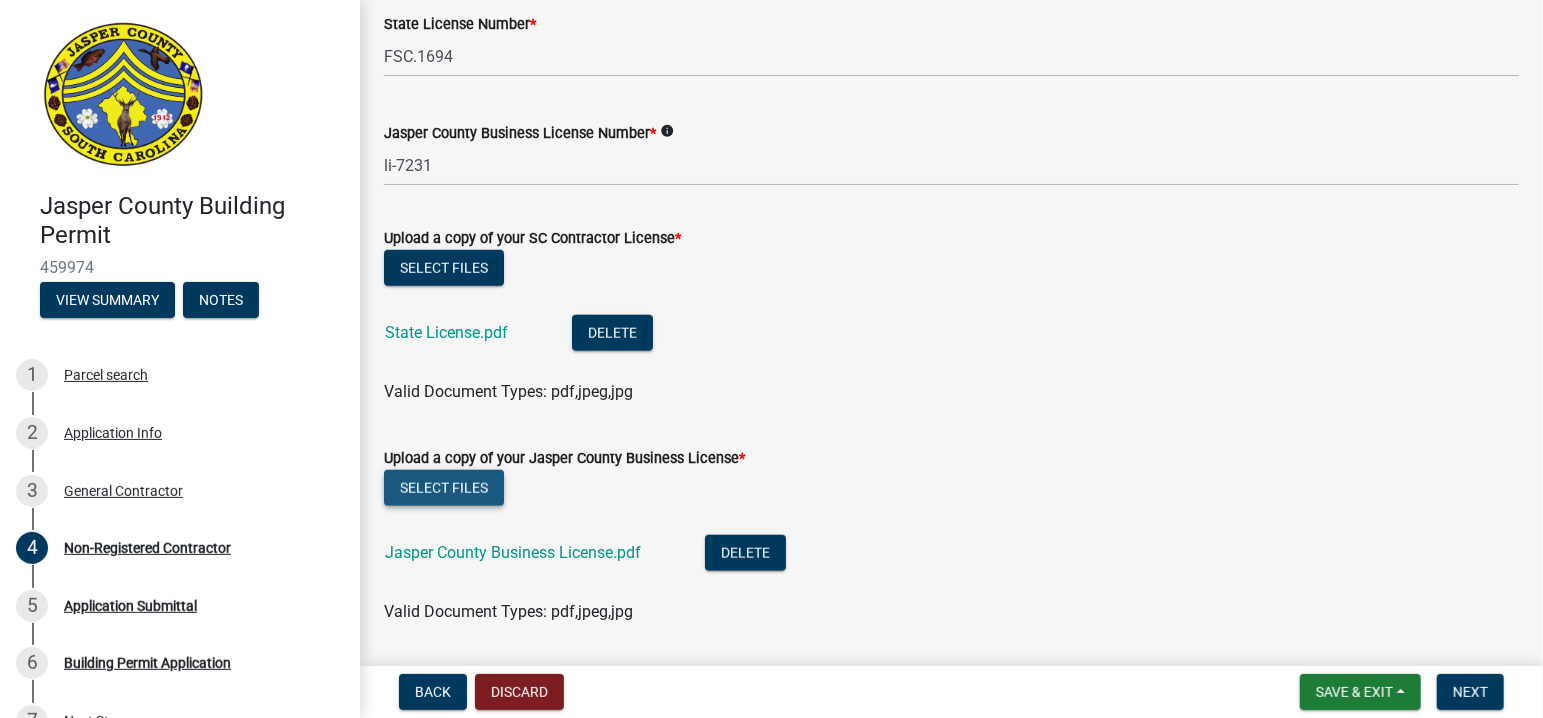 click on "Select files" 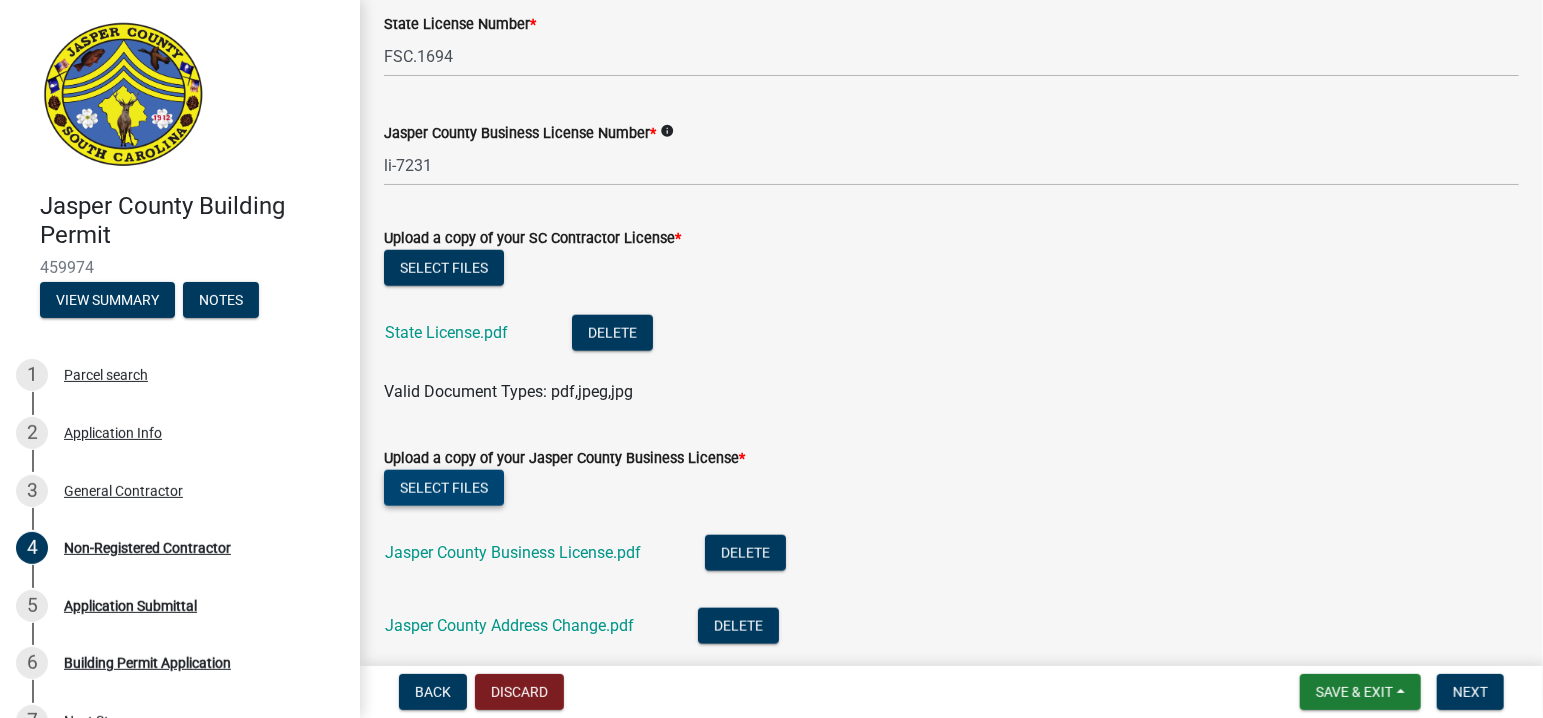 scroll, scrollTop: 1100, scrollLeft: 0, axis: vertical 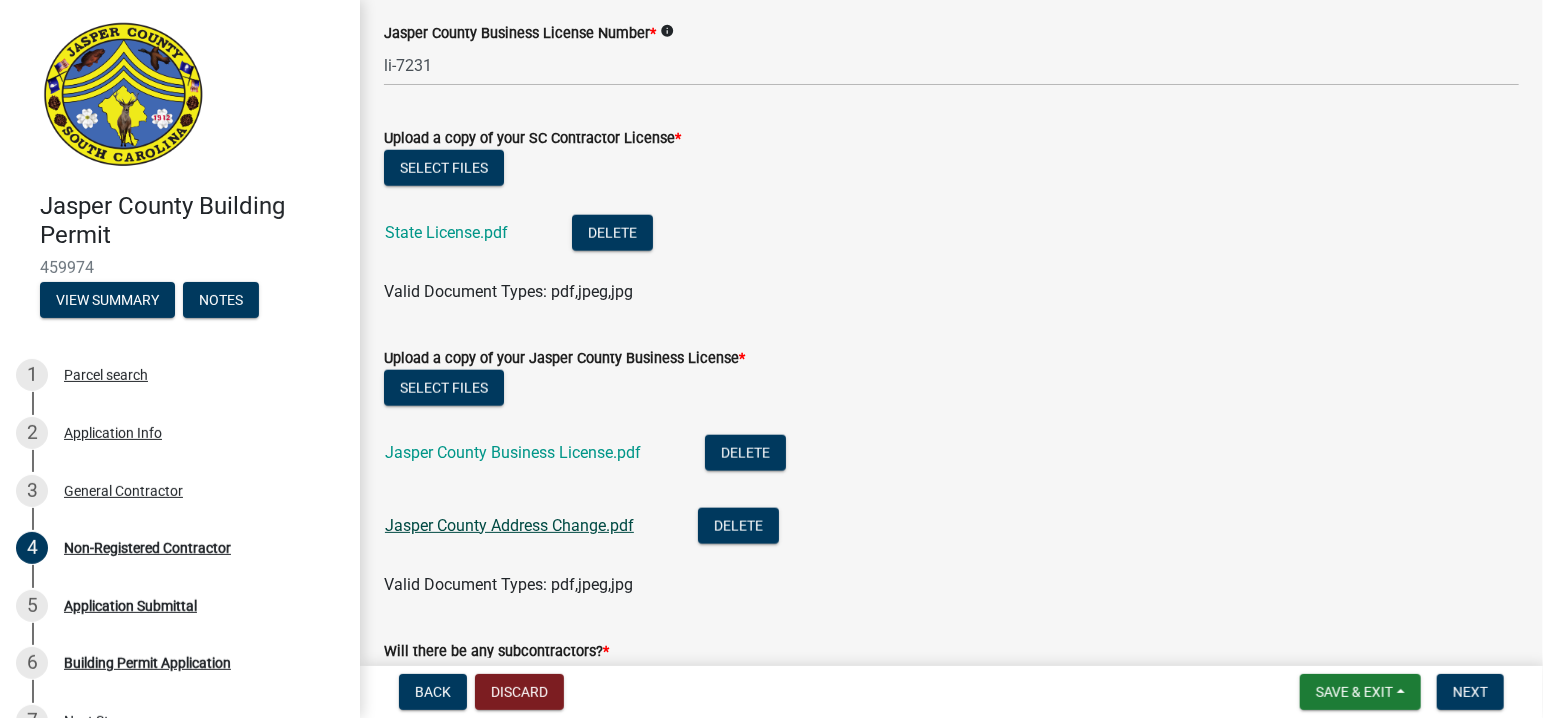 click on "Jasper County Address Change.pdf" 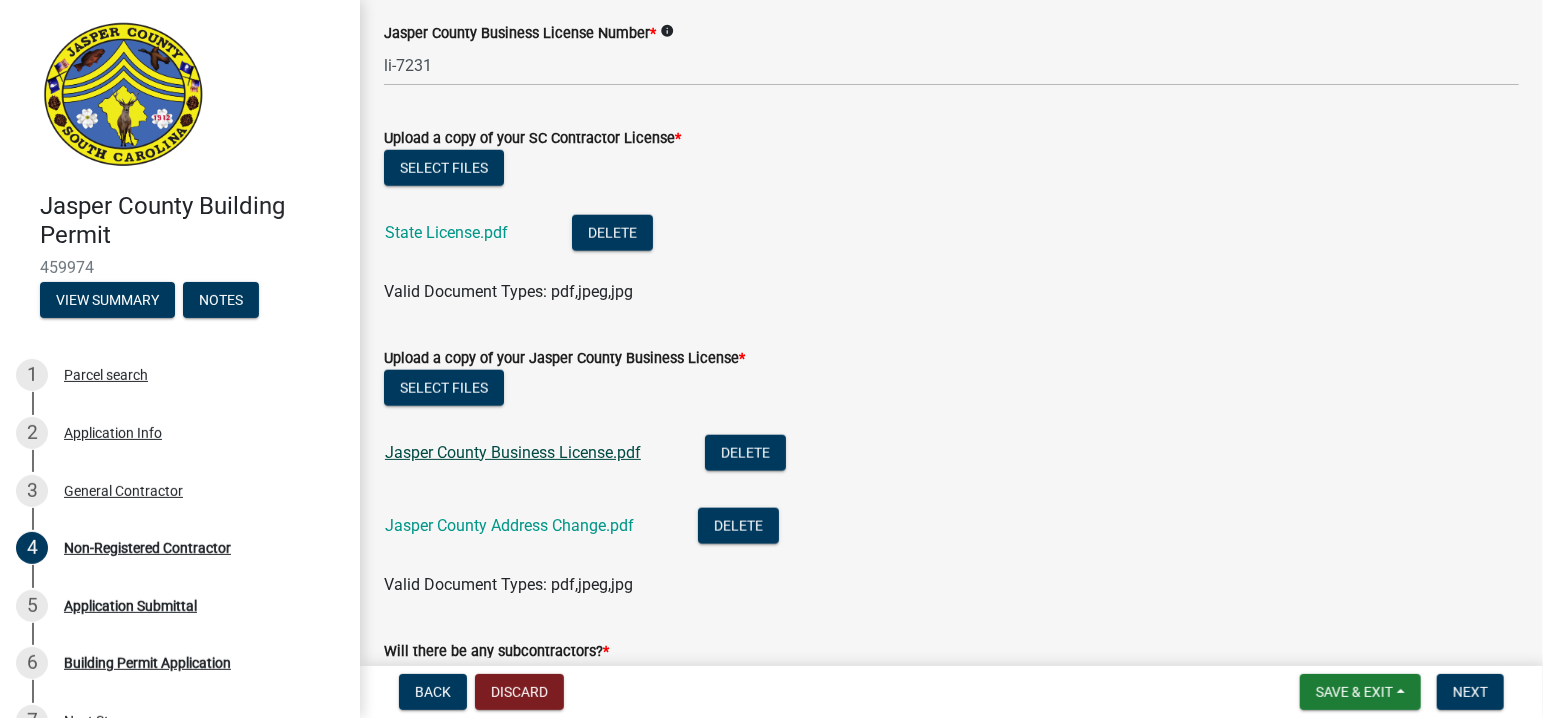 click on "Jasper County Business License.pdf" 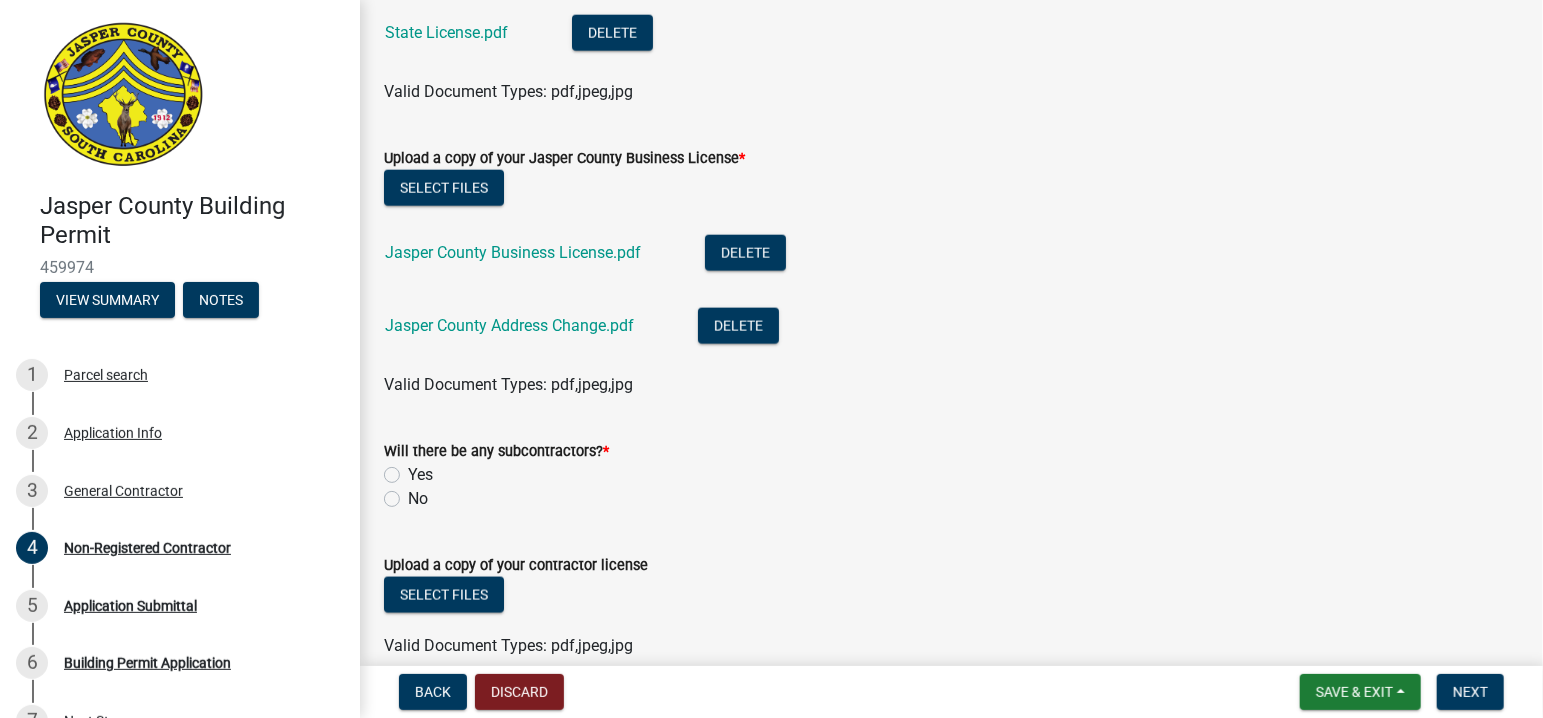 scroll, scrollTop: 1395, scrollLeft: 0, axis: vertical 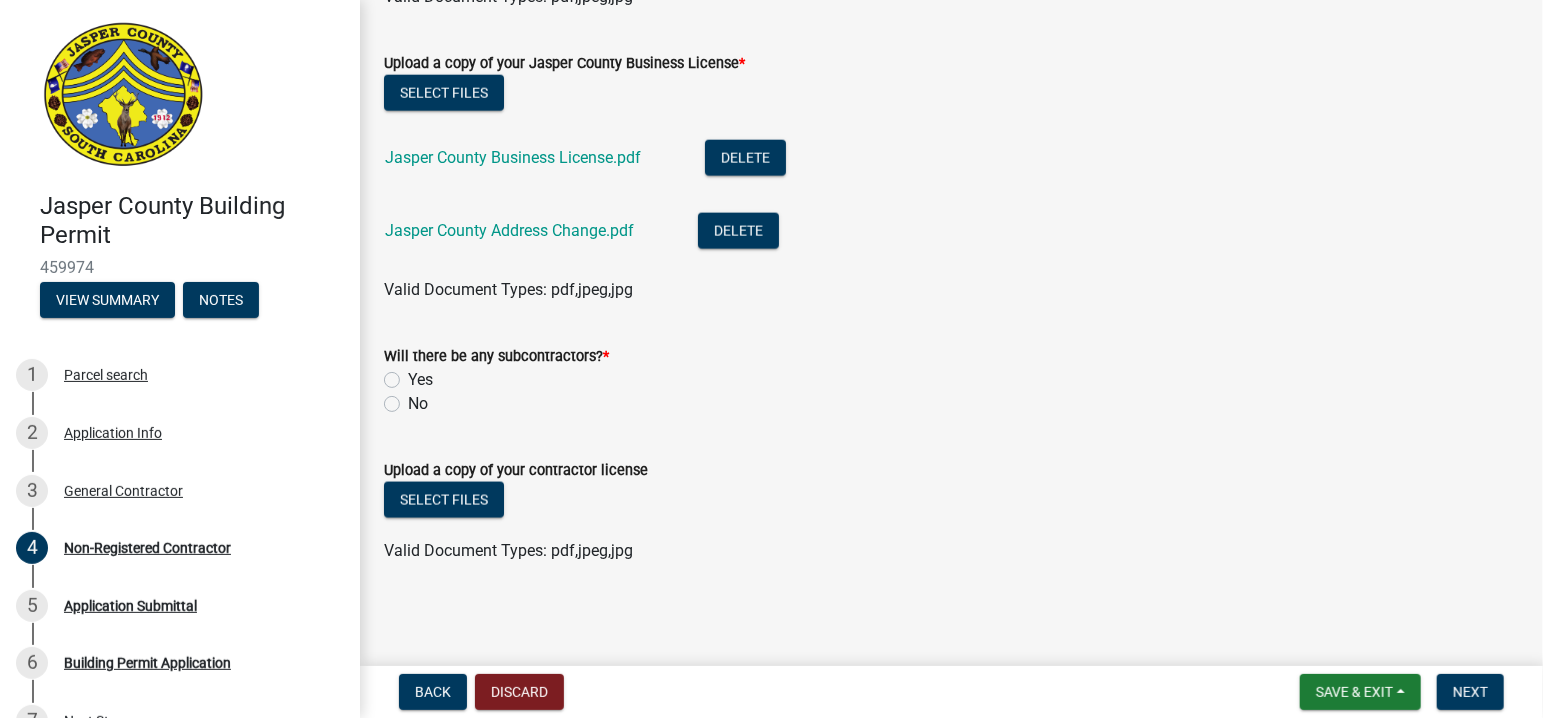 click on "No" 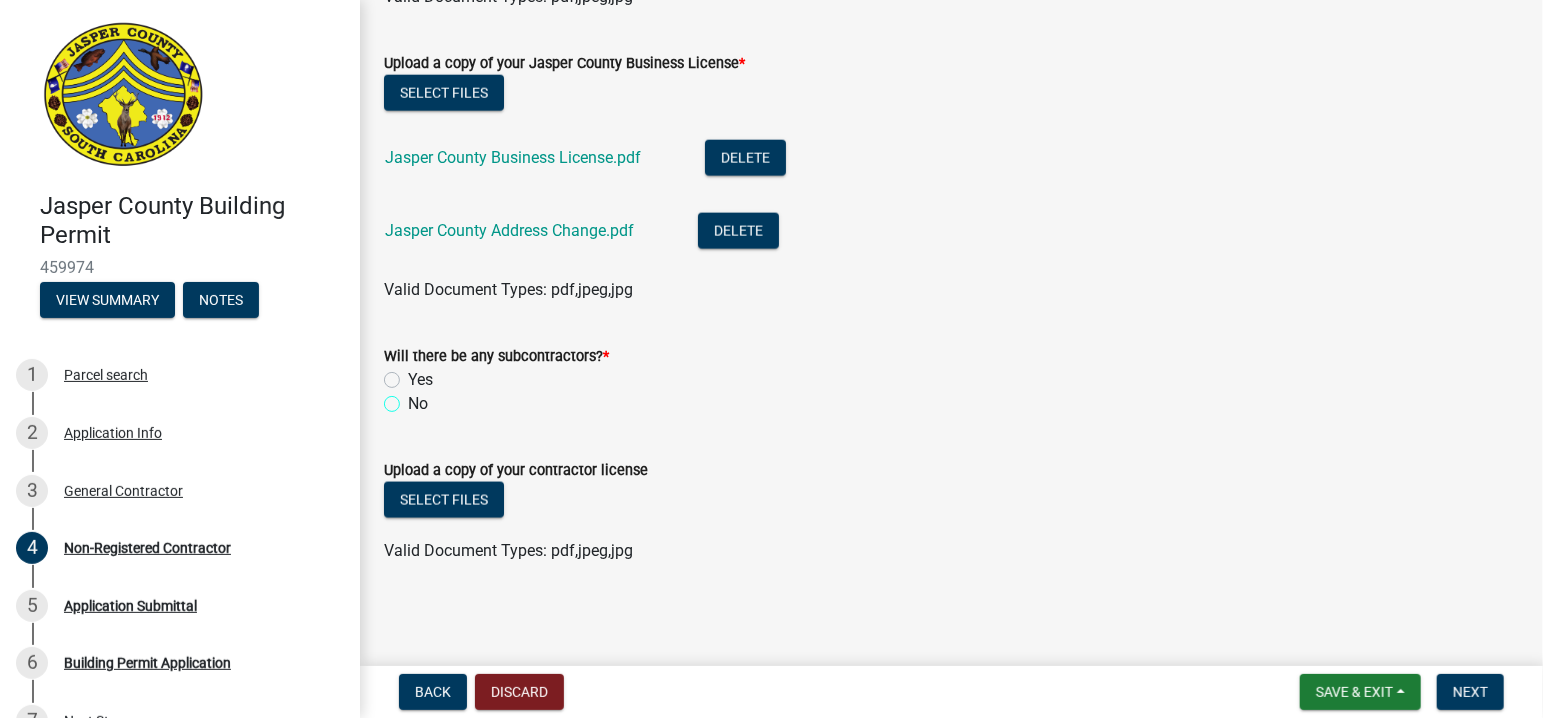 click on "No" at bounding box center (414, 398) 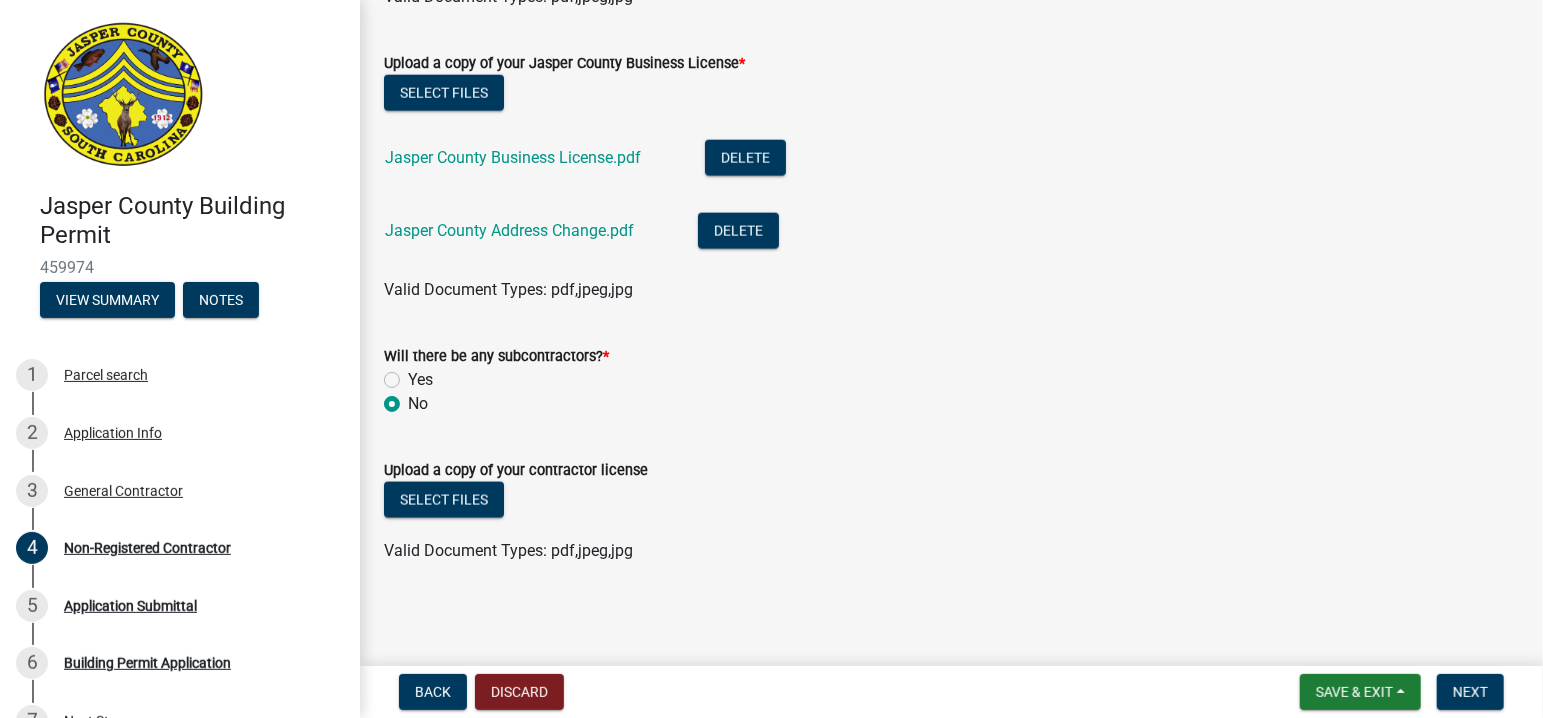 radio on "true" 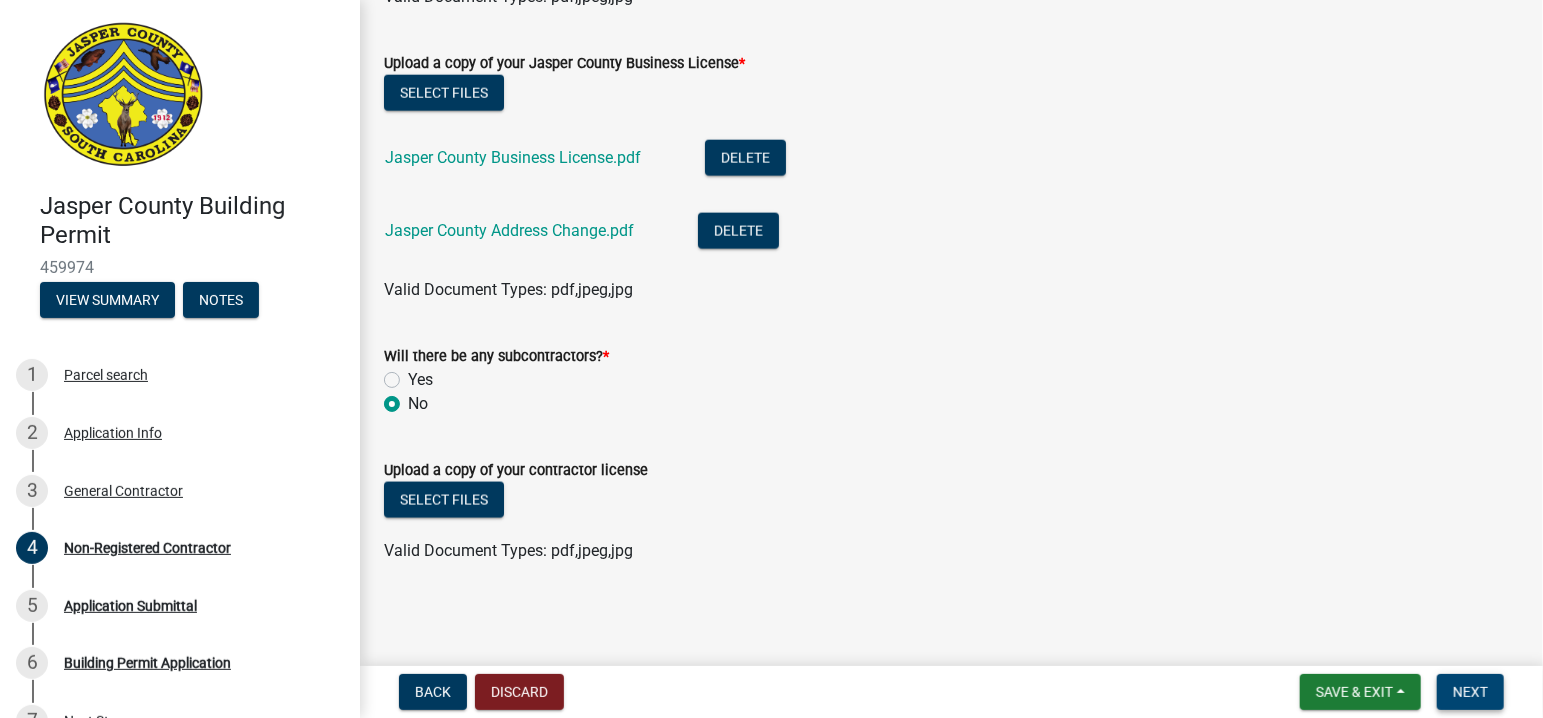click on "Next" at bounding box center (1470, 692) 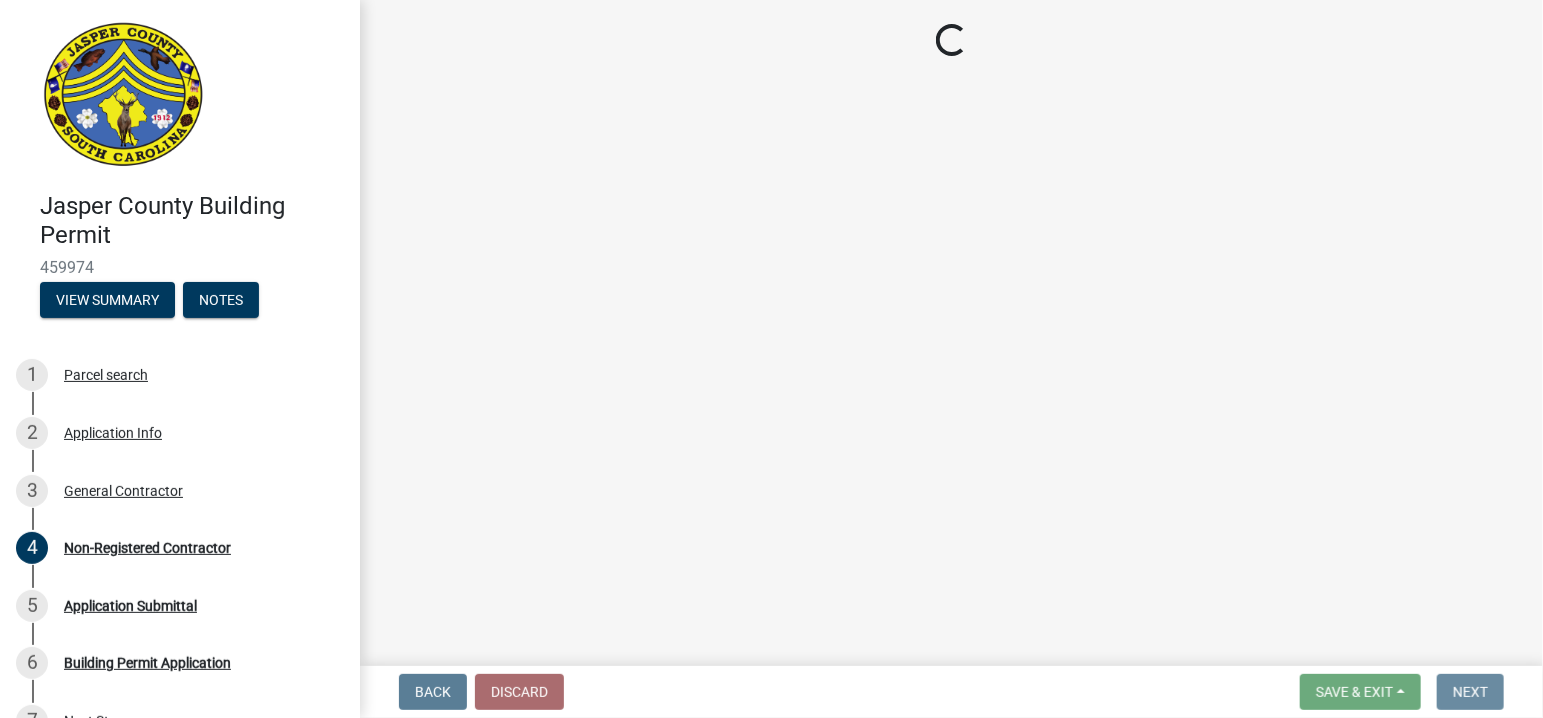 scroll, scrollTop: 0, scrollLeft: 0, axis: both 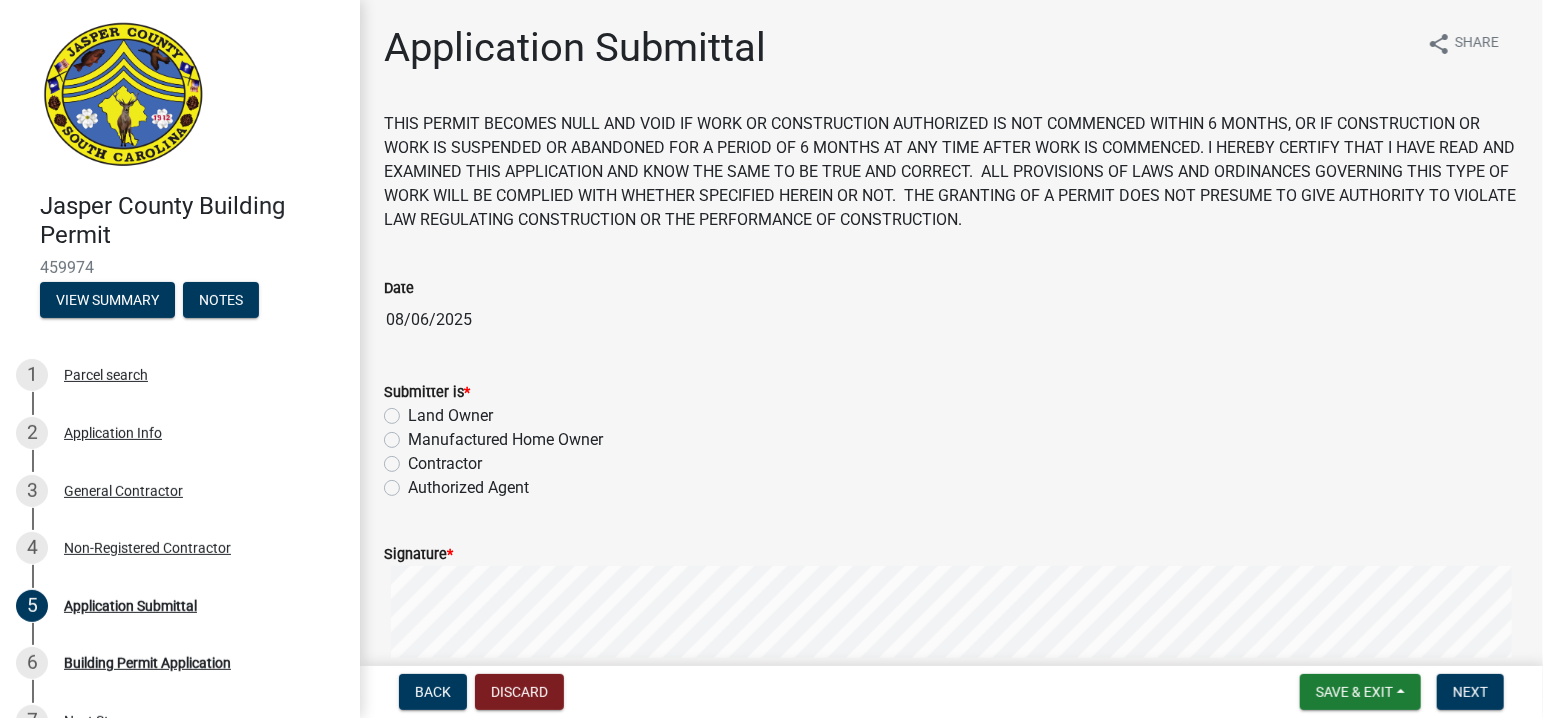 click on "Contractor" 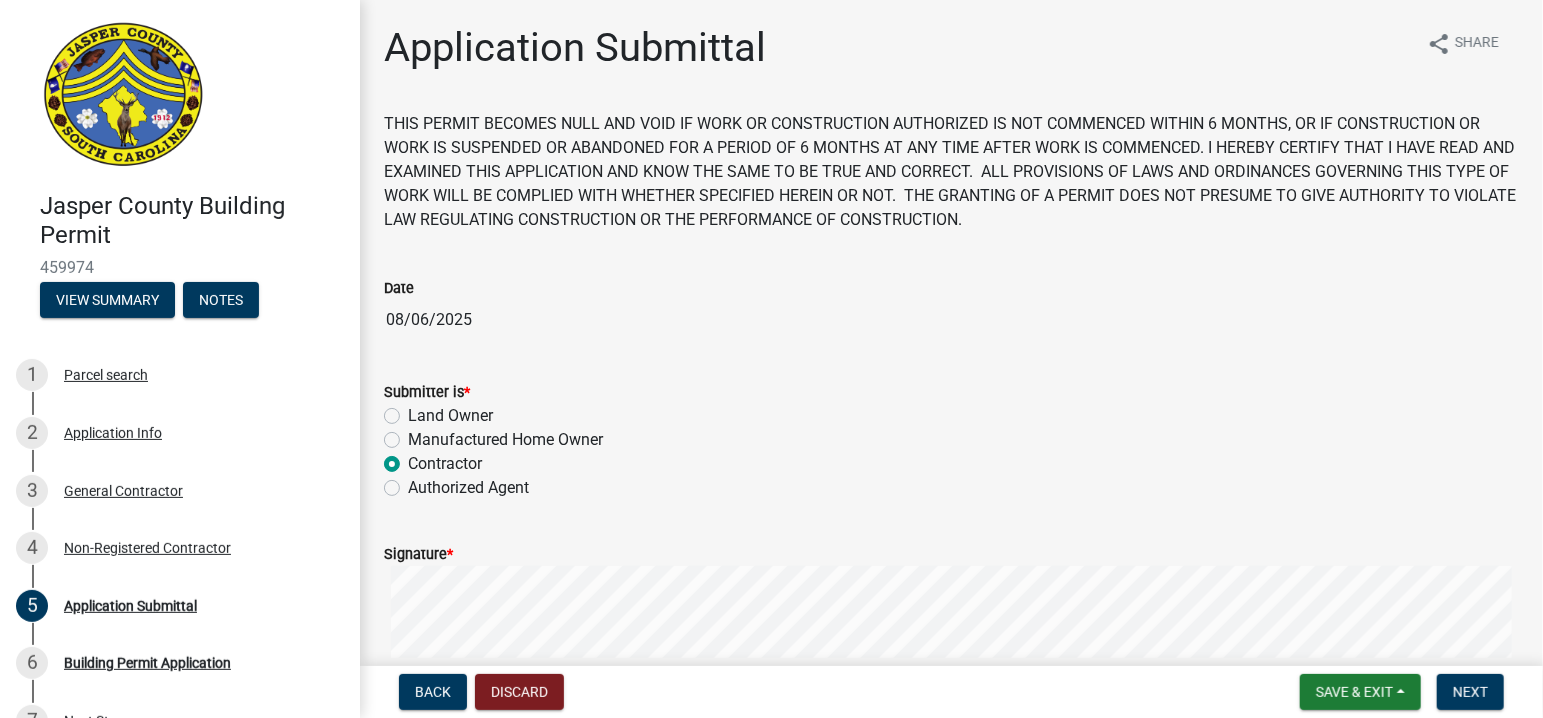 radio on "true" 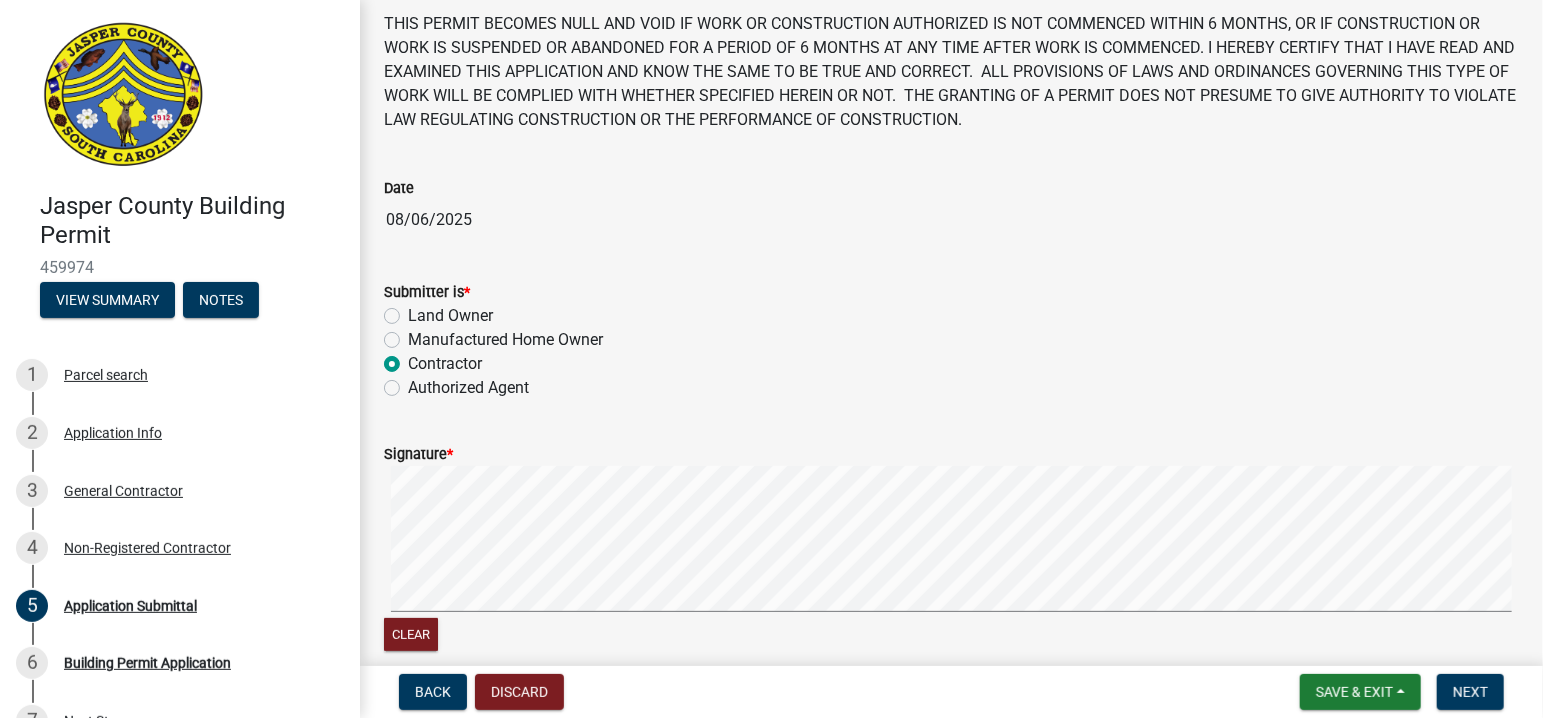 scroll, scrollTop: 200, scrollLeft: 0, axis: vertical 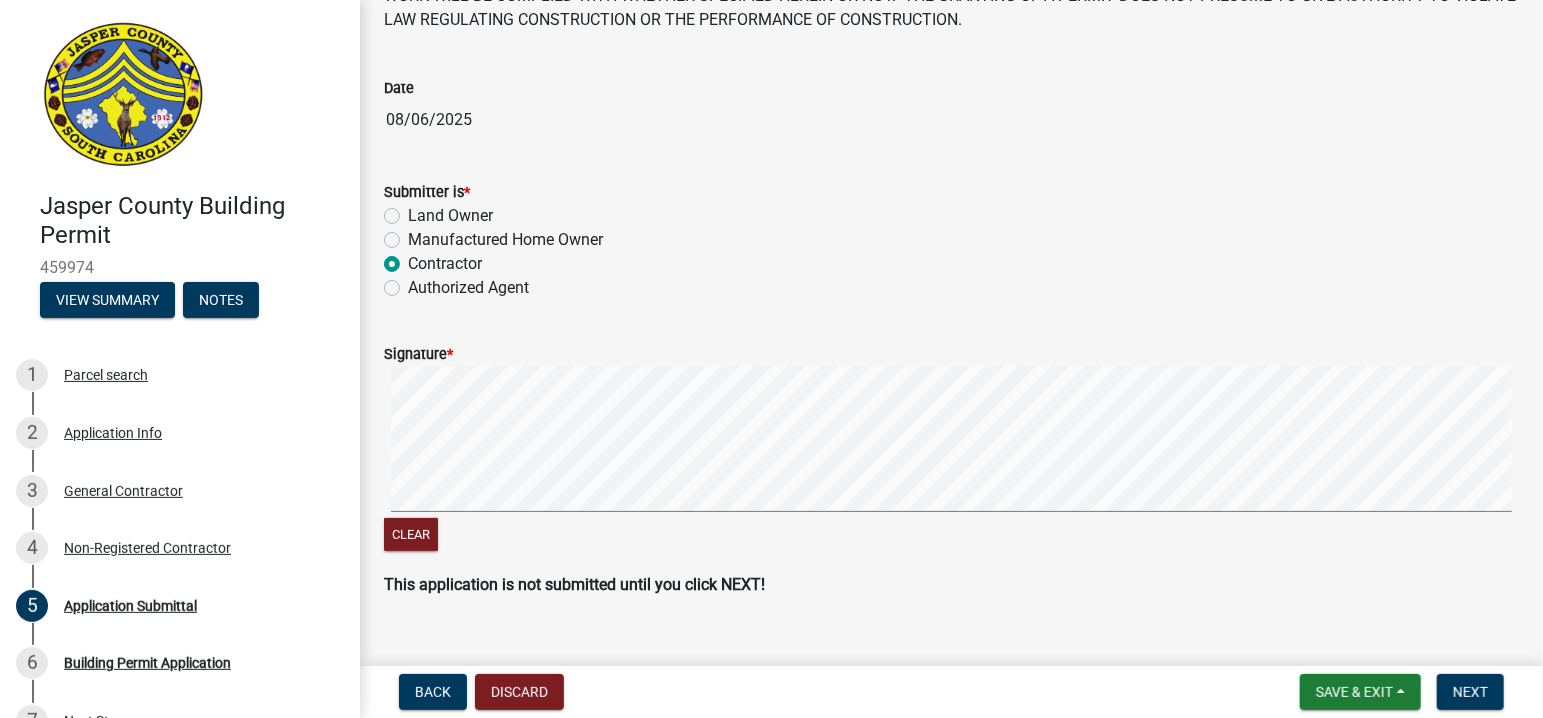 click on "Signature  *  Clear" 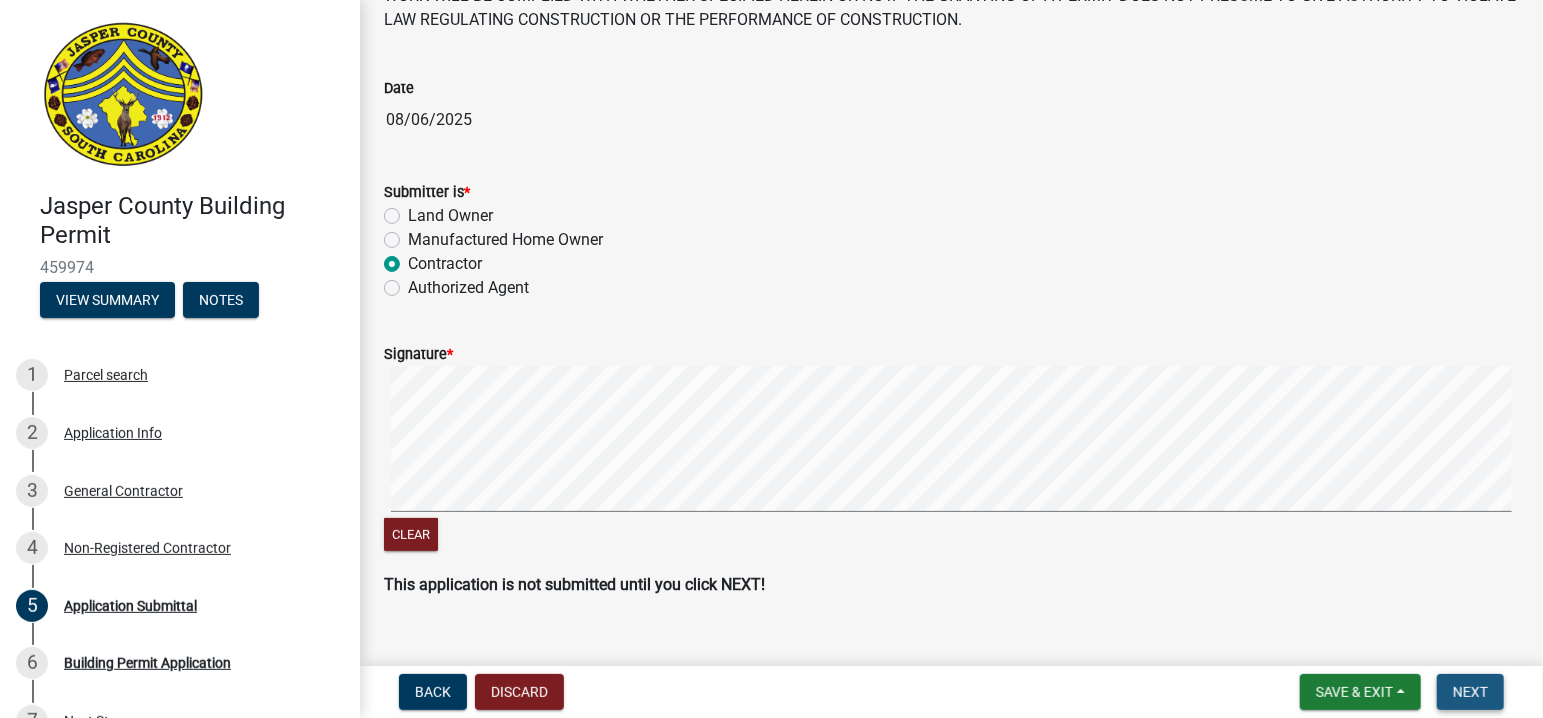 click on "Next" at bounding box center (1470, 692) 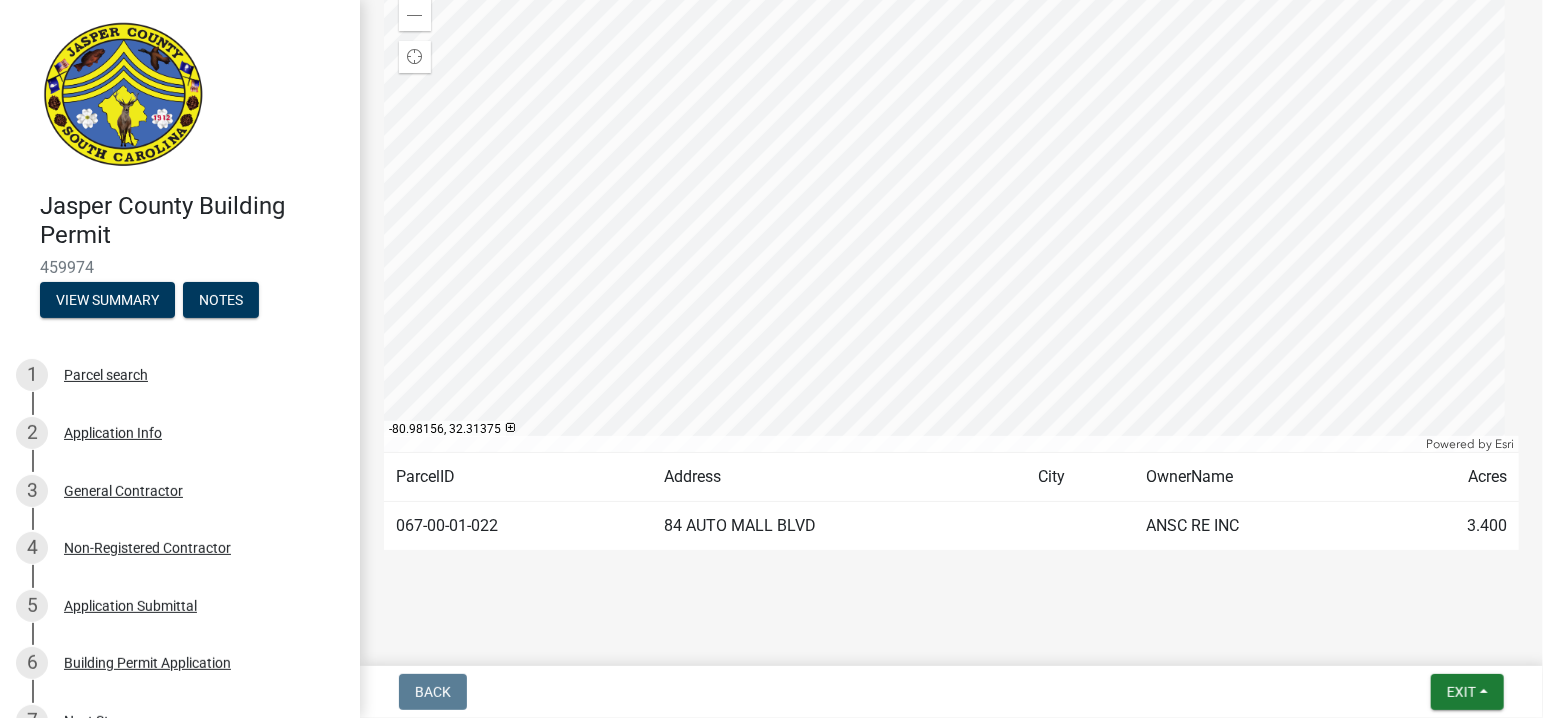 scroll, scrollTop: 296, scrollLeft: 0, axis: vertical 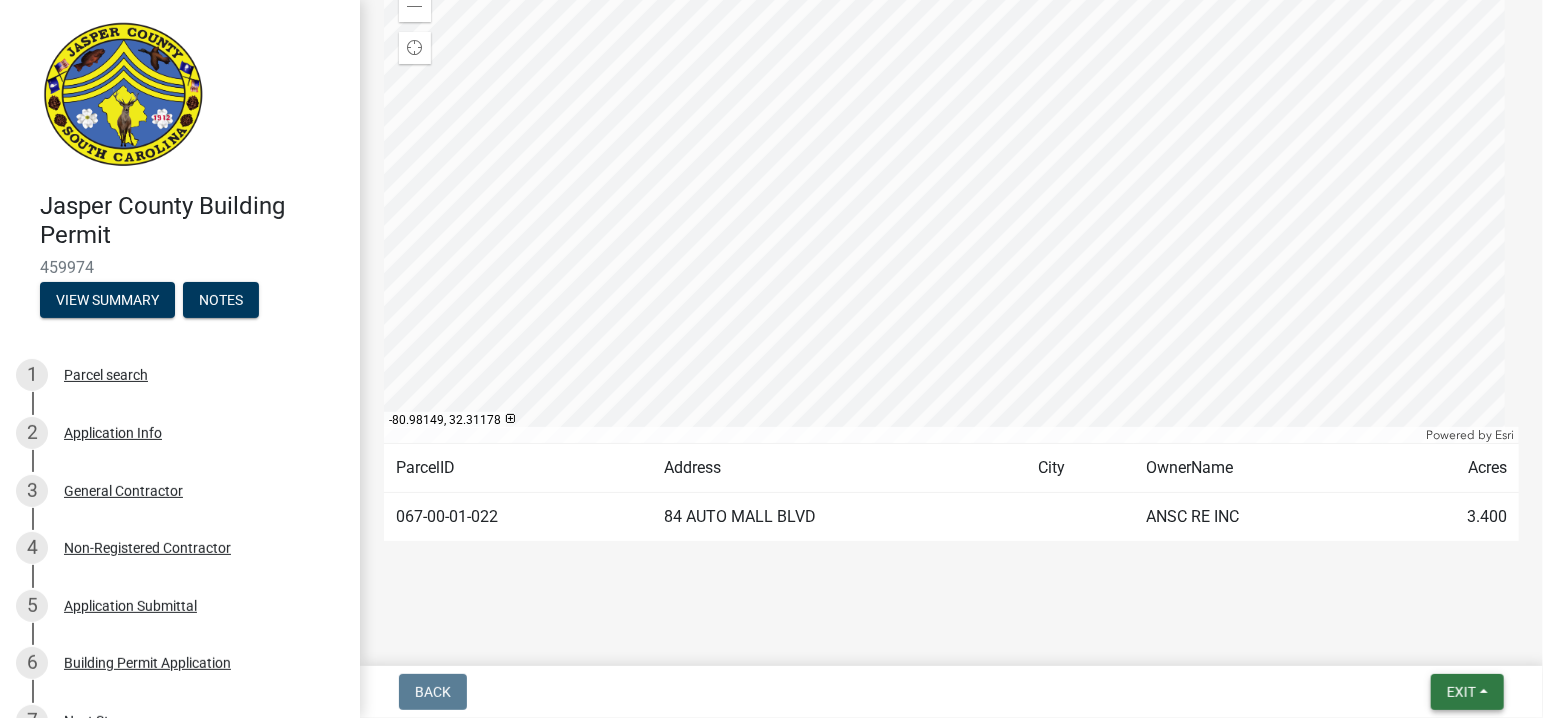 click on "Exit" at bounding box center [1461, 692] 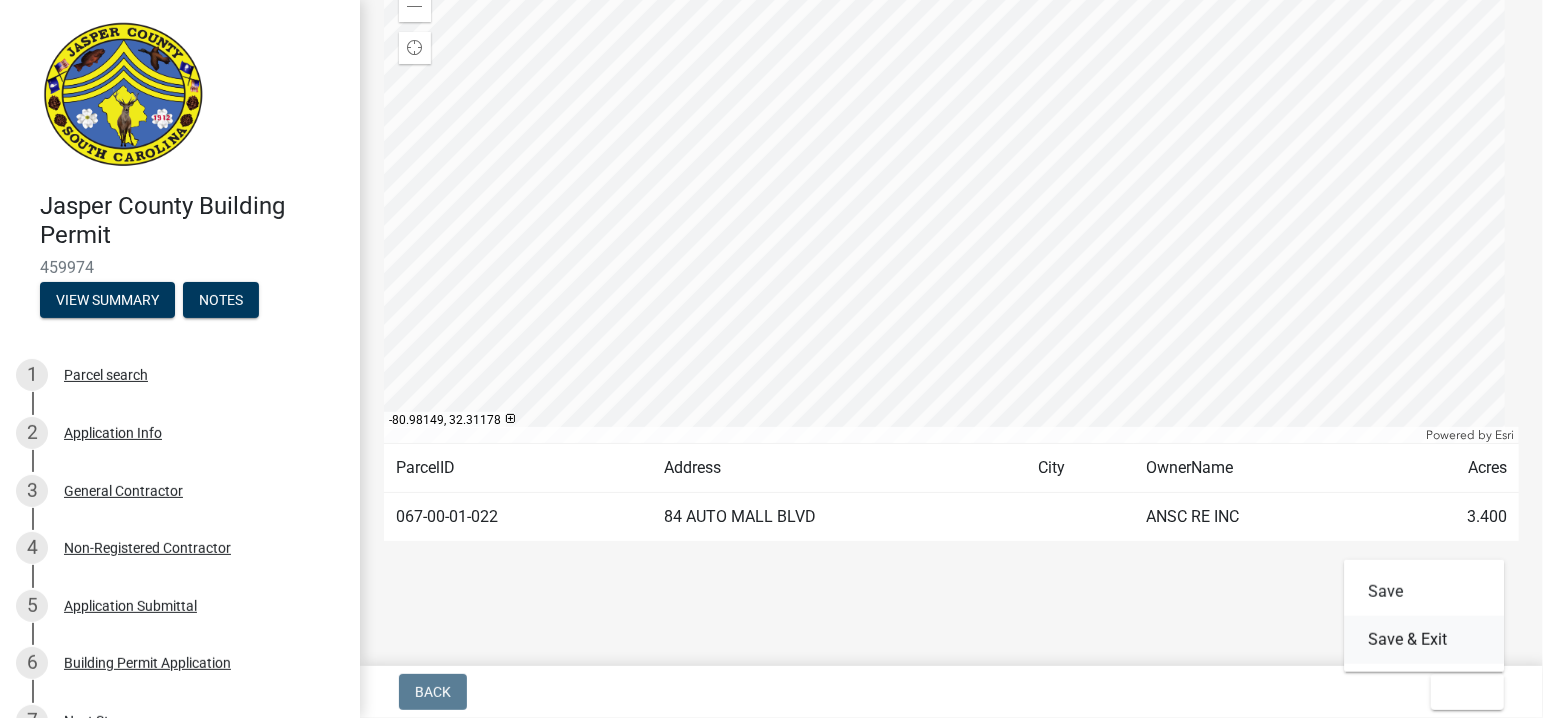 click on "Save & Exit" at bounding box center (1424, 640) 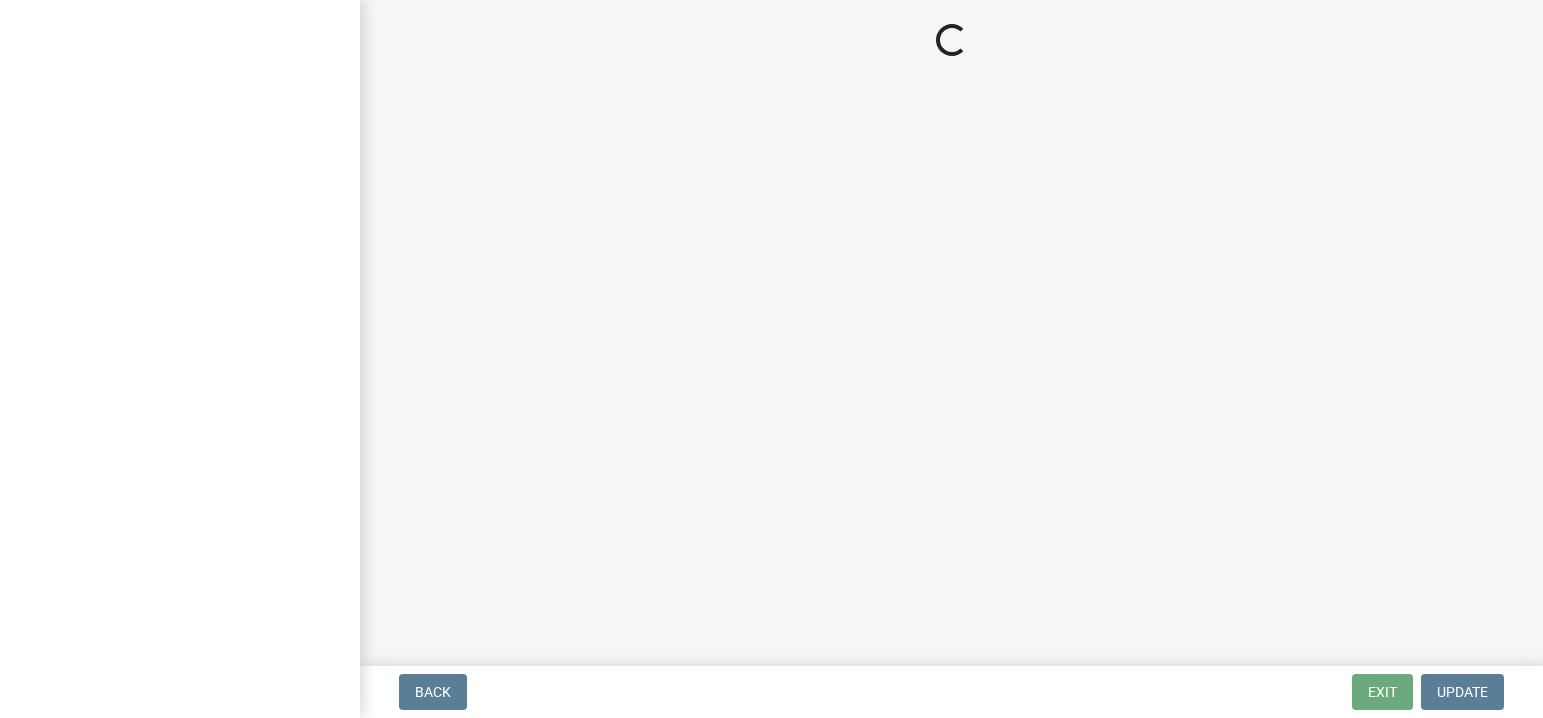 scroll, scrollTop: 0, scrollLeft: 0, axis: both 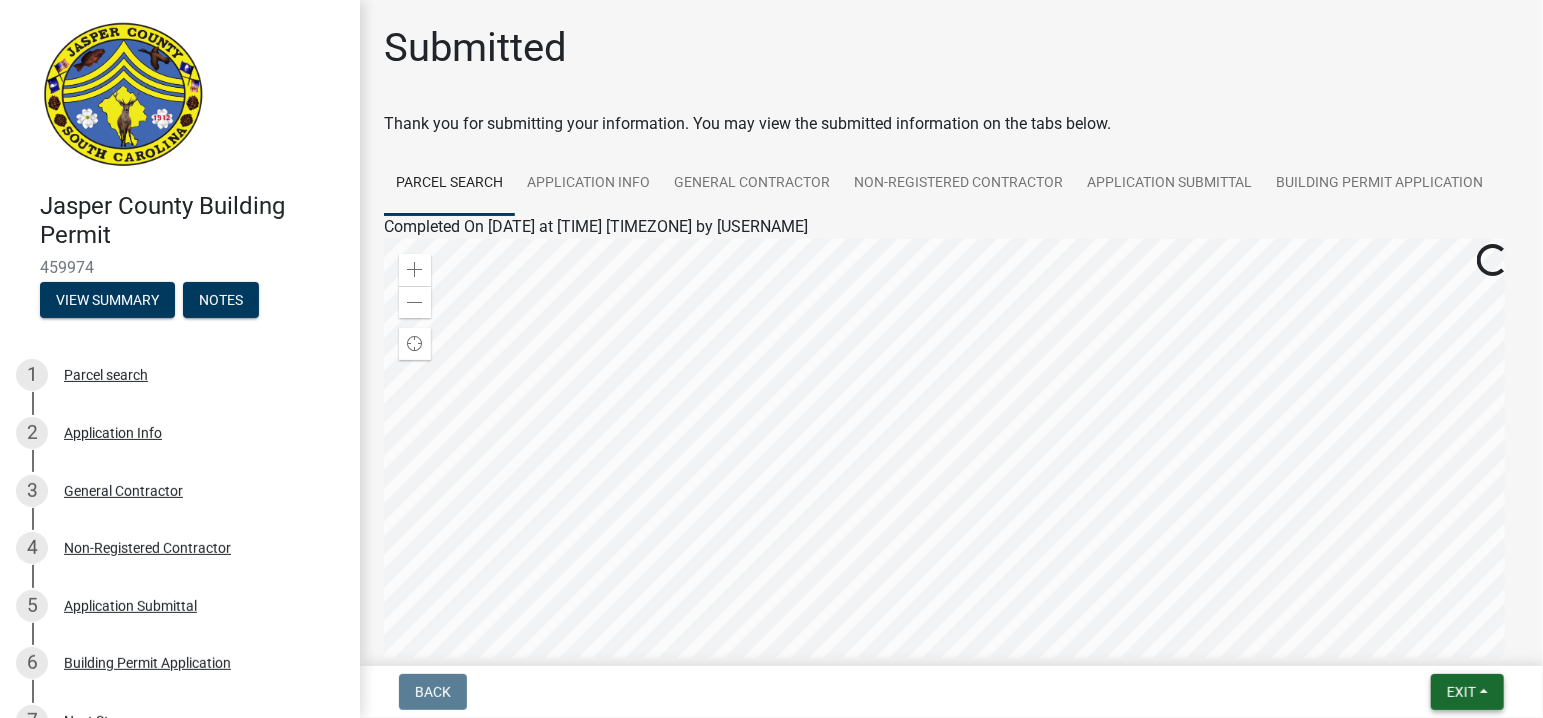 click on "Exit" at bounding box center [1461, 692] 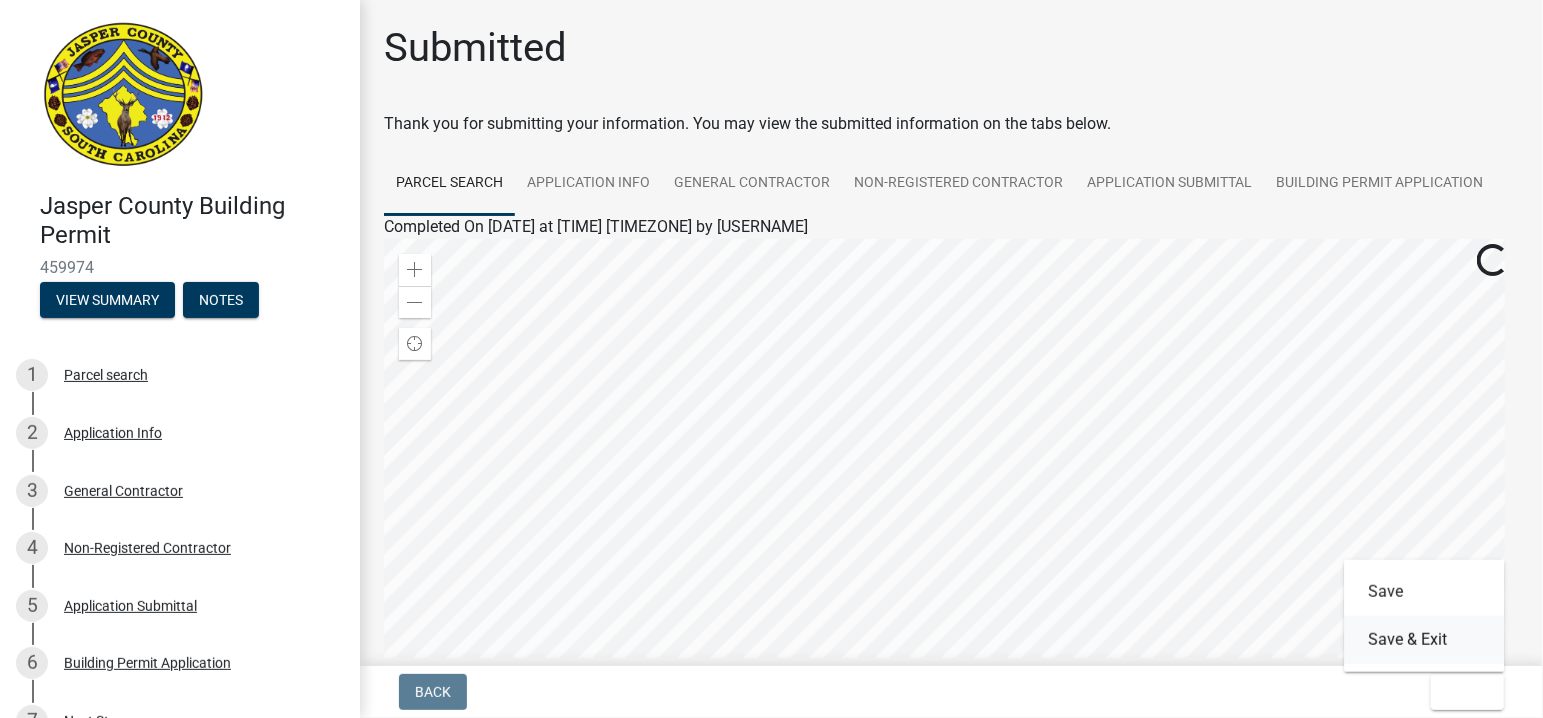 click on "Save & Exit" at bounding box center (1424, 640) 